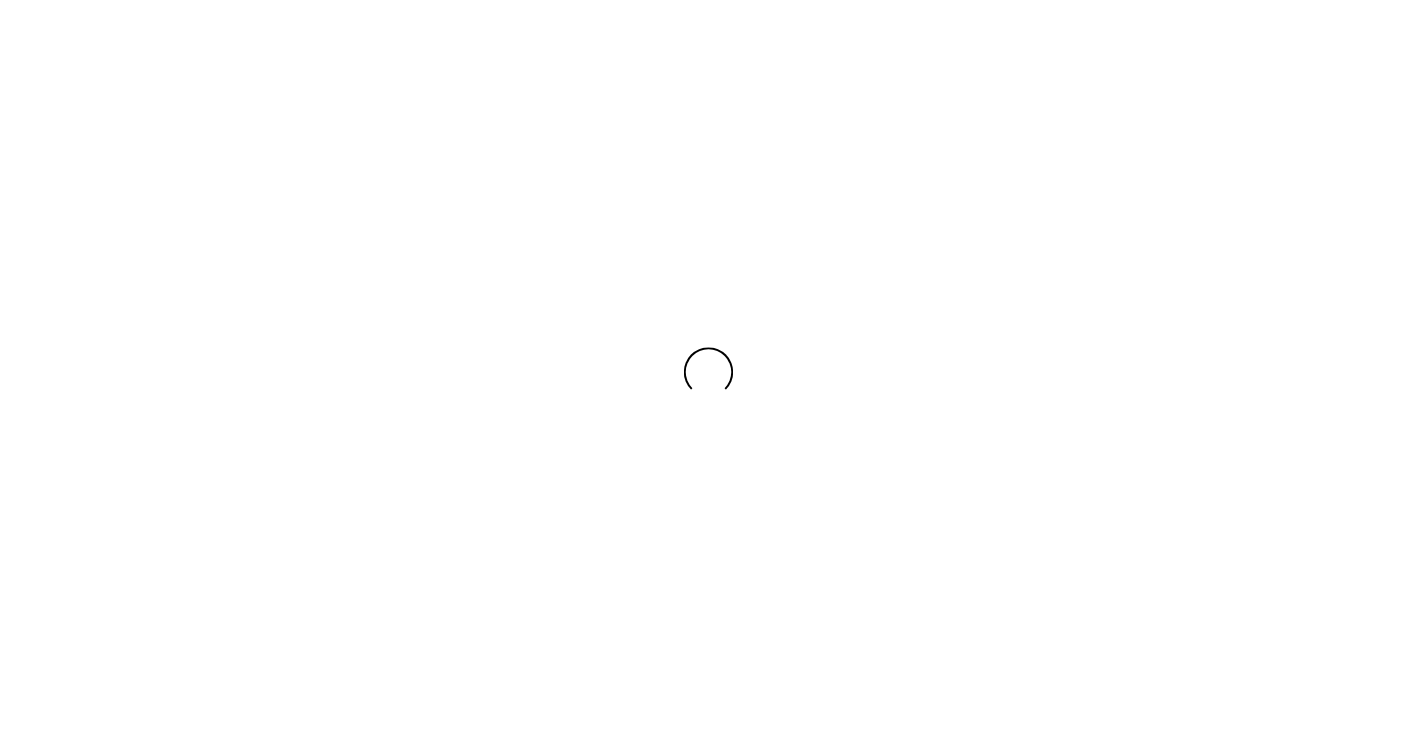 scroll, scrollTop: 0, scrollLeft: 0, axis: both 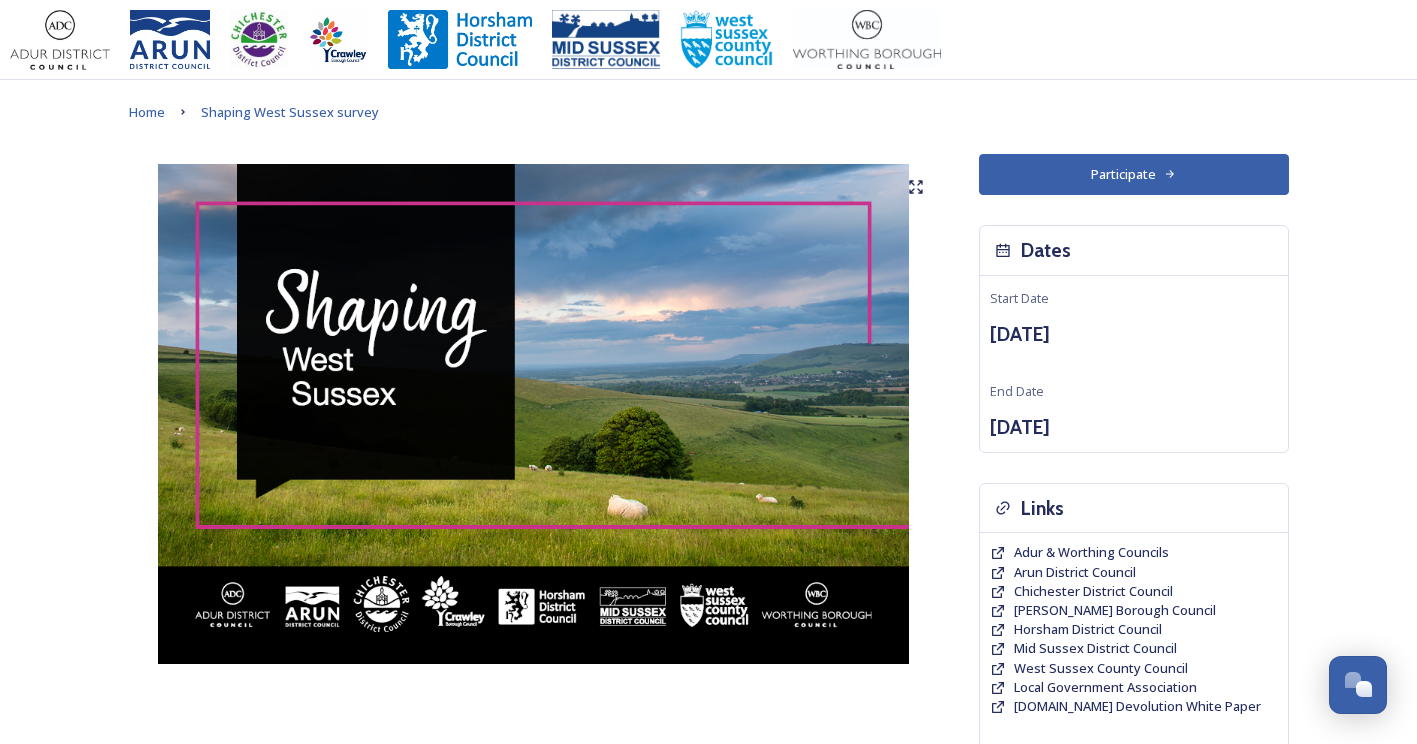 click on "Participate" at bounding box center [1134, 174] 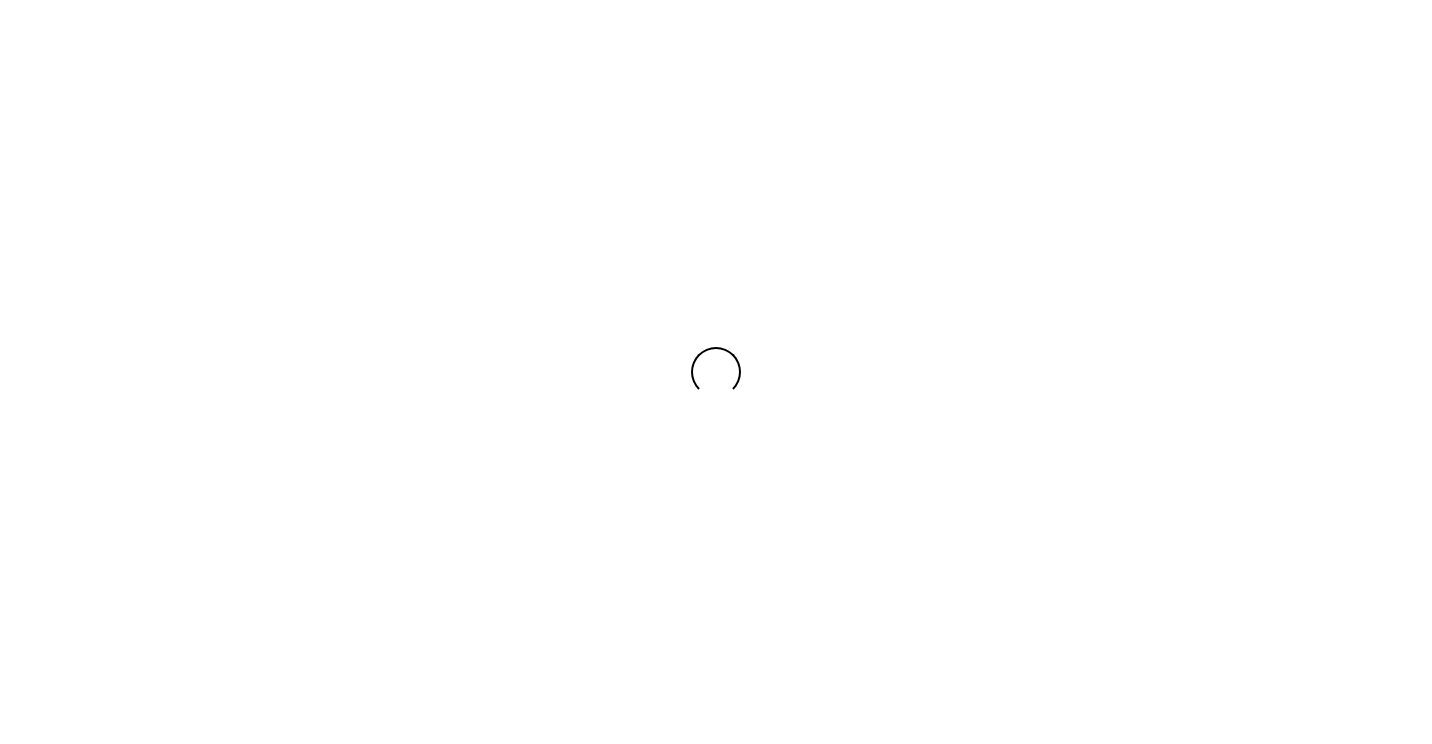scroll, scrollTop: 0, scrollLeft: 0, axis: both 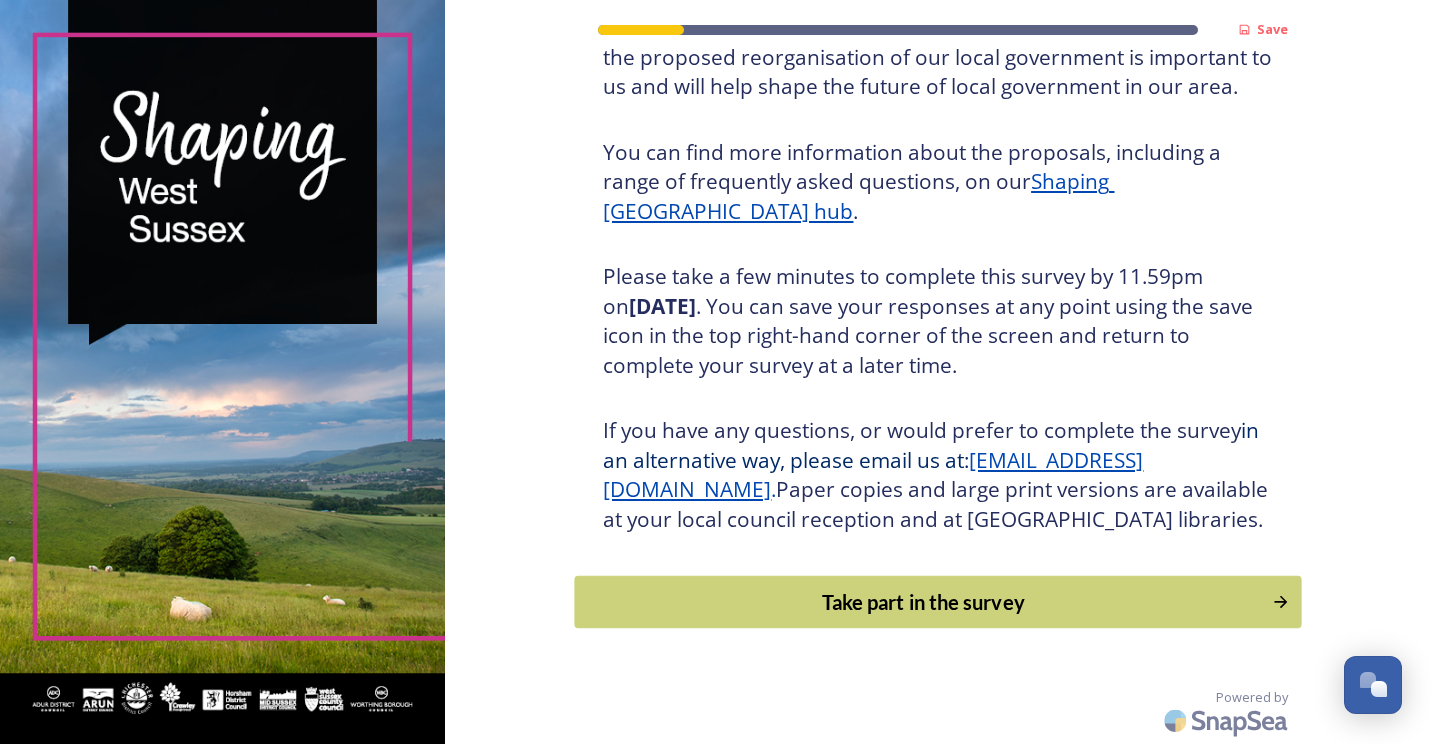 click on "Take part in the survey" at bounding box center (924, 602) 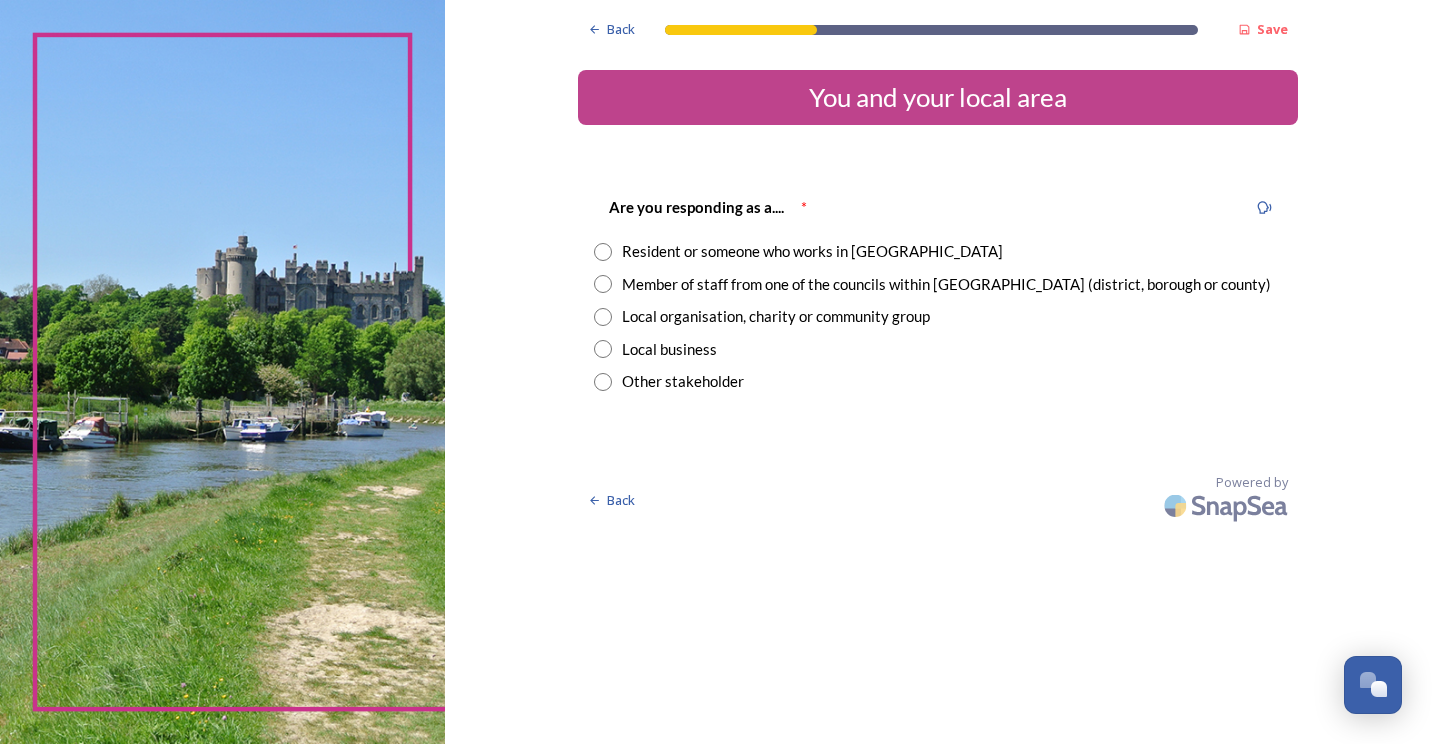 click on "Resident or someone who works in West Sussex" at bounding box center (812, 251) 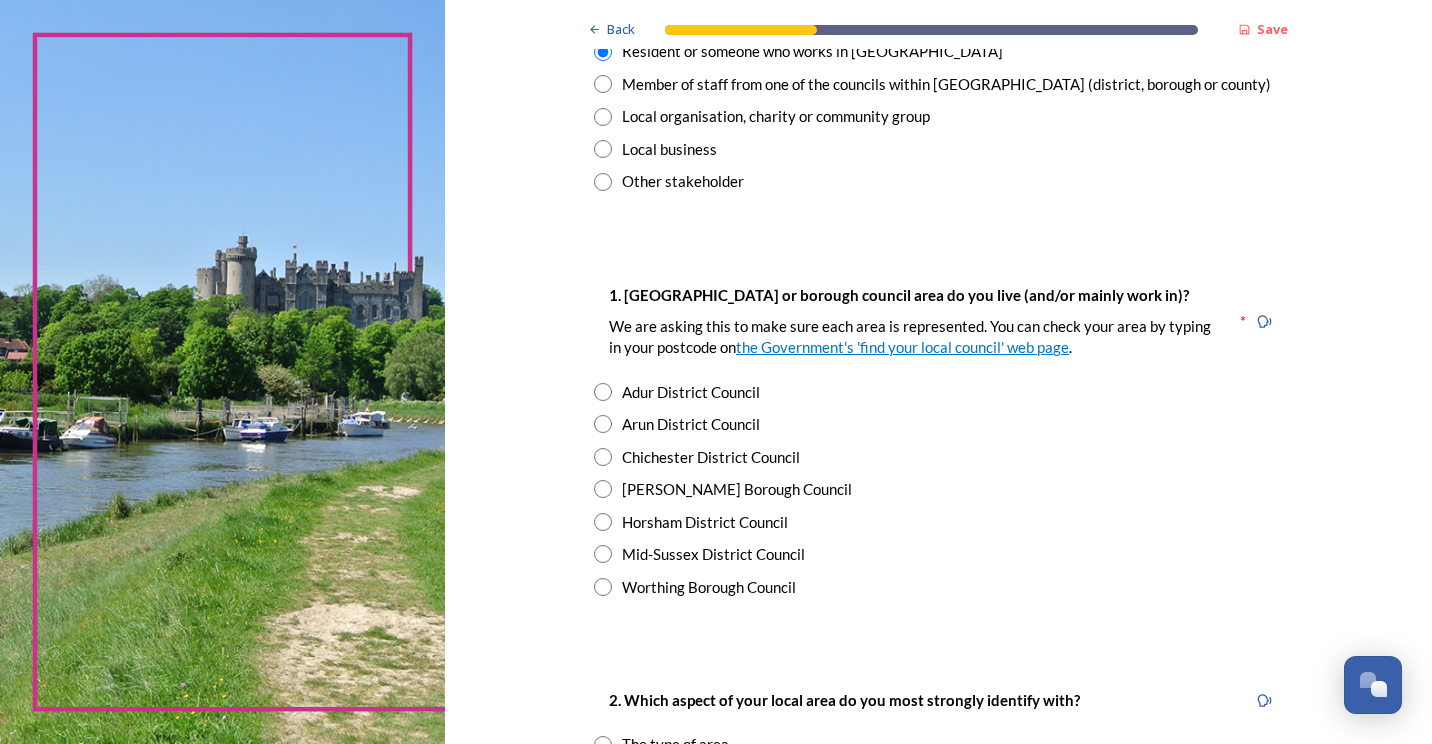 scroll, scrollTop: 300, scrollLeft: 0, axis: vertical 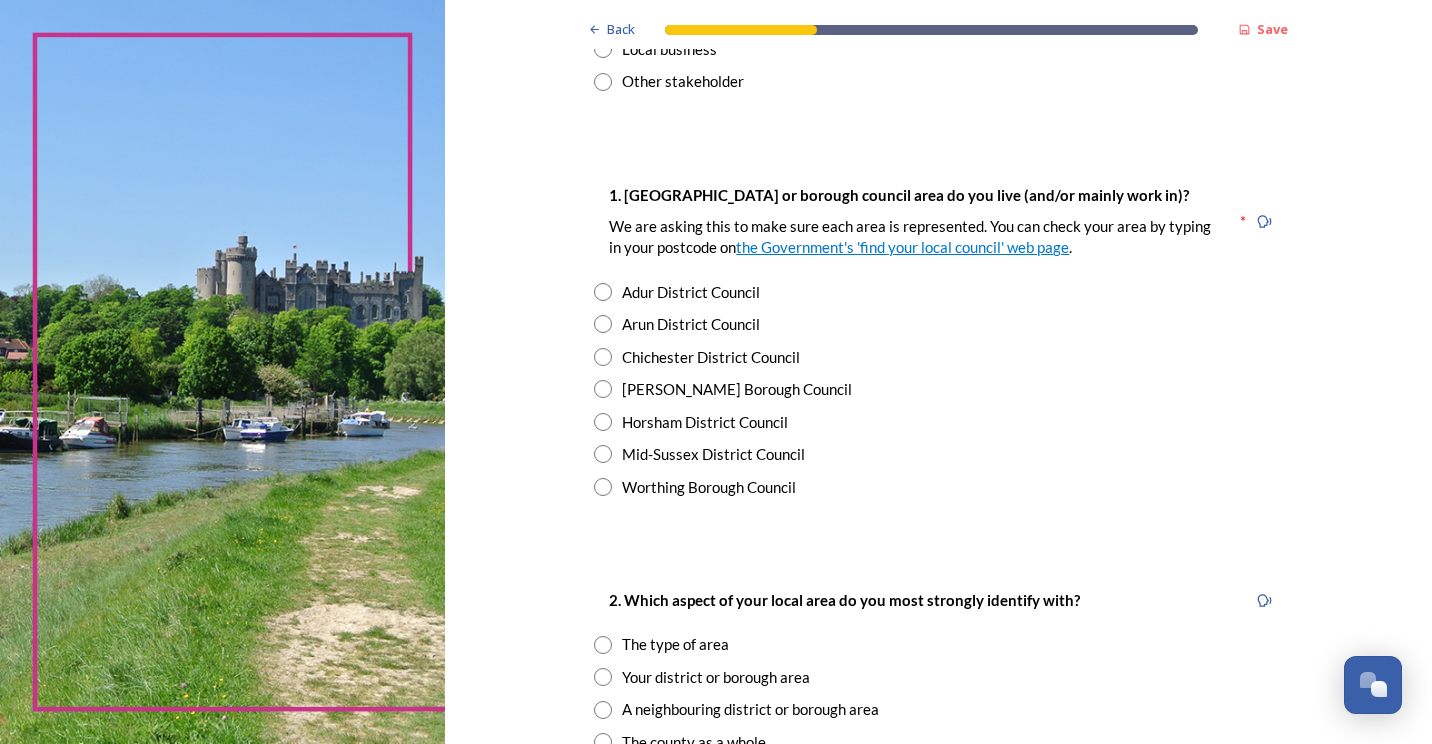 click on "Horsham District Council" at bounding box center [705, 422] 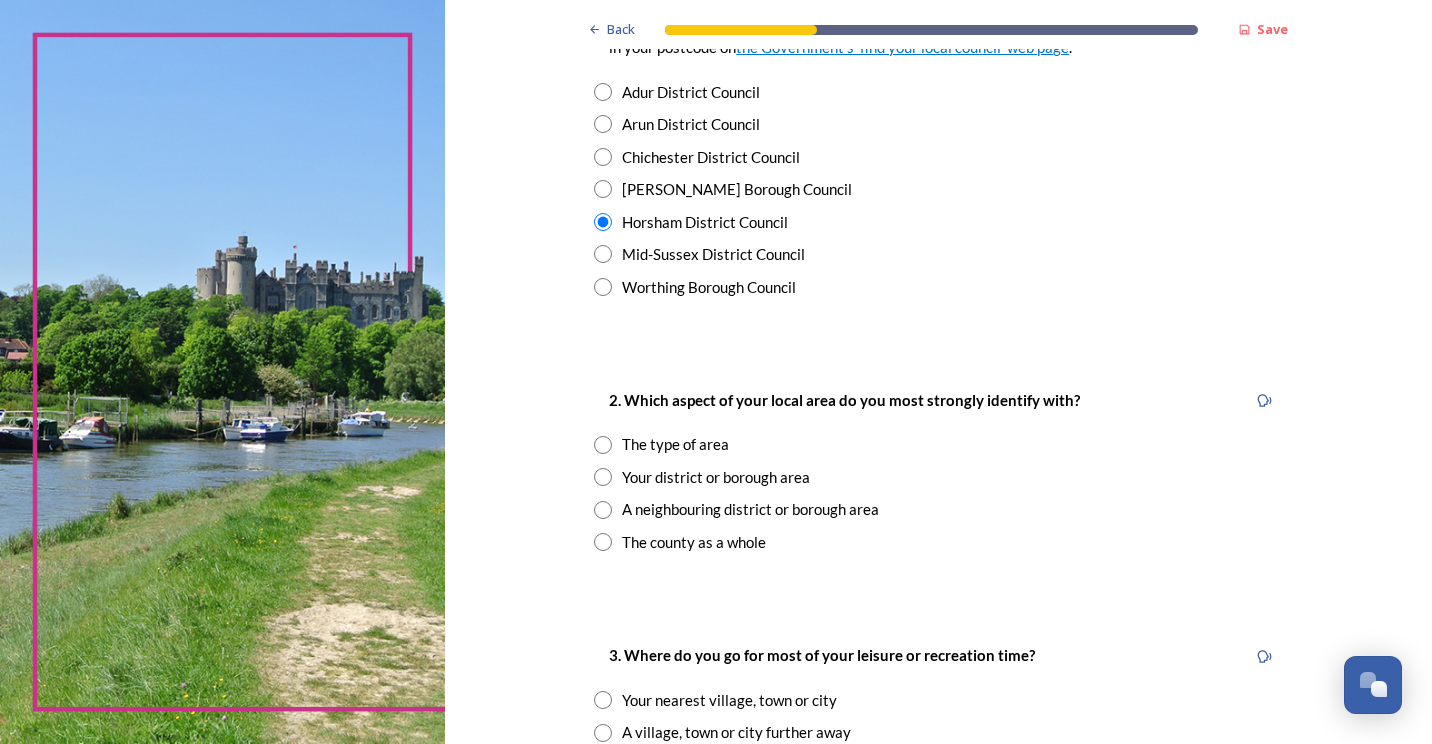 scroll, scrollTop: 600, scrollLeft: 0, axis: vertical 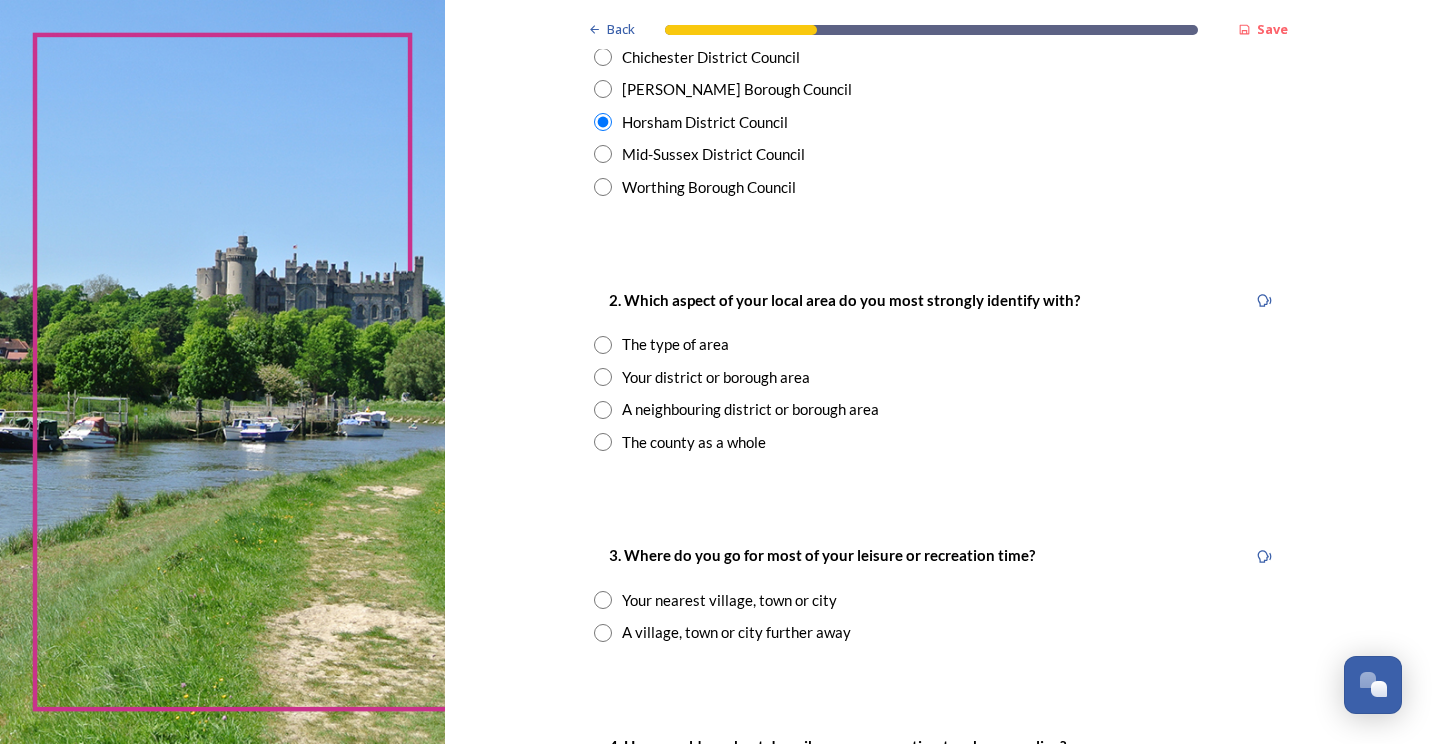 click on "Your district or borough area" at bounding box center (716, 377) 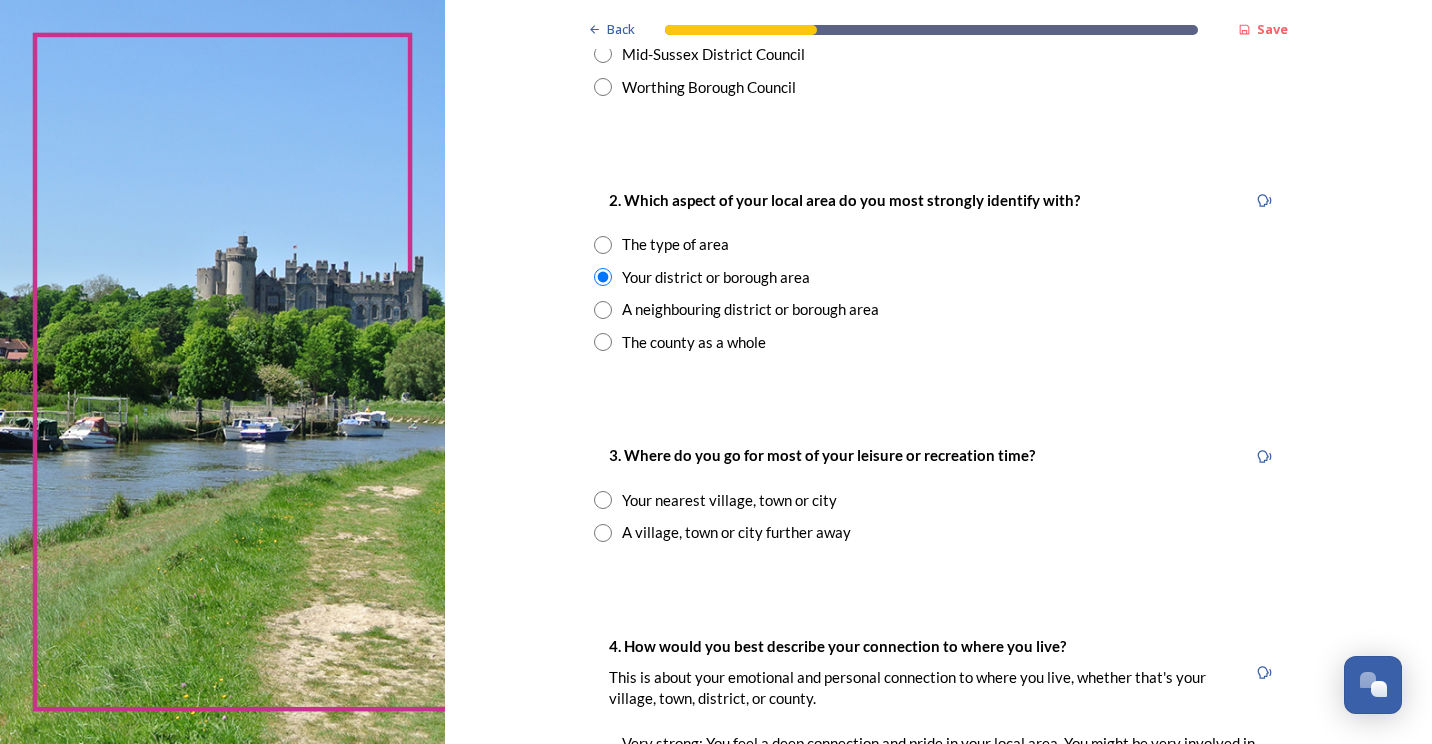 scroll, scrollTop: 800, scrollLeft: 0, axis: vertical 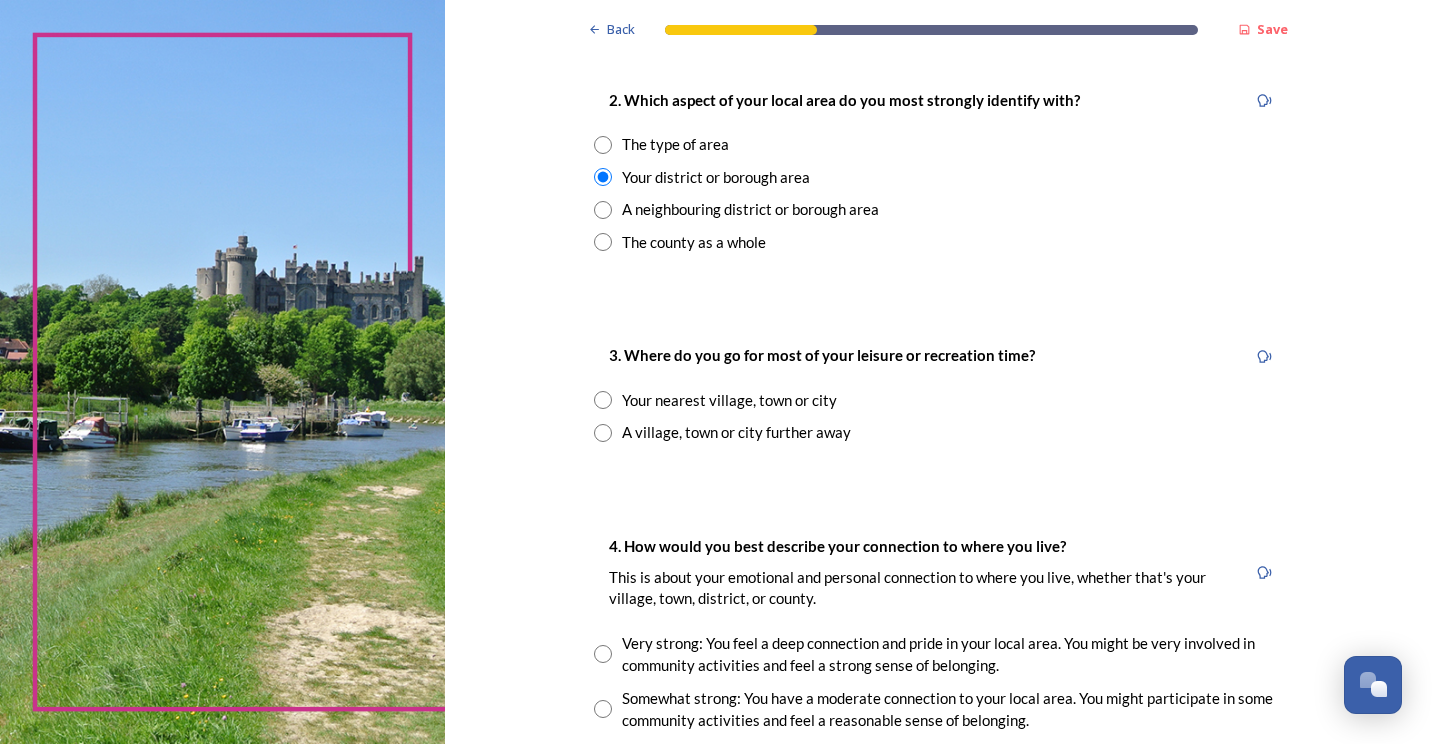 click on "Your nearest village, town or city" at bounding box center [729, 400] 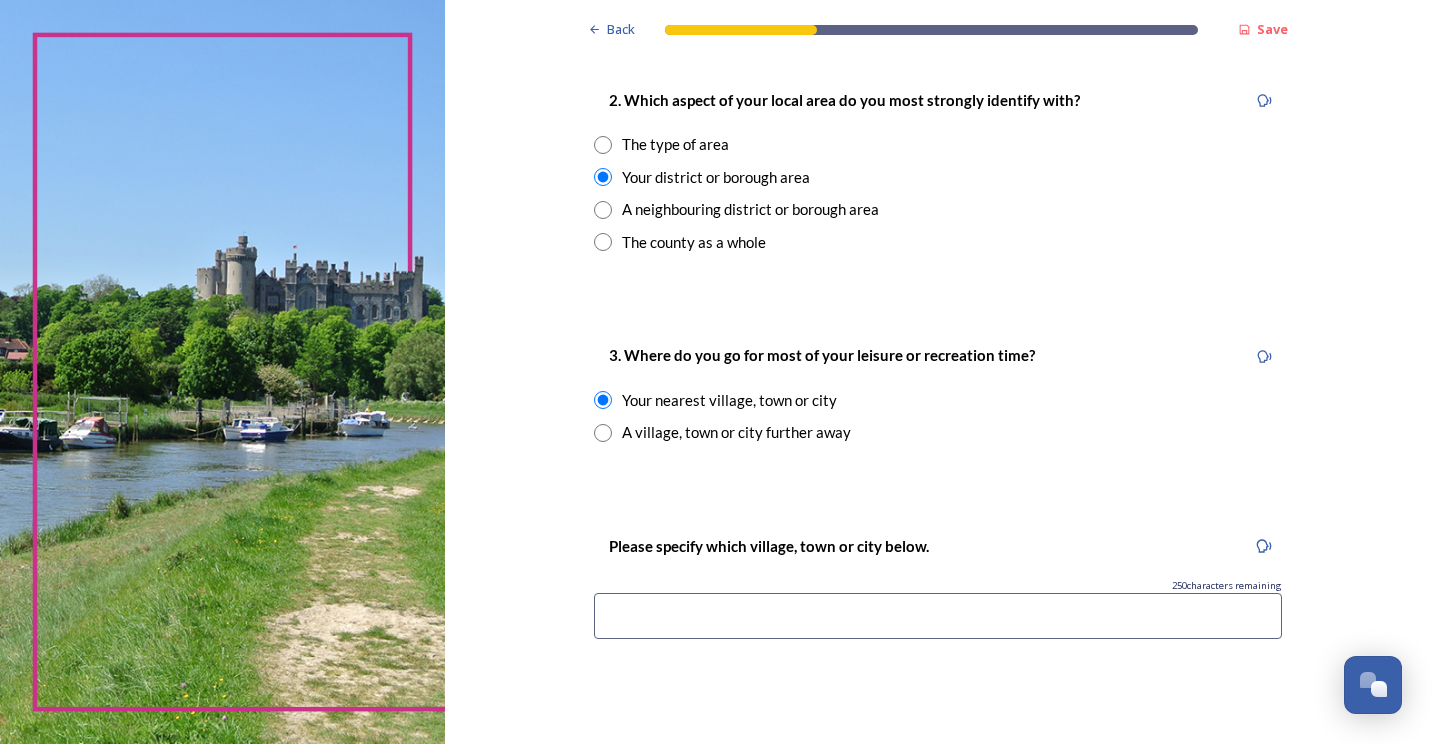 click on "3. Where do you go for most of your leisure or recreation time? Your nearest village, town or city A village, town or city further away" at bounding box center (938, 393) 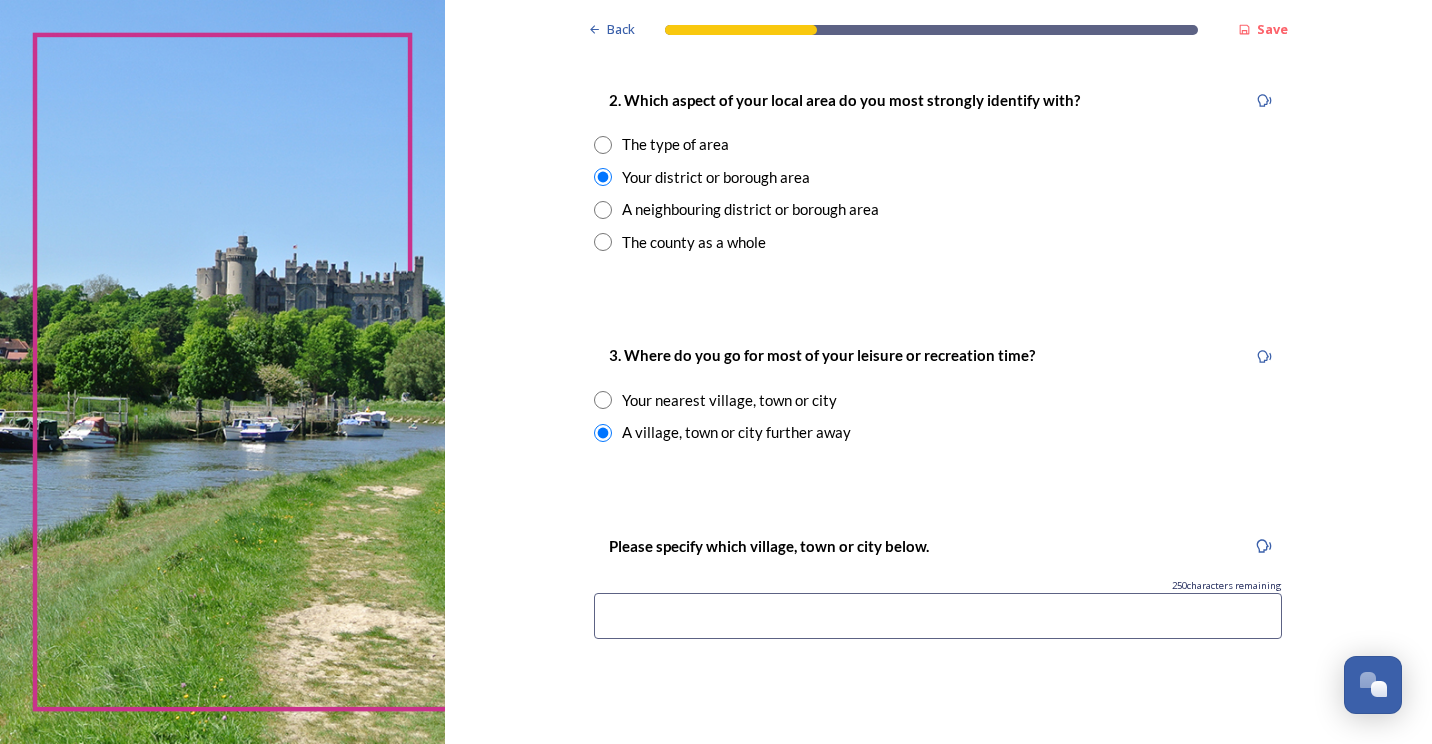 click on "Your nearest village, town or city" at bounding box center [729, 400] 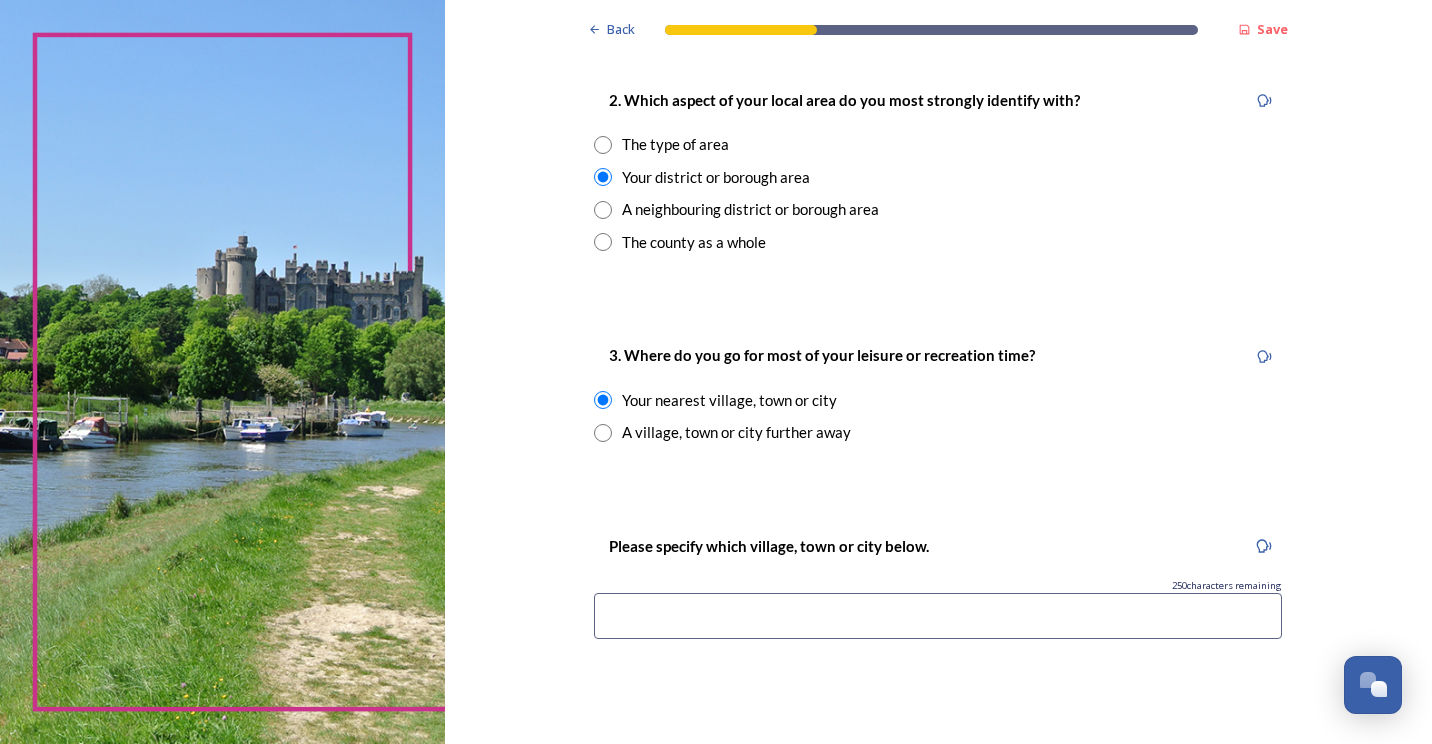 click at bounding box center (938, 616) 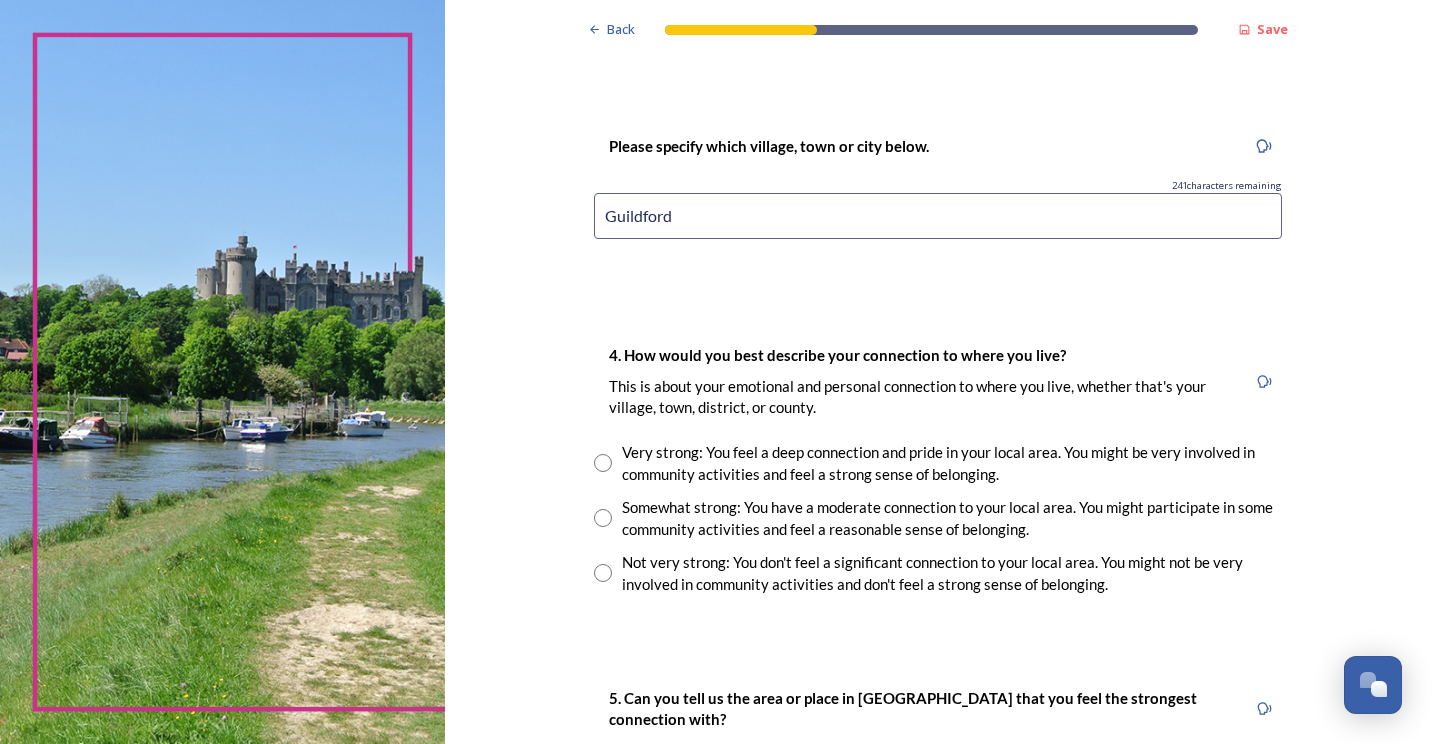 scroll, scrollTop: 1300, scrollLeft: 0, axis: vertical 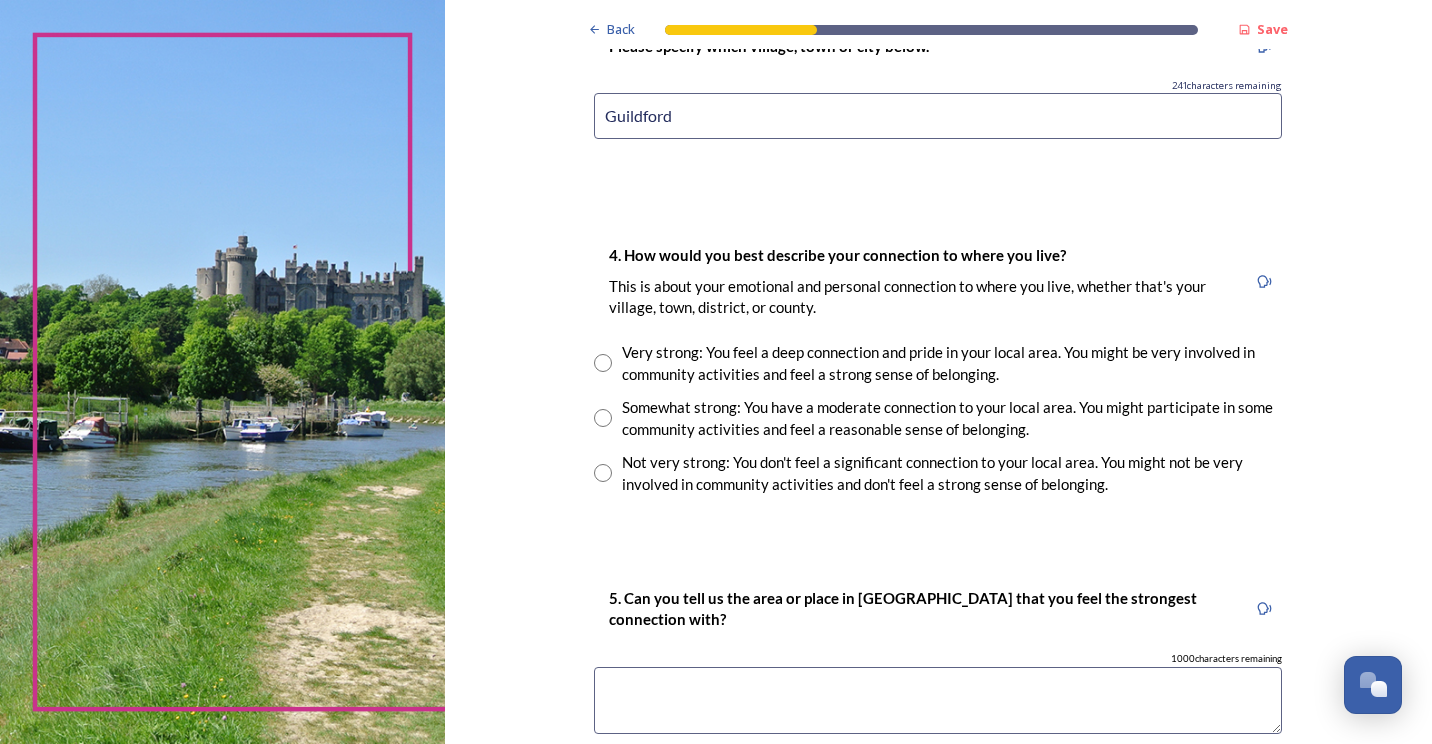 type on "Guildford" 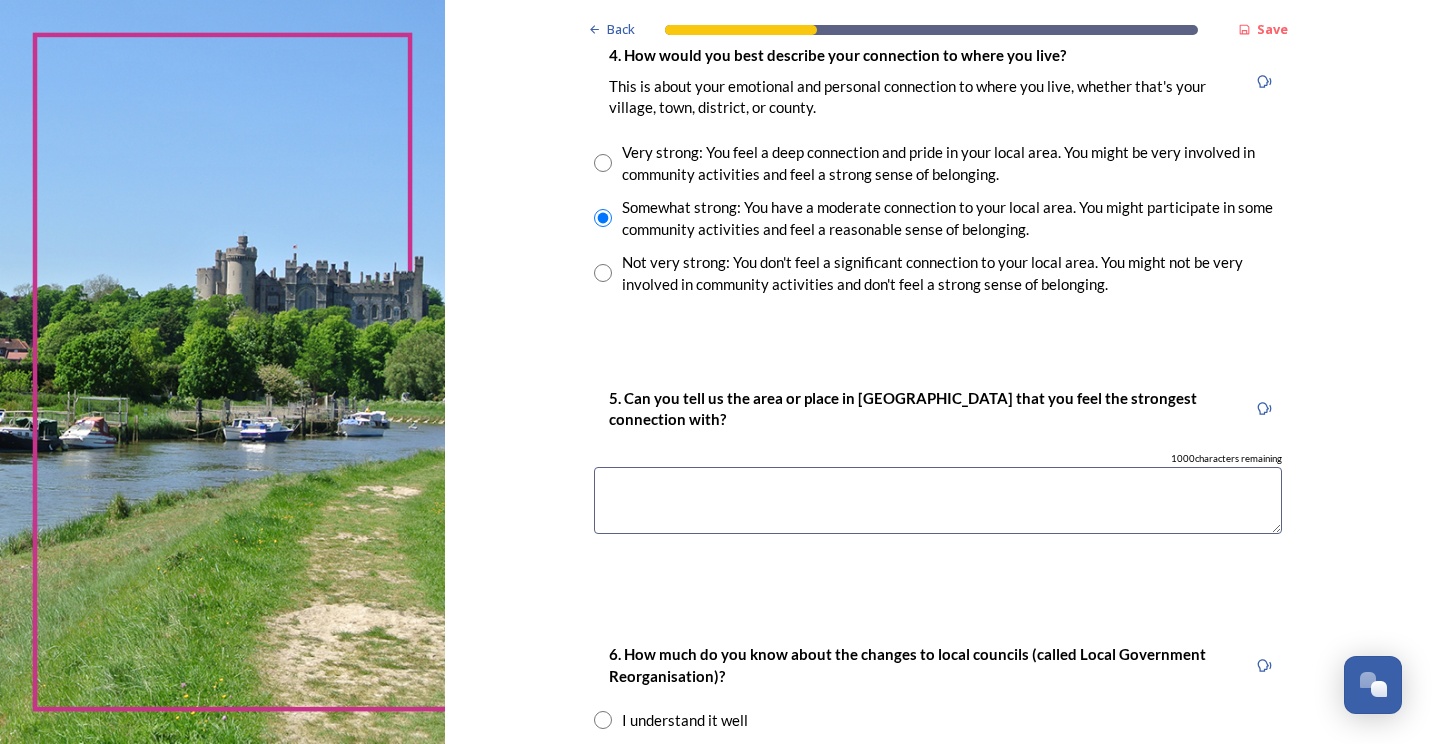 scroll, scrollTop: 1600, scrollLeft: 0, axis: vertical 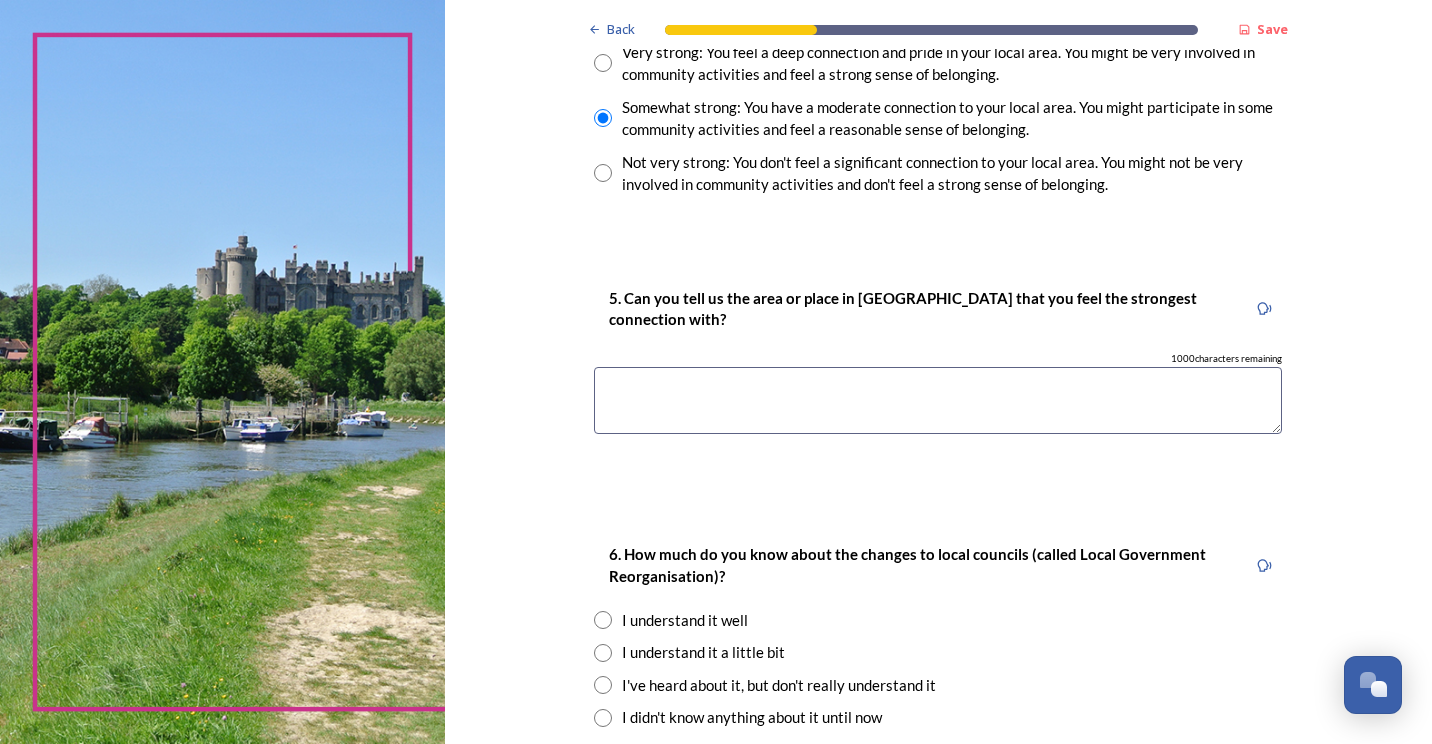 click at bounding box center [938, 400] 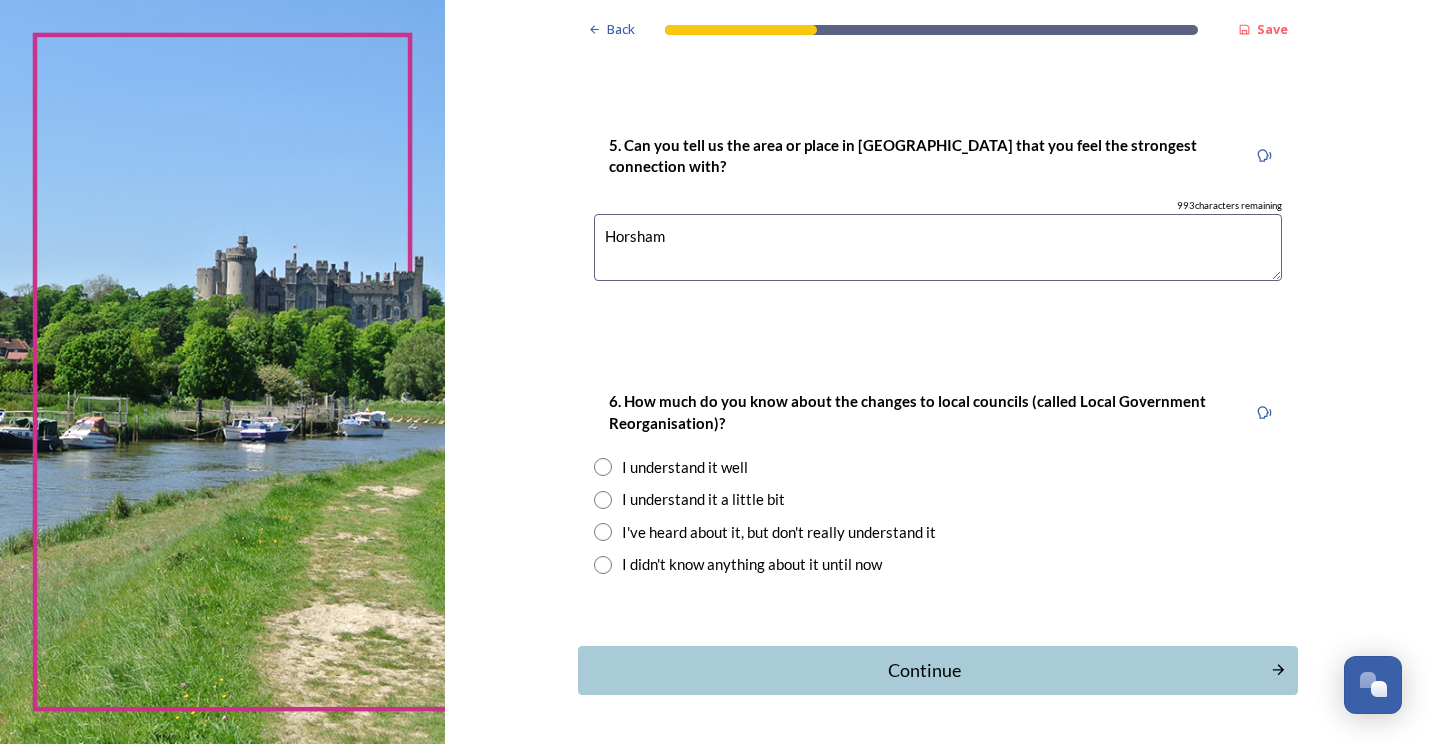 scroll, scrollTop: 1800, scrollLeft: 0, axis: vertical 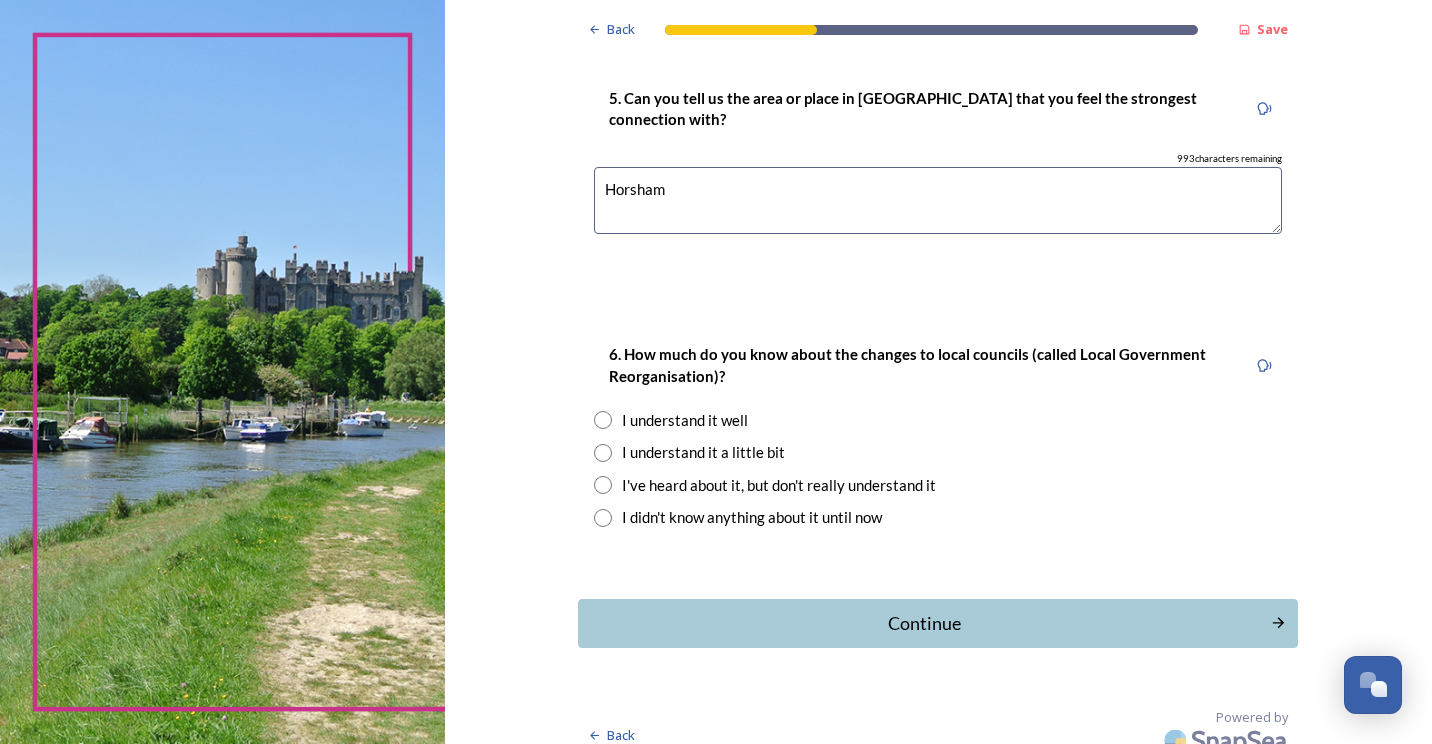type on "Horsham" 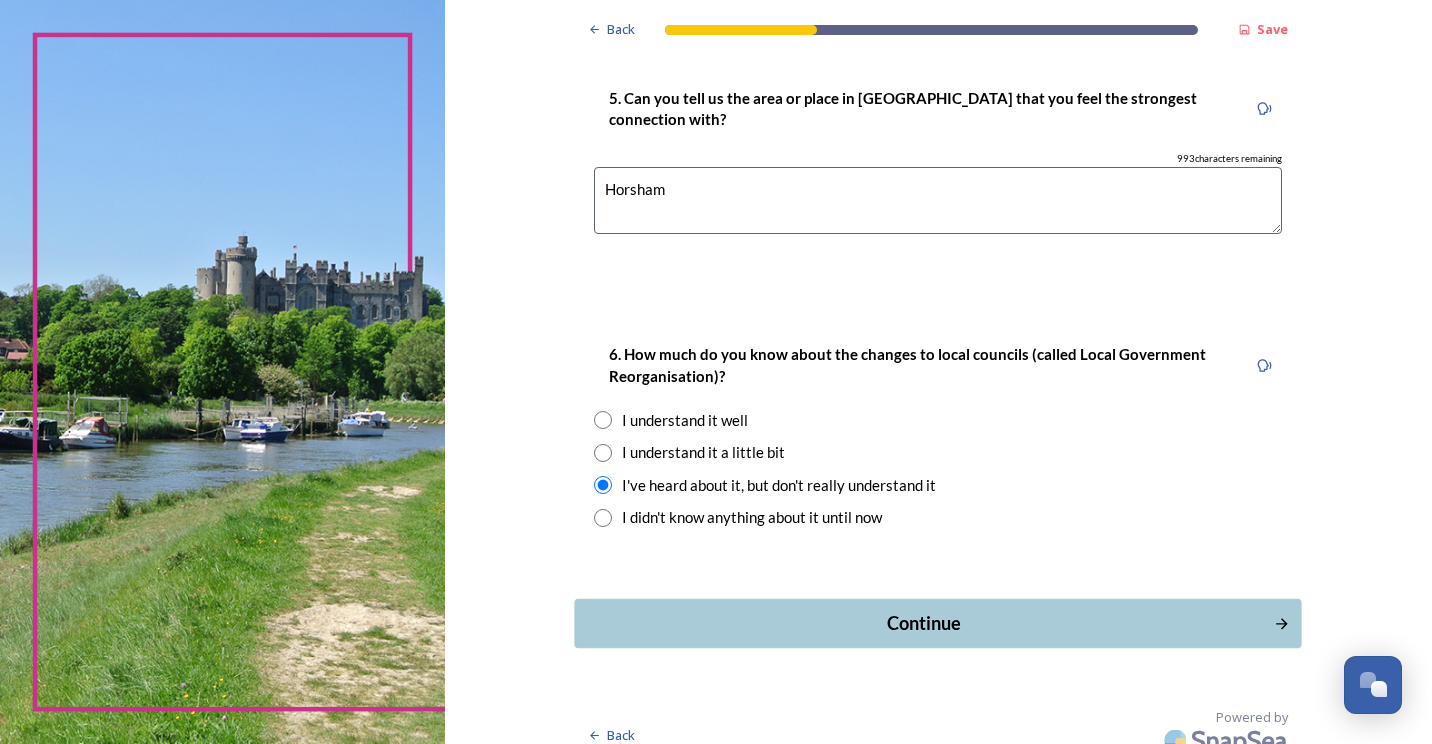 click on "Continue" at bounding box center (938, 623) 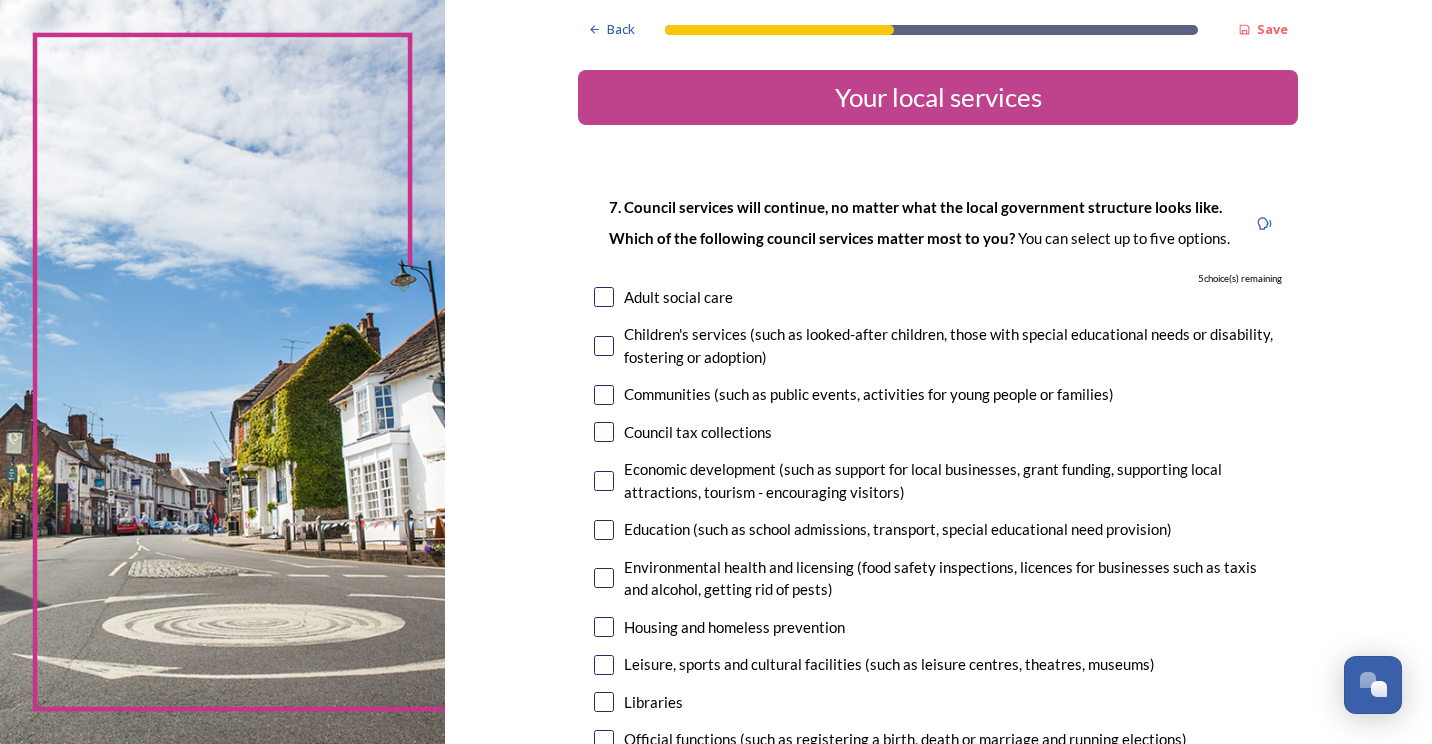click on "Communities (such as public events, activities for young people or families)" at bounding box center [869, 394] 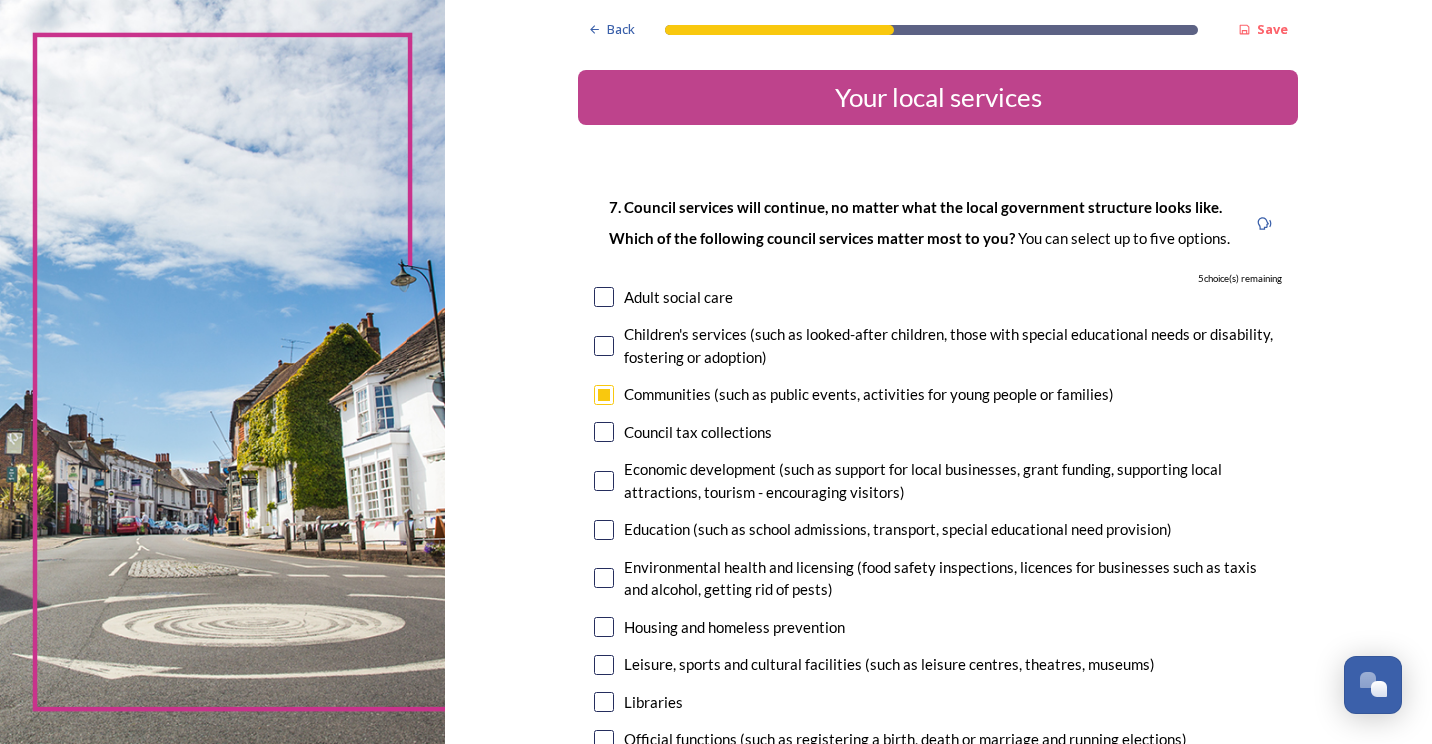 checkbox on "true" 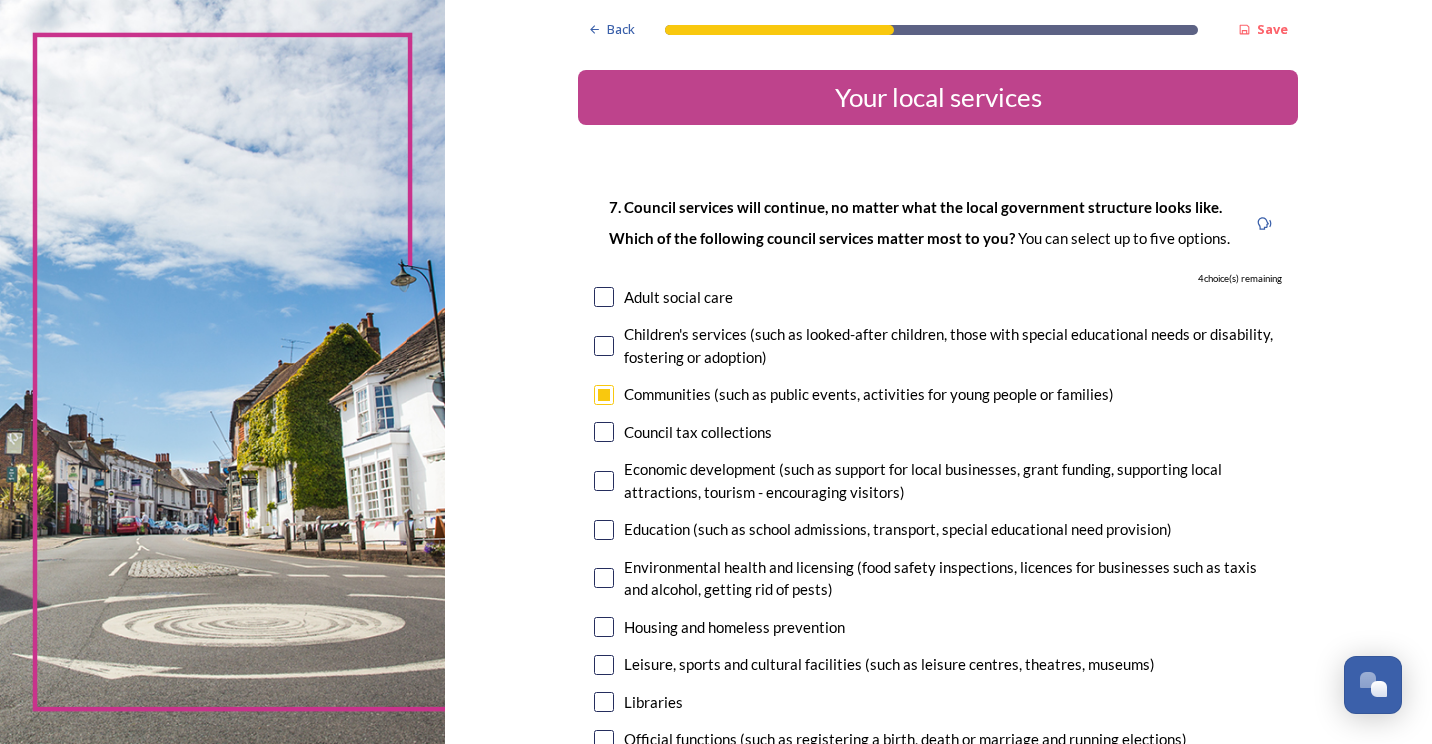 click on "Council tax collections" at bounding box center (698, 432) 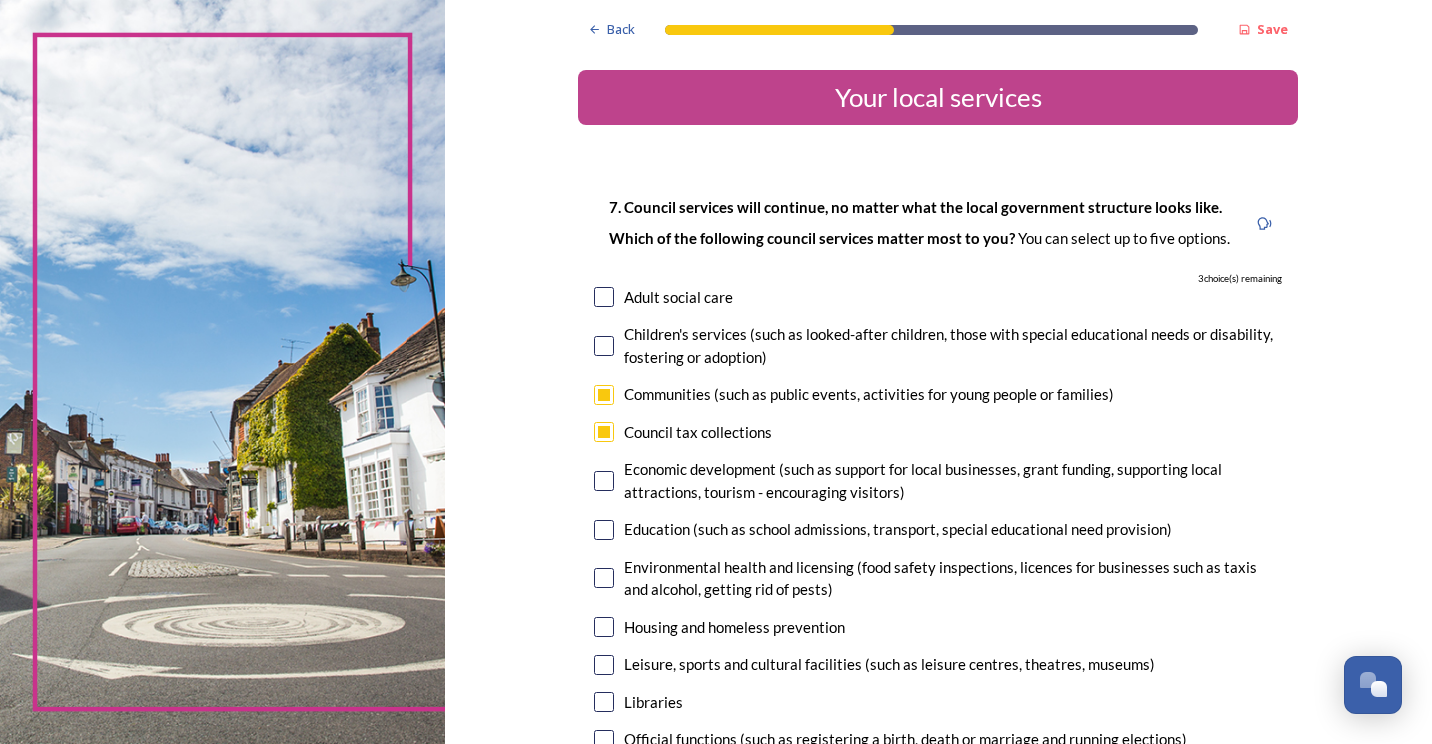 scroll, scrollTop: 100, scrollLeft: 0, axis: vertical 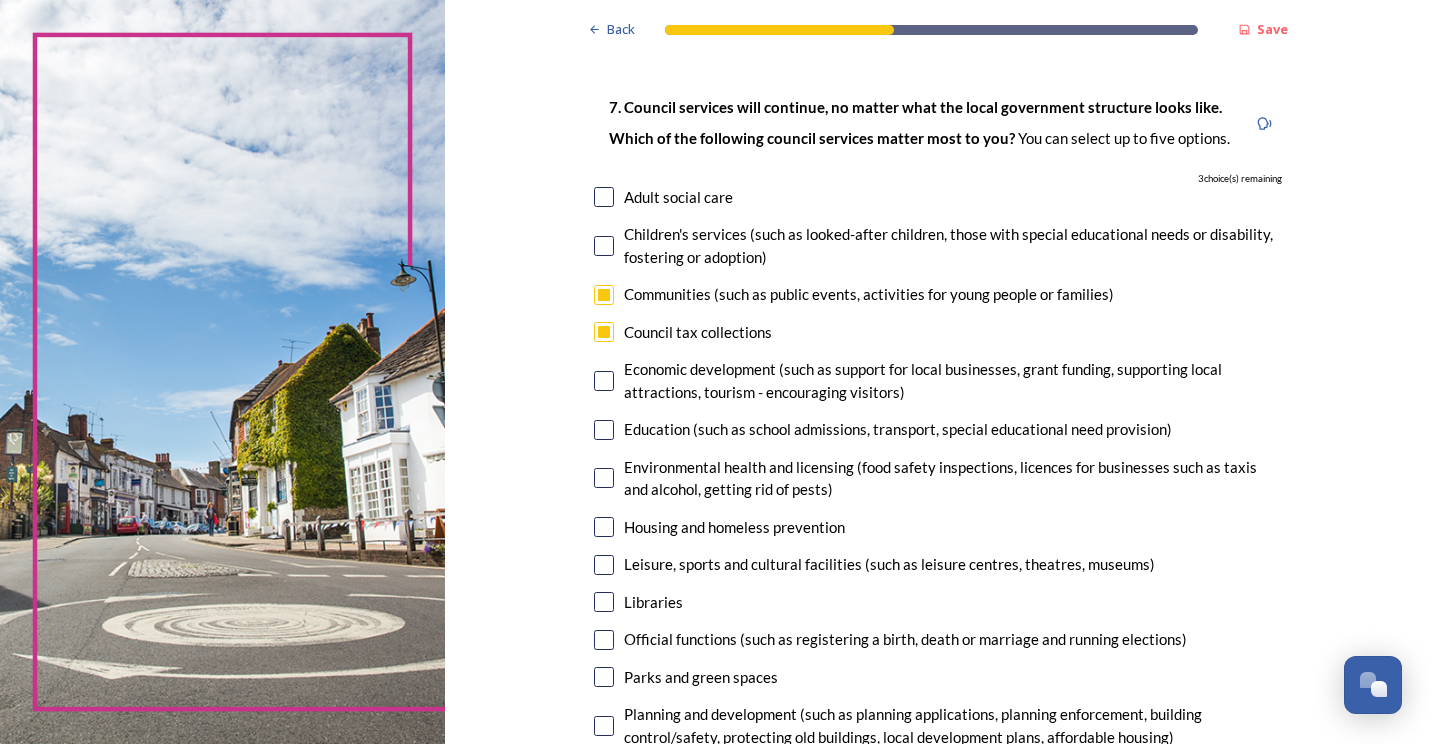click on "Economic development (such as support for local businesses, grant funding, supporting local attractions, tourism - encouraging visitors)" at bounding box center [953, 380] 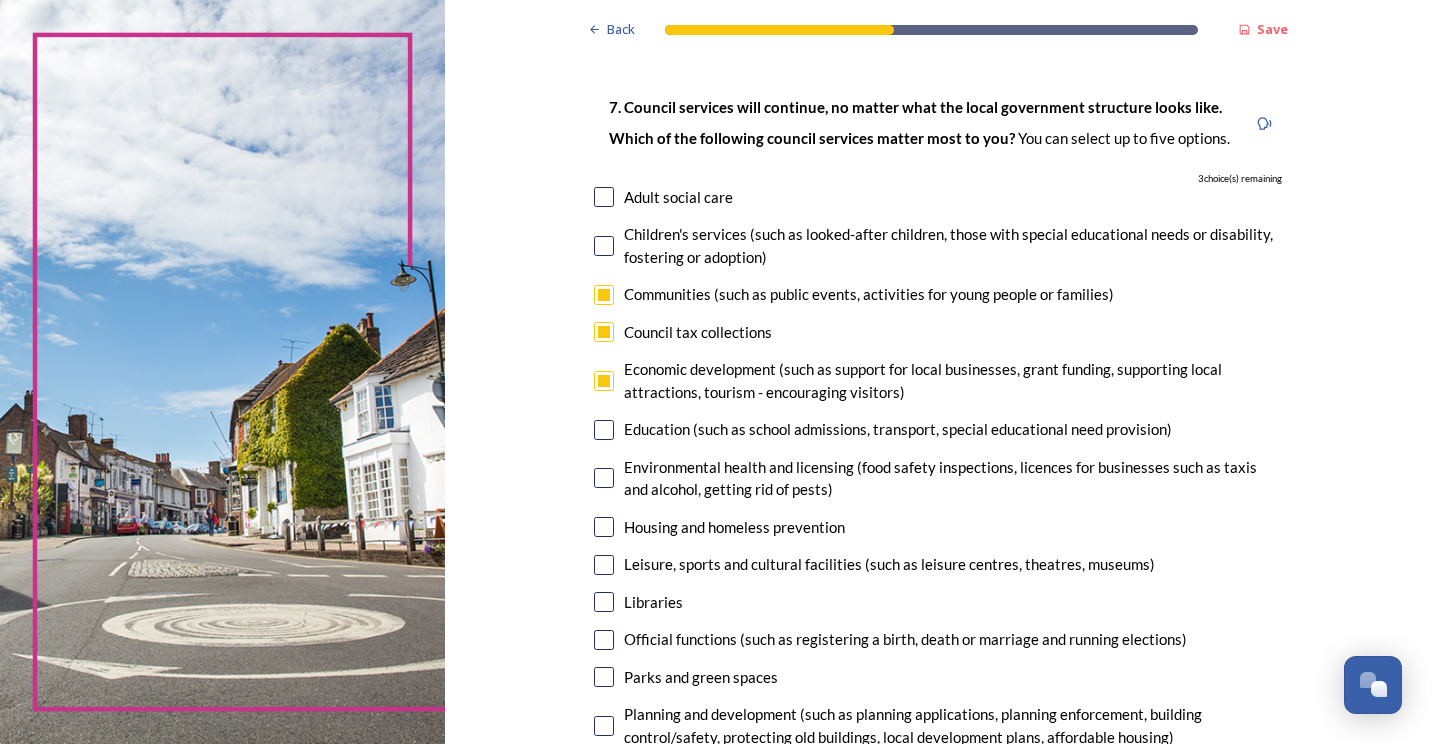 checkbox on "true" 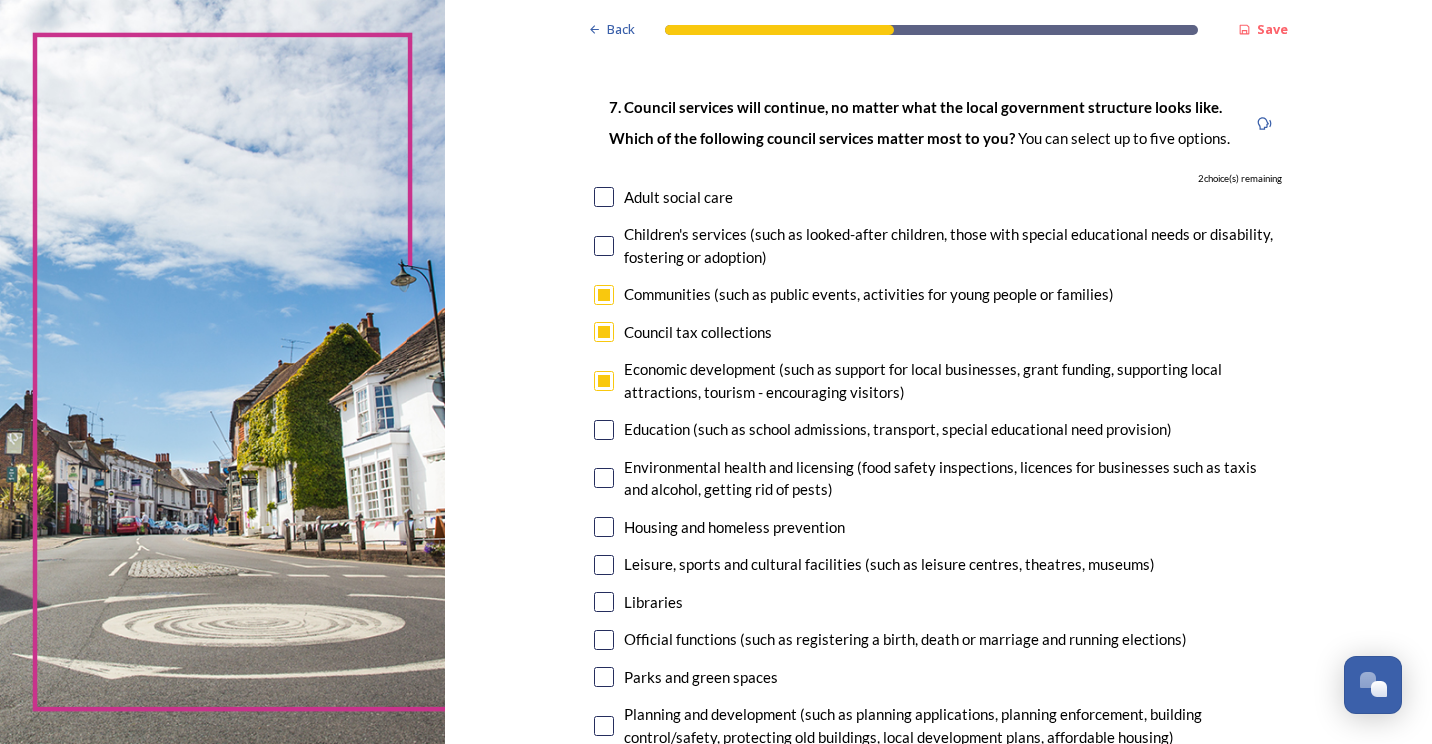 click on "Environmental health and licensing (food safety inspections, licences for businesses such as taxis and alcohol, getting rid of pests)" at bounding box center [953, 478] 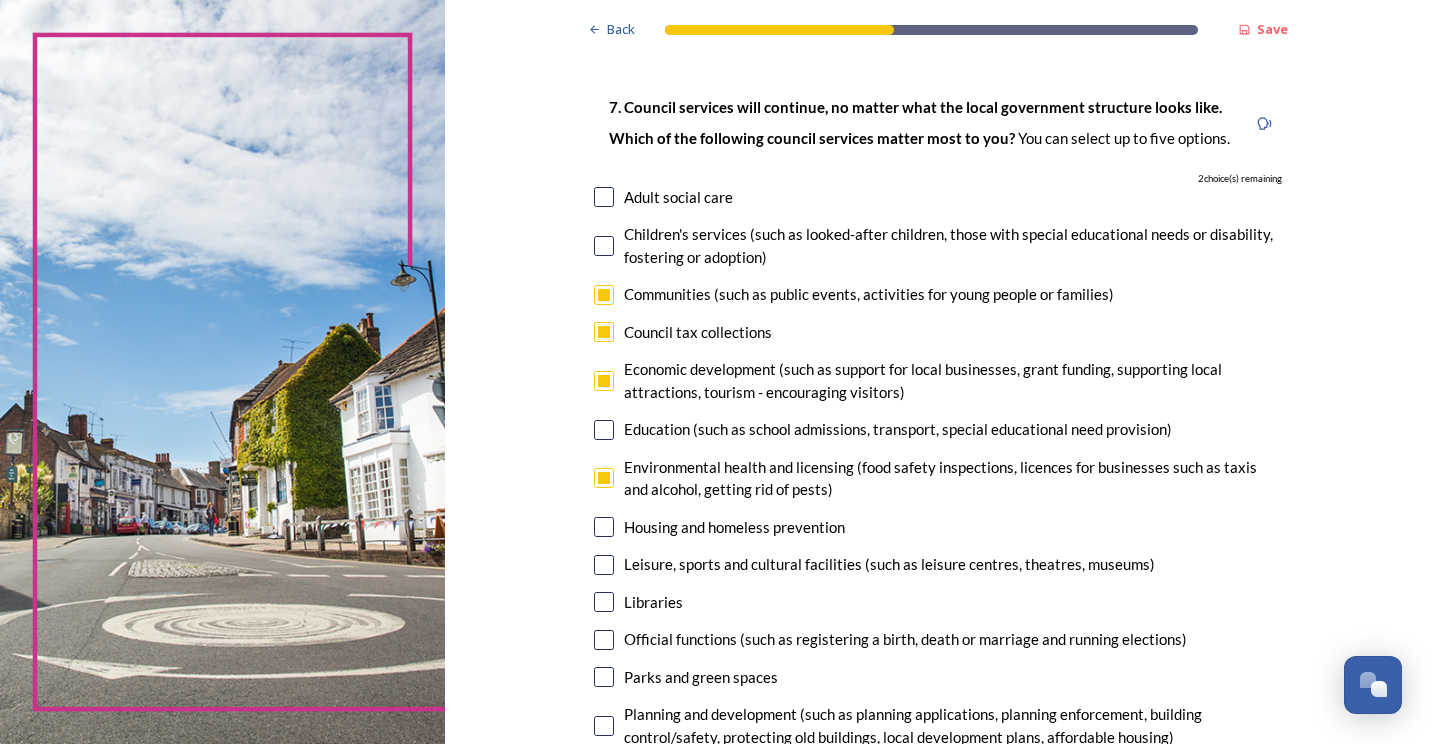 checkbox on "true" 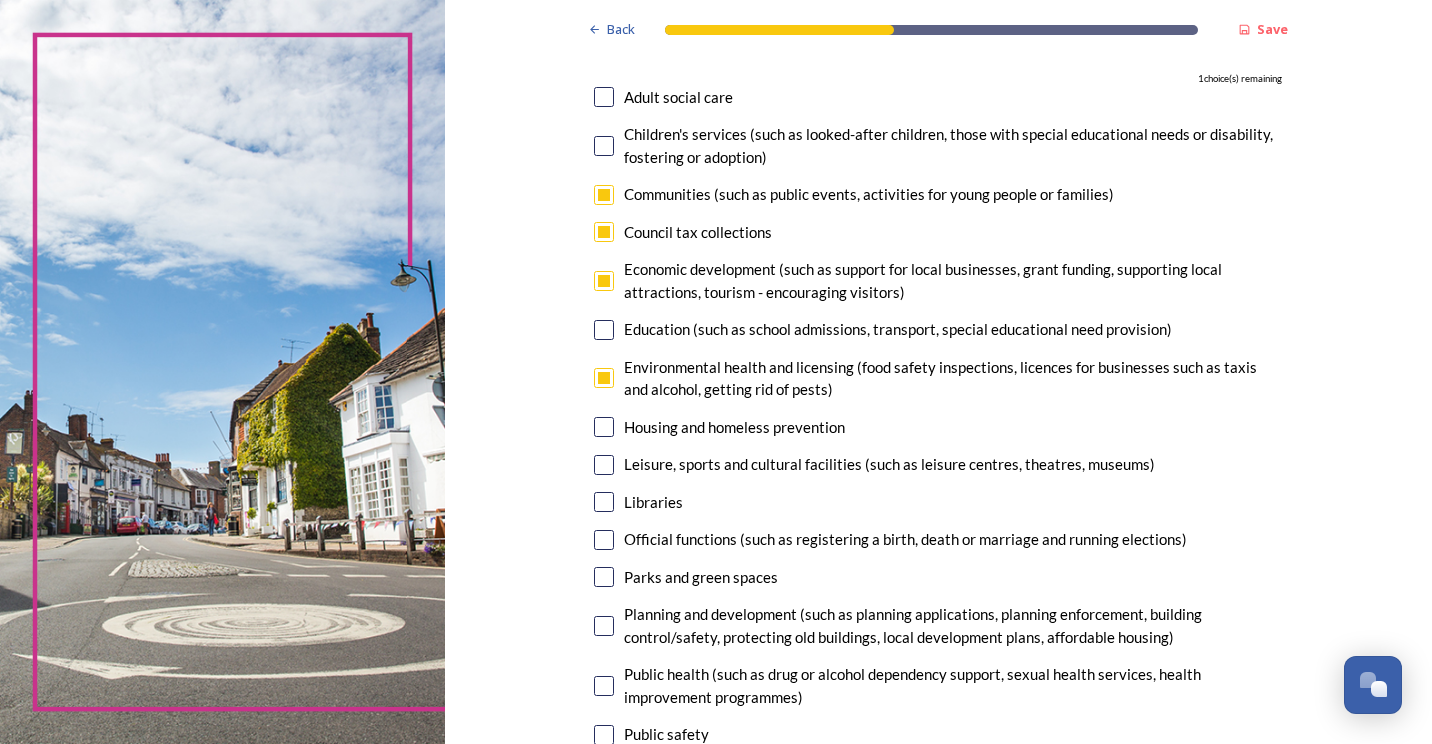 scroll, scrollTop: 300, scrollLeft: 0, axis: vertical 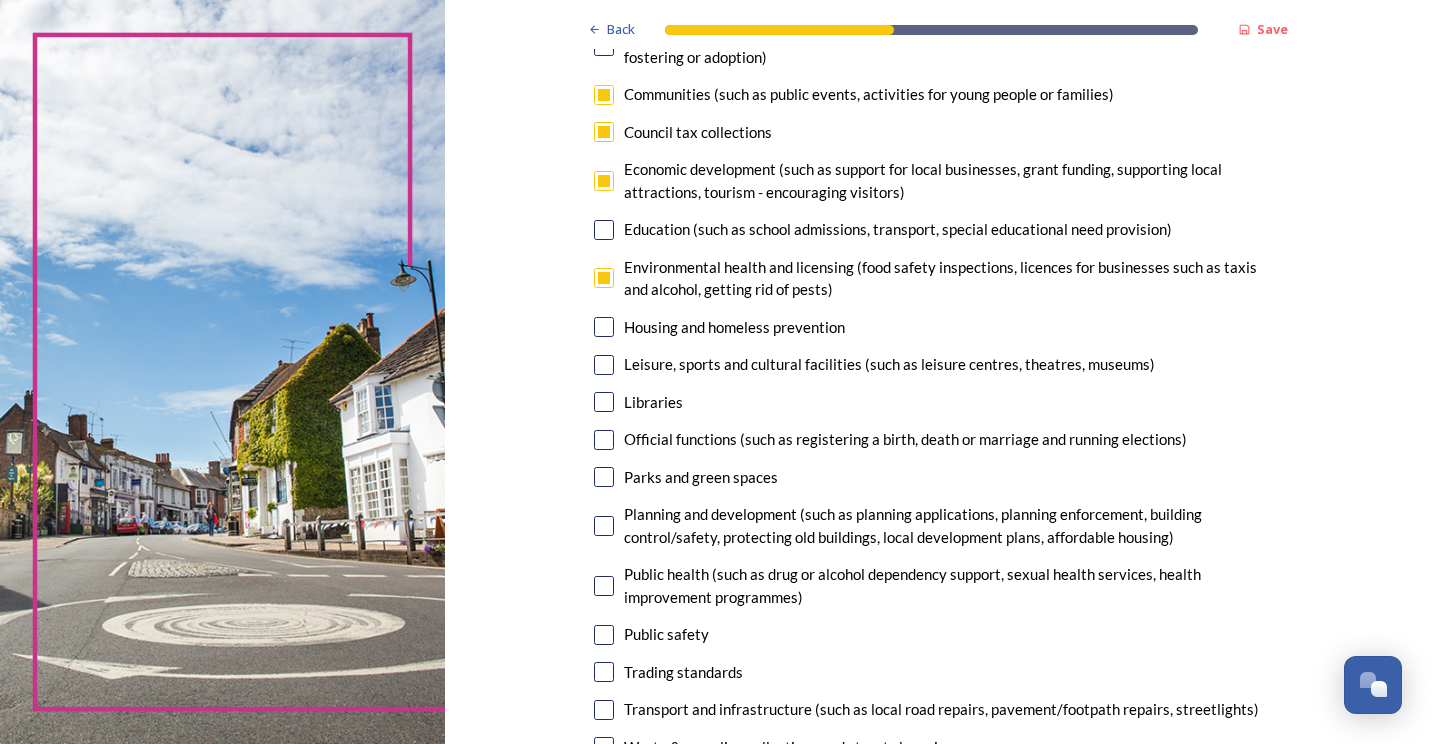 click on "Parks and green spaces" at bounding box center (701, 477) 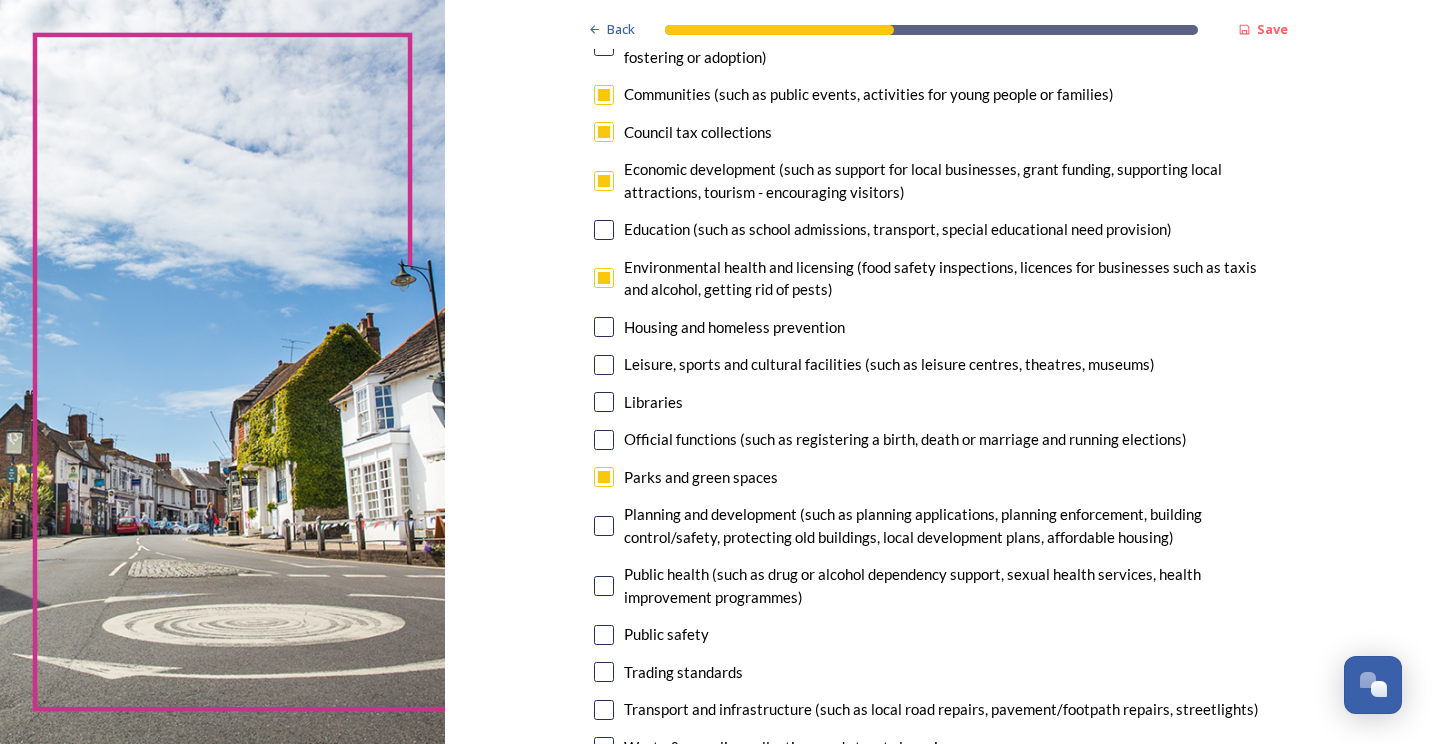 click on "Planning and development (such as planning applications, planning enforcement, building control/safety, protecting old buildings, local development plans, affordable housing)" at bounding box center [953, 525] 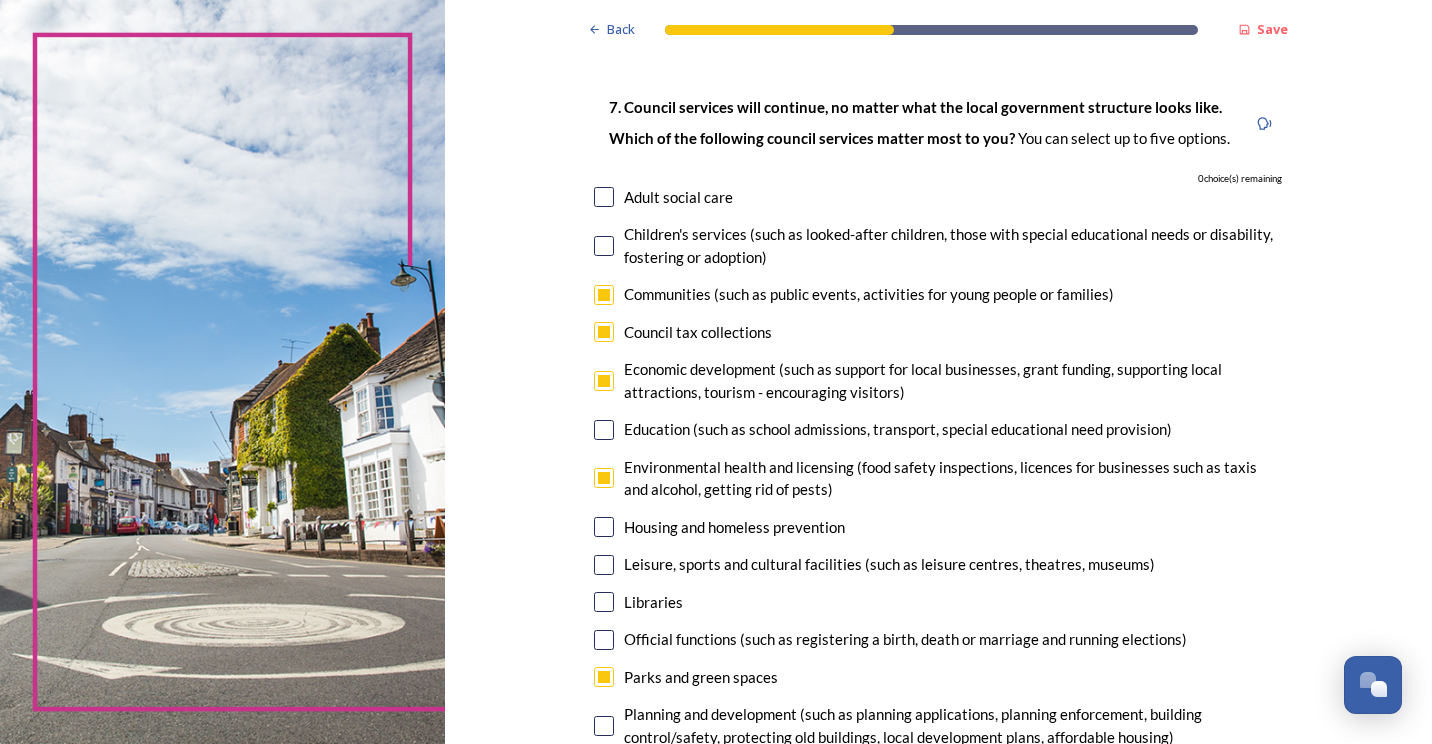 scroll, scrollTop: 200, scrollLeft: 0, axis: vertical 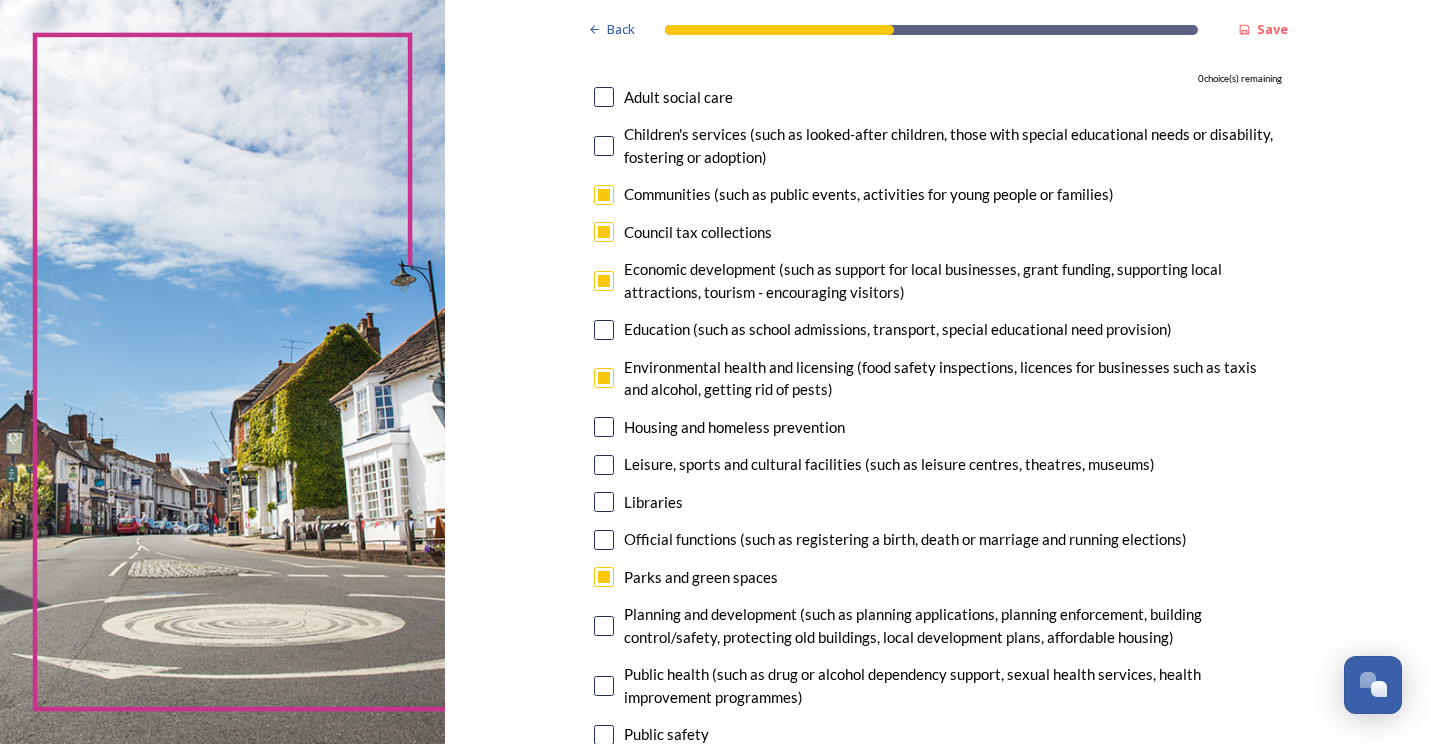 click at bounding box center [604, 577] 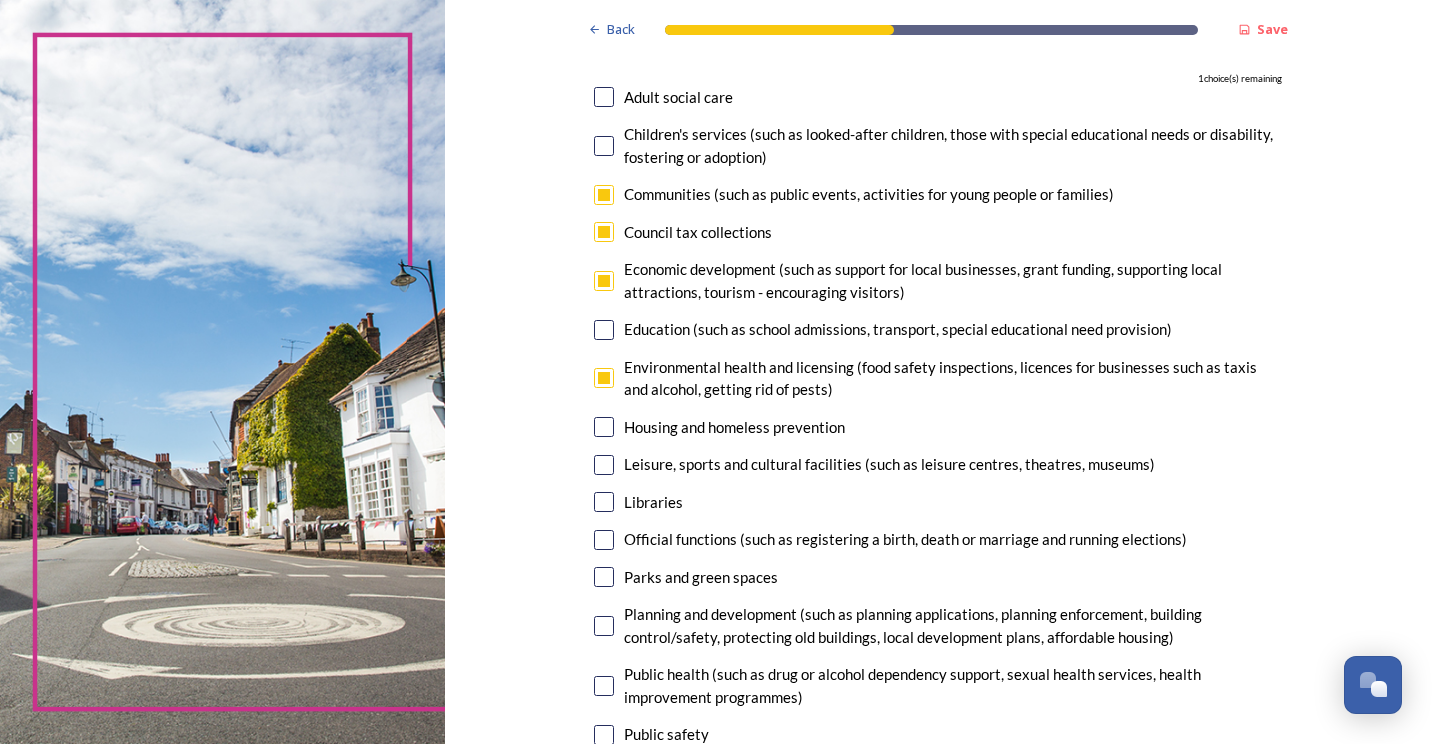 click at bounding box center [604, 626] 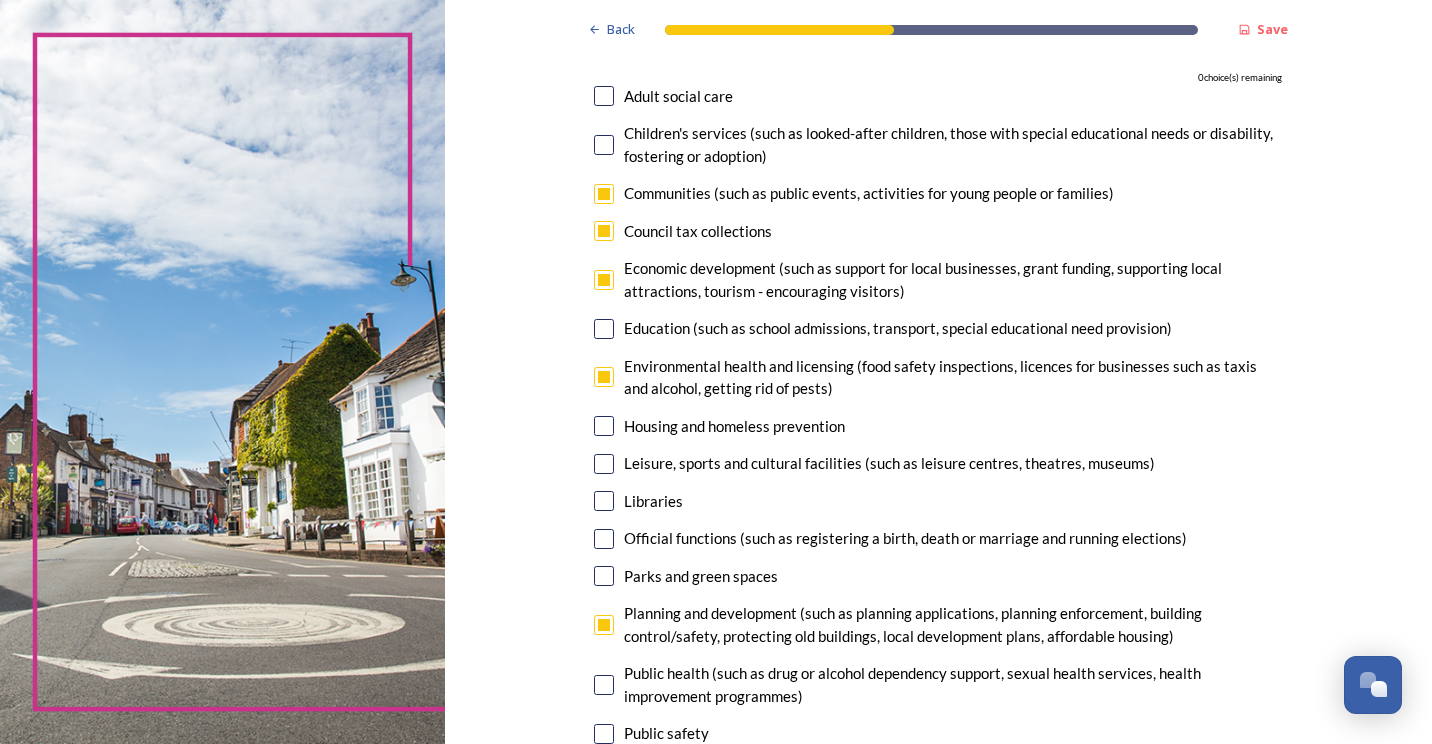 scroll, scrollTop: 200, scrollLeft: 0, axis: vertical 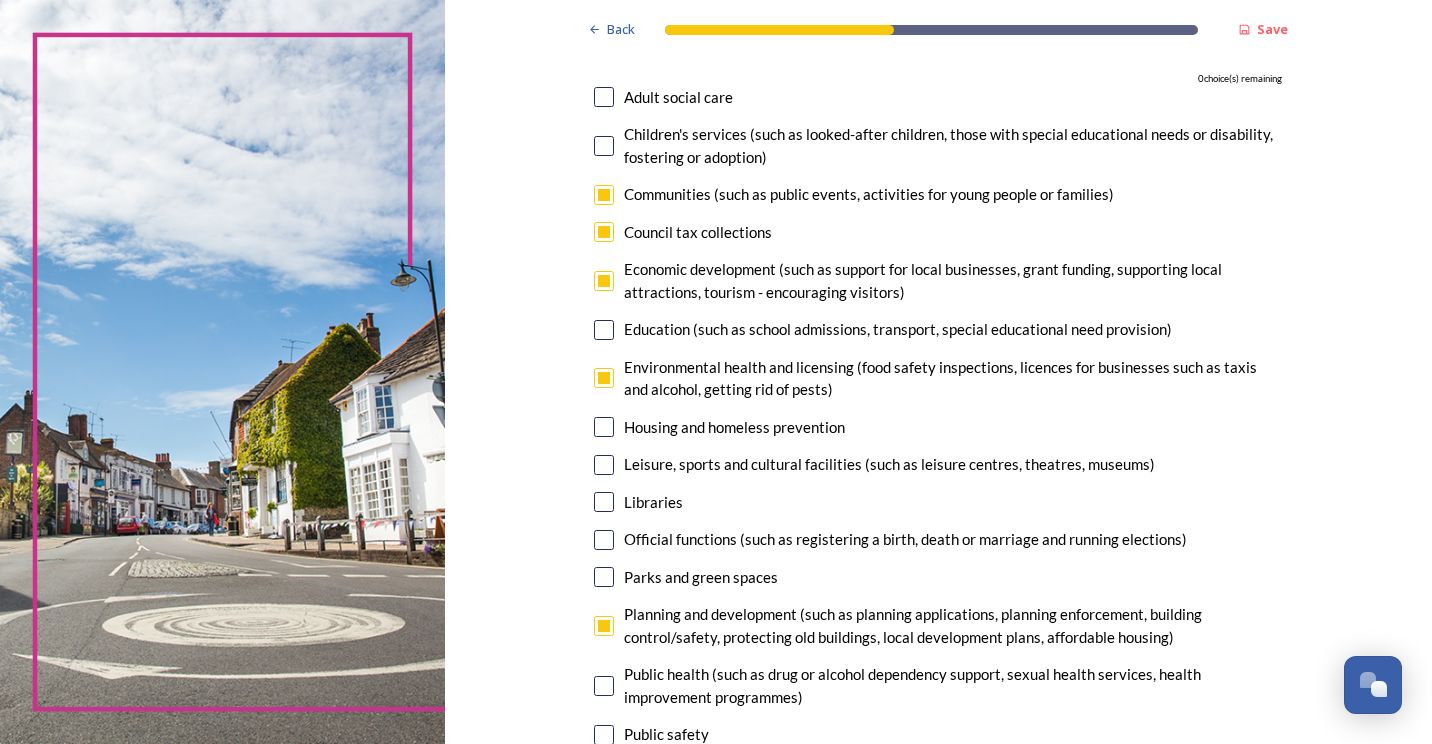 click on "Environmental health and licensing (food safety inspections, licences for businesses such as taxis and alcohol, getting rid of pests)" at bounding box center (953, 378) 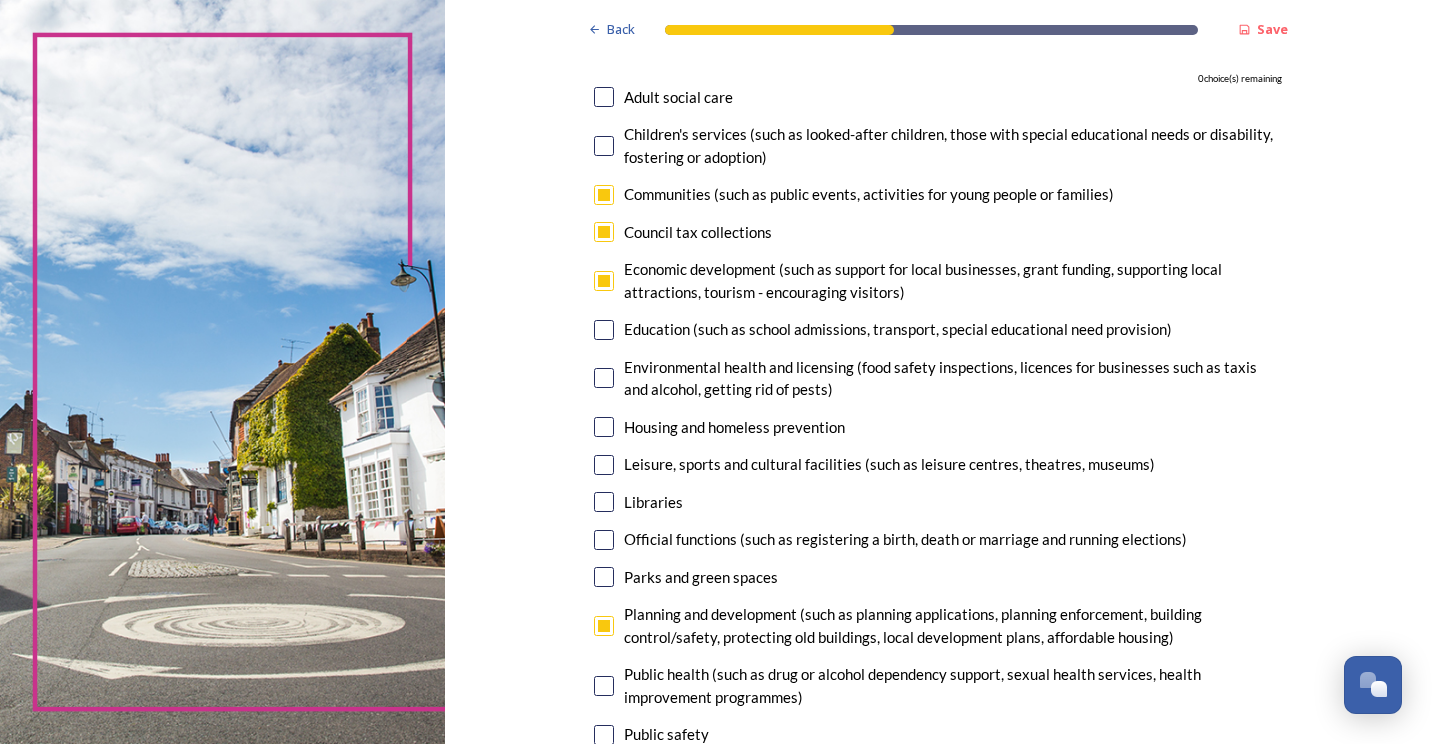 checkbox on "false" 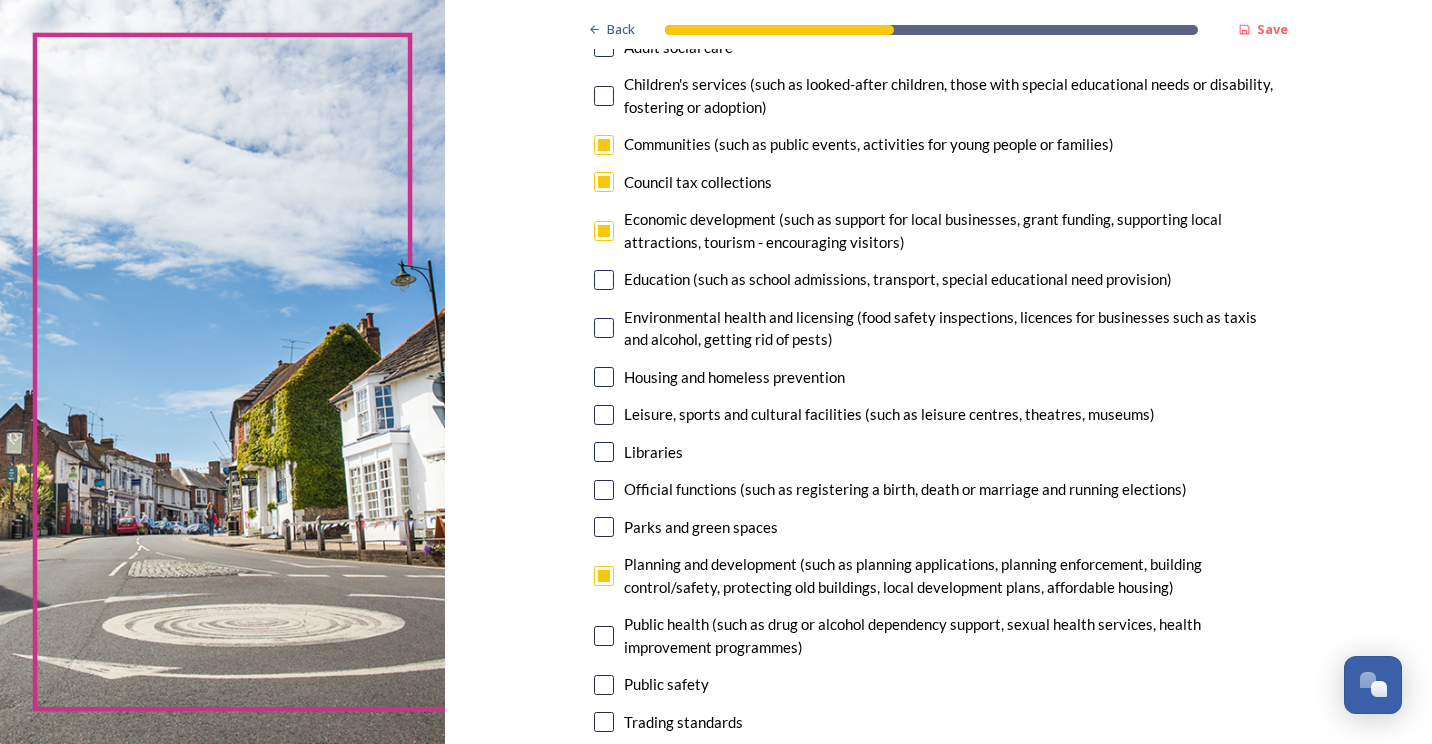 scroll, scrollTop: 300, scrollLeft: 0, axis: vertical 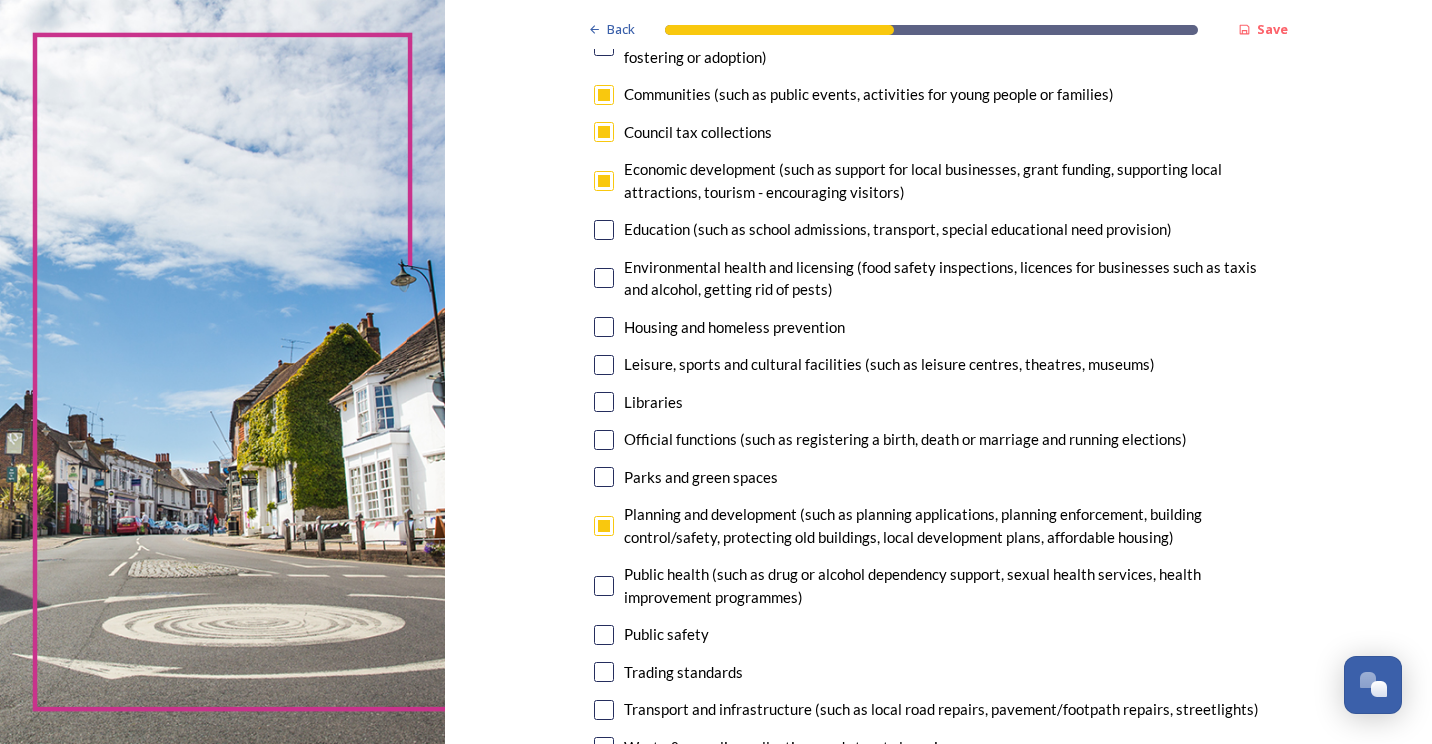 click on "Public safety" at bounding box center [666, 634] 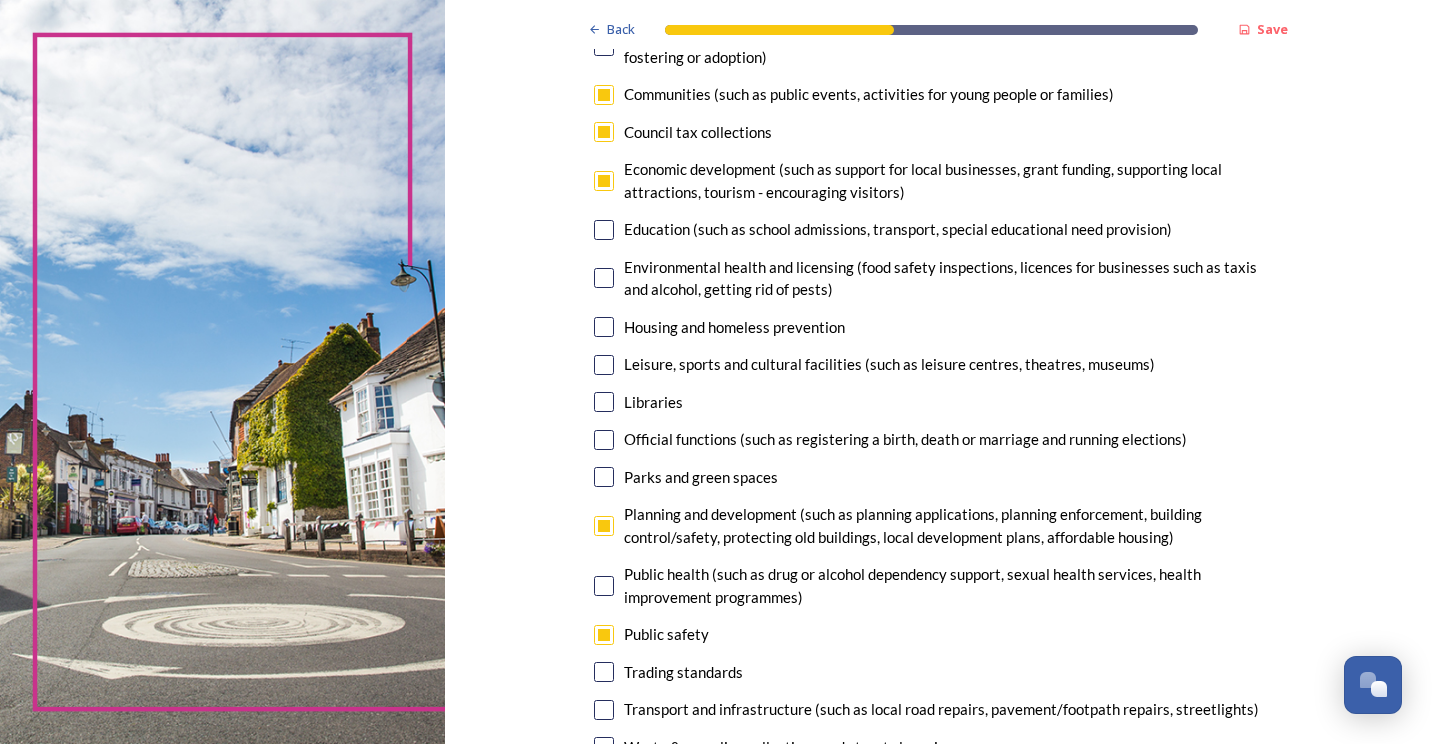 checkbox on "true" 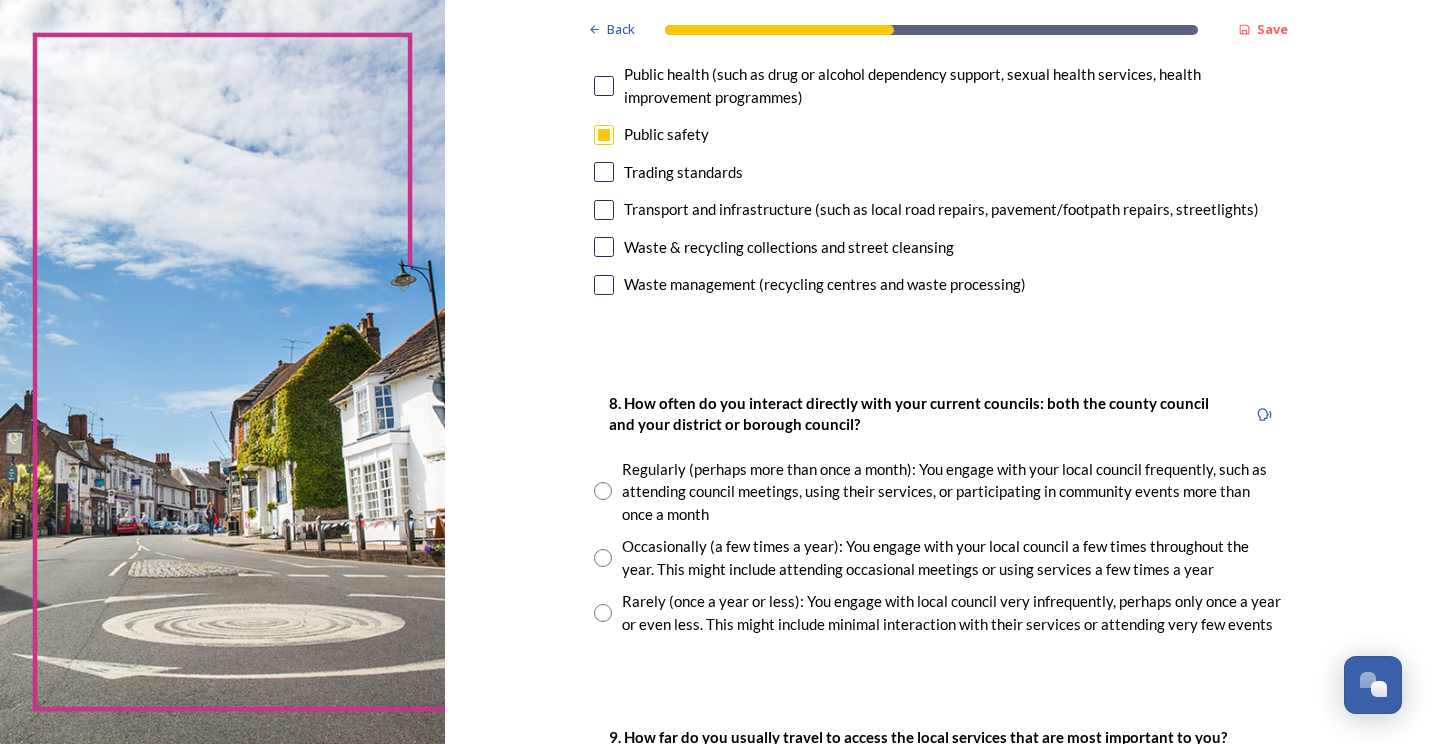 scroll, scrollTop: 900, scrollLeft: 0, axis: vertical 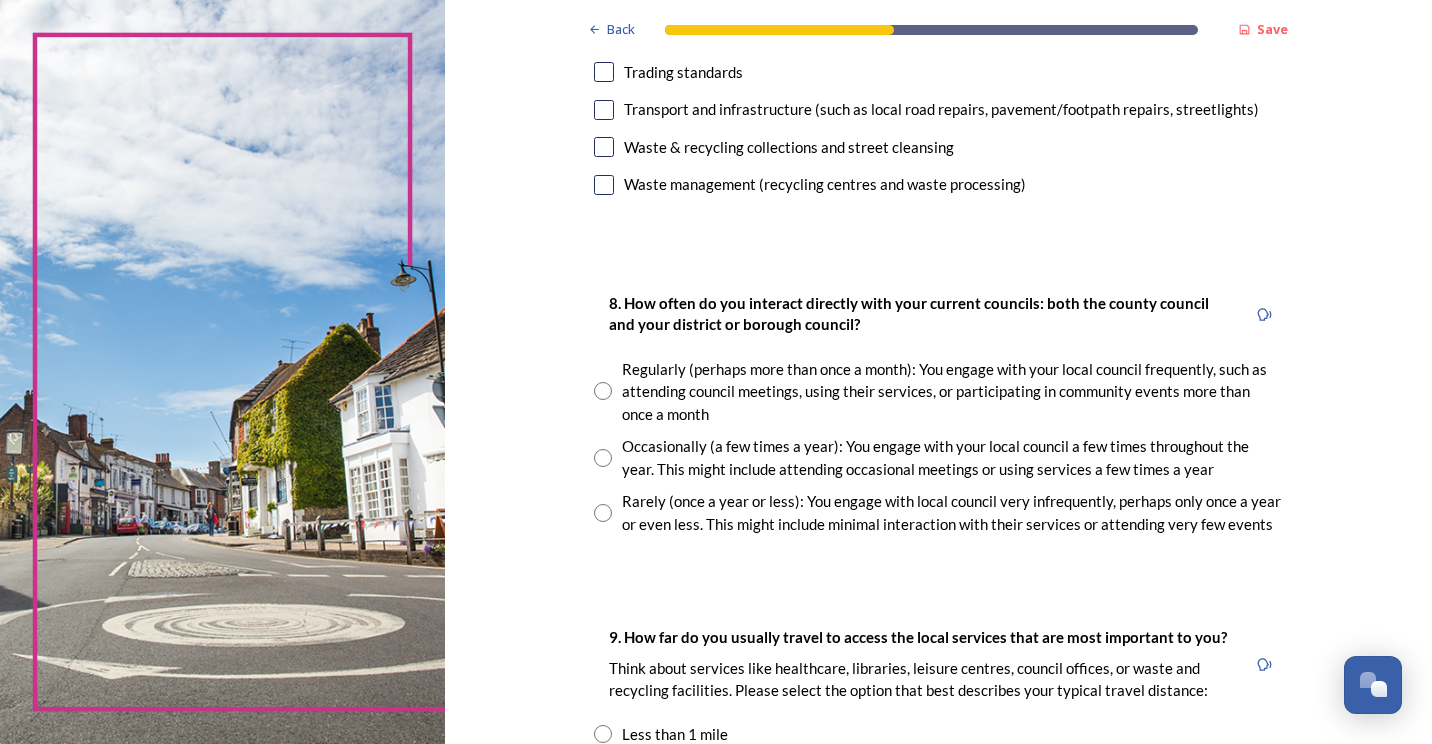 click on "Rarely (once a year or less): You engage with local council very infrequently, perhaps only once a year or even less. This might include minimal interaction with their services or attending very few events" at bounding box center (952, 512) 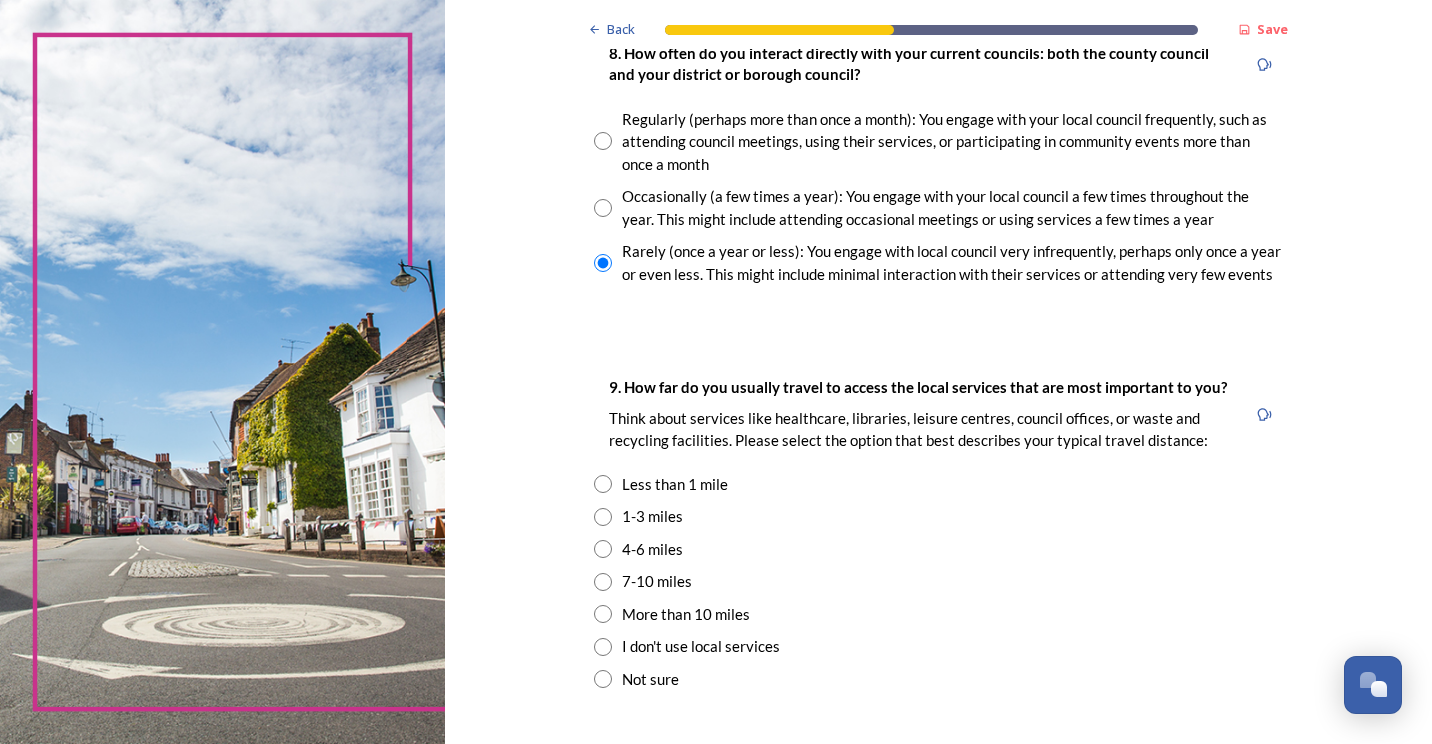 scroll, scrollTop: 1200, scrollLeft: 0, axis: vertical 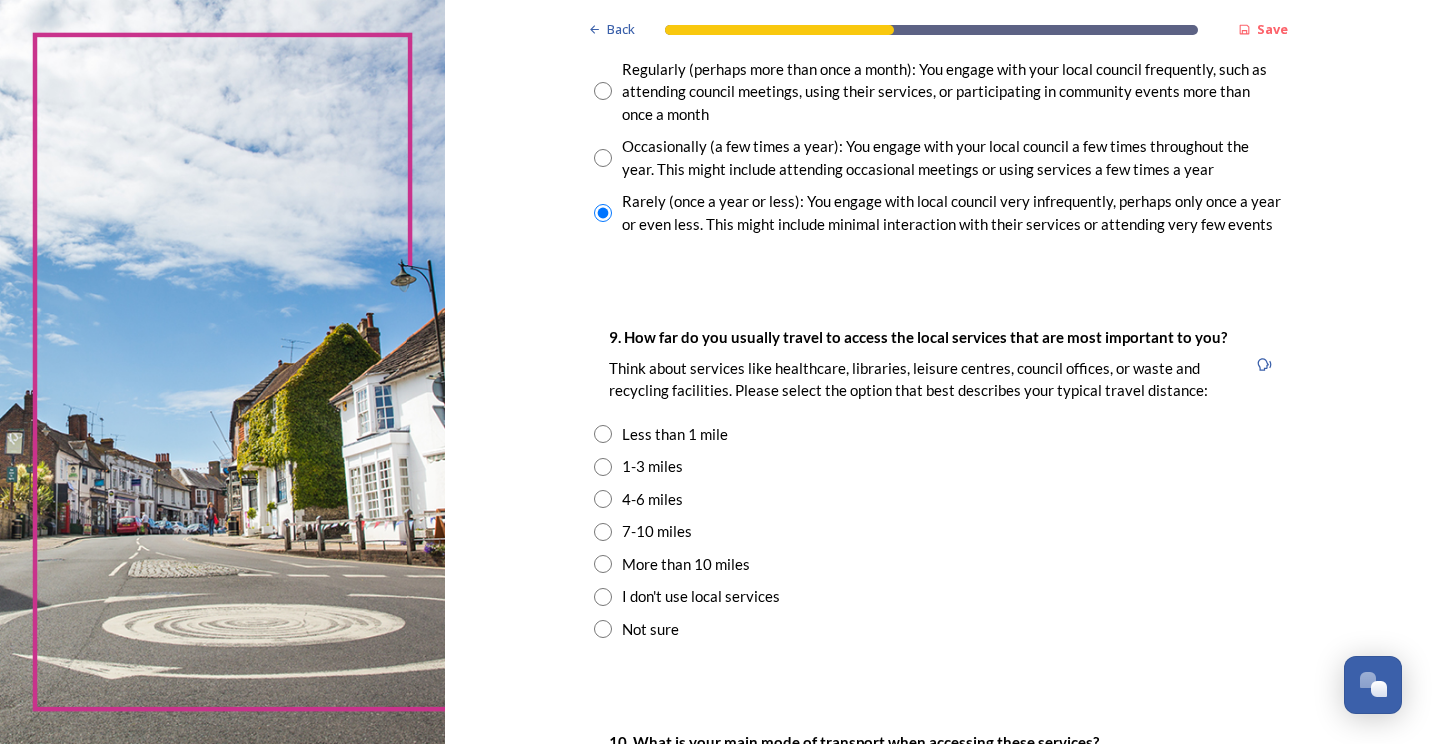 click on "1-3 miles" at bounding box center (652, 466) 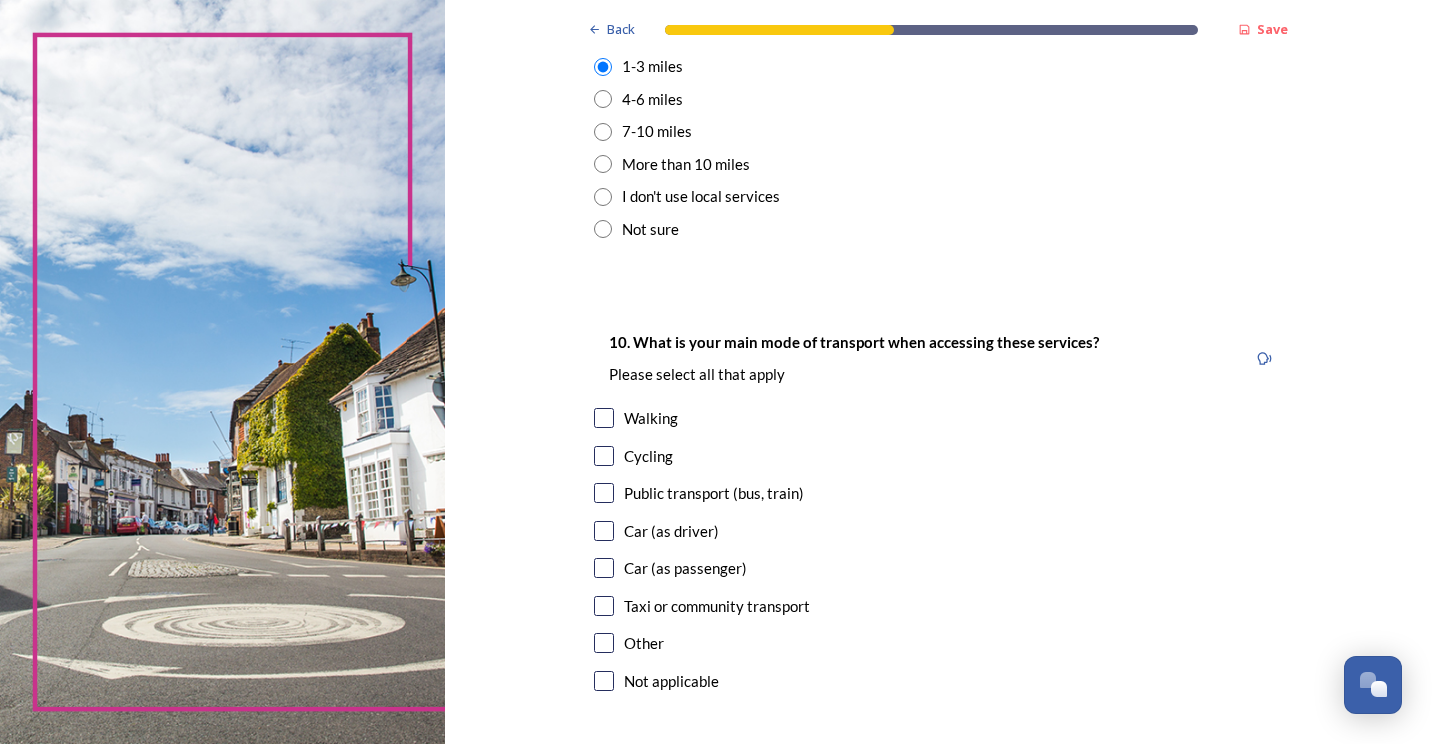 scroll, scrollTop: 1700, scrollLeft: 0, axis: vertical 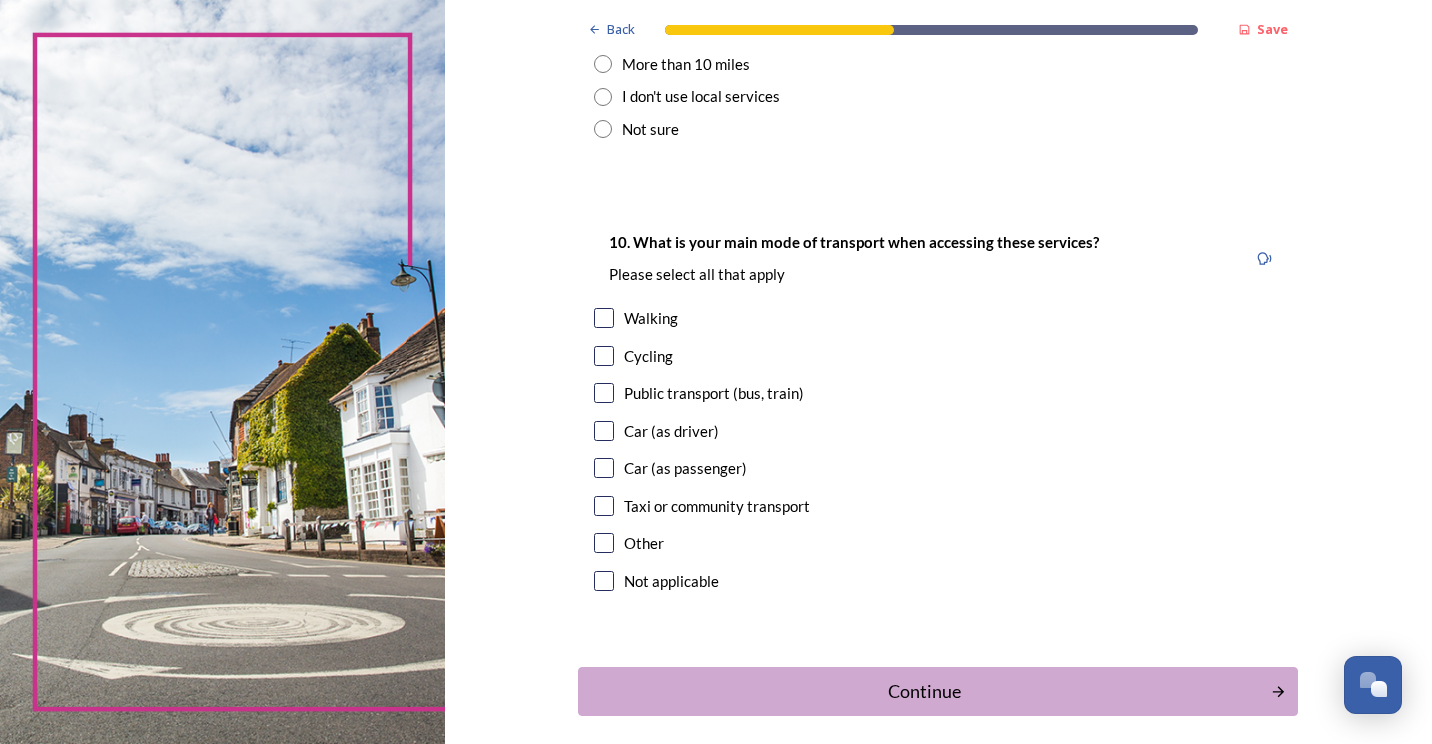 click at bounding box center [604, 431] 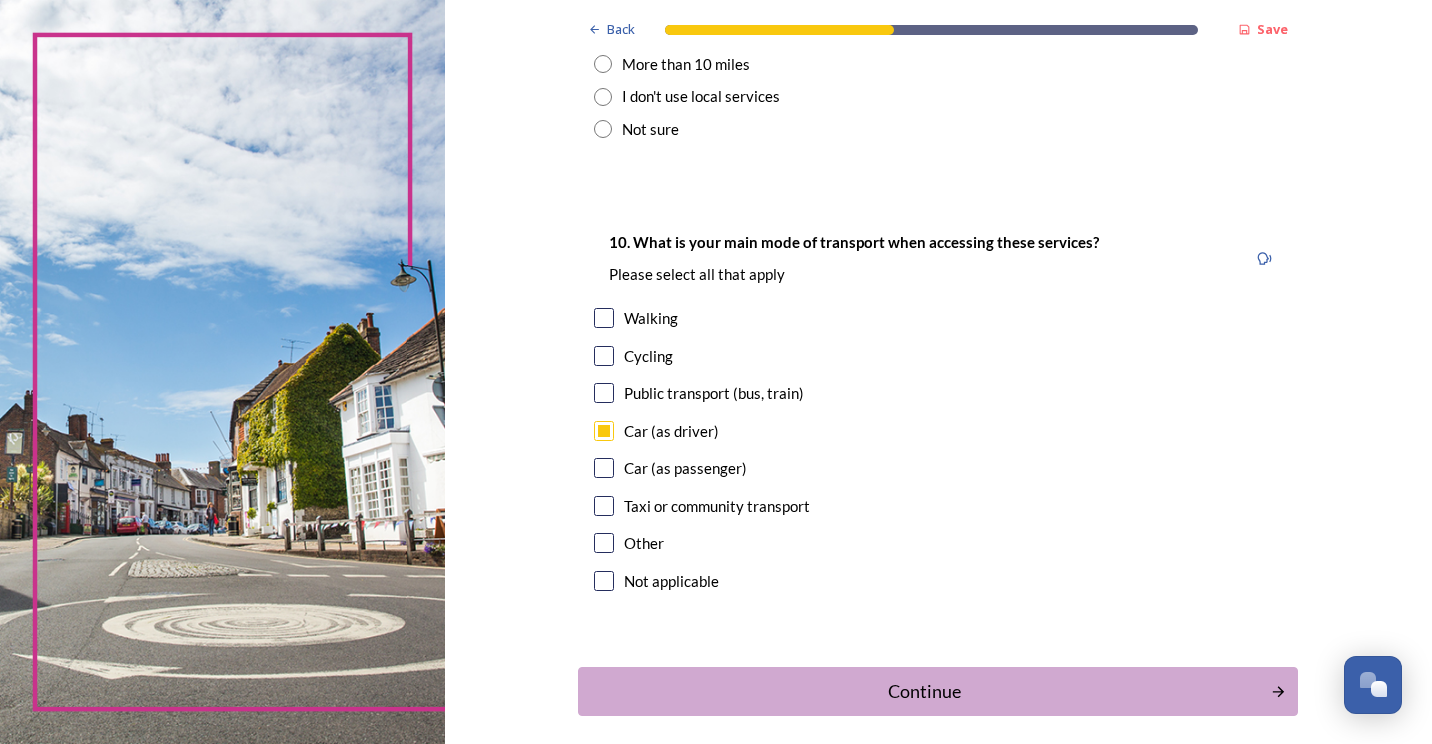 click at bounding box center (604, 468) 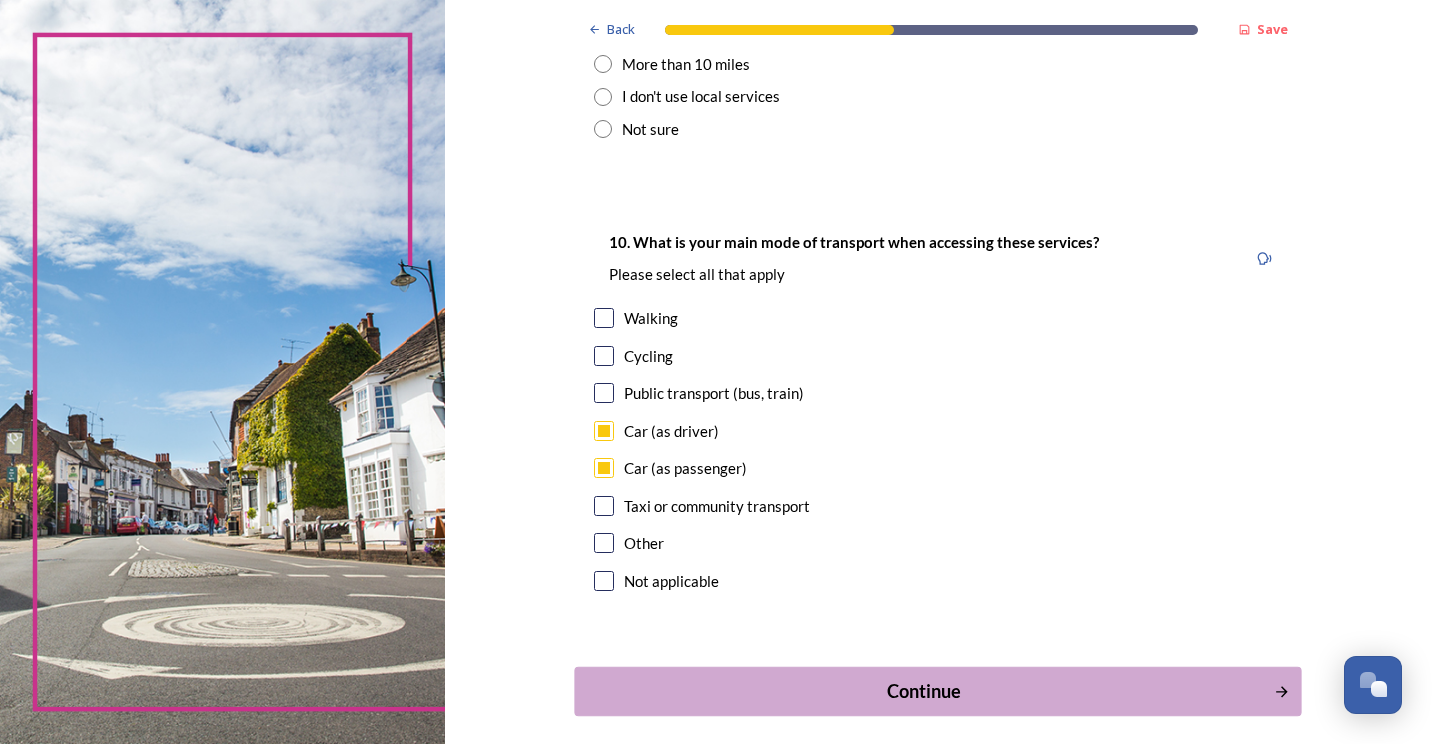 click on "Continue" at bounding box center (924, 691) 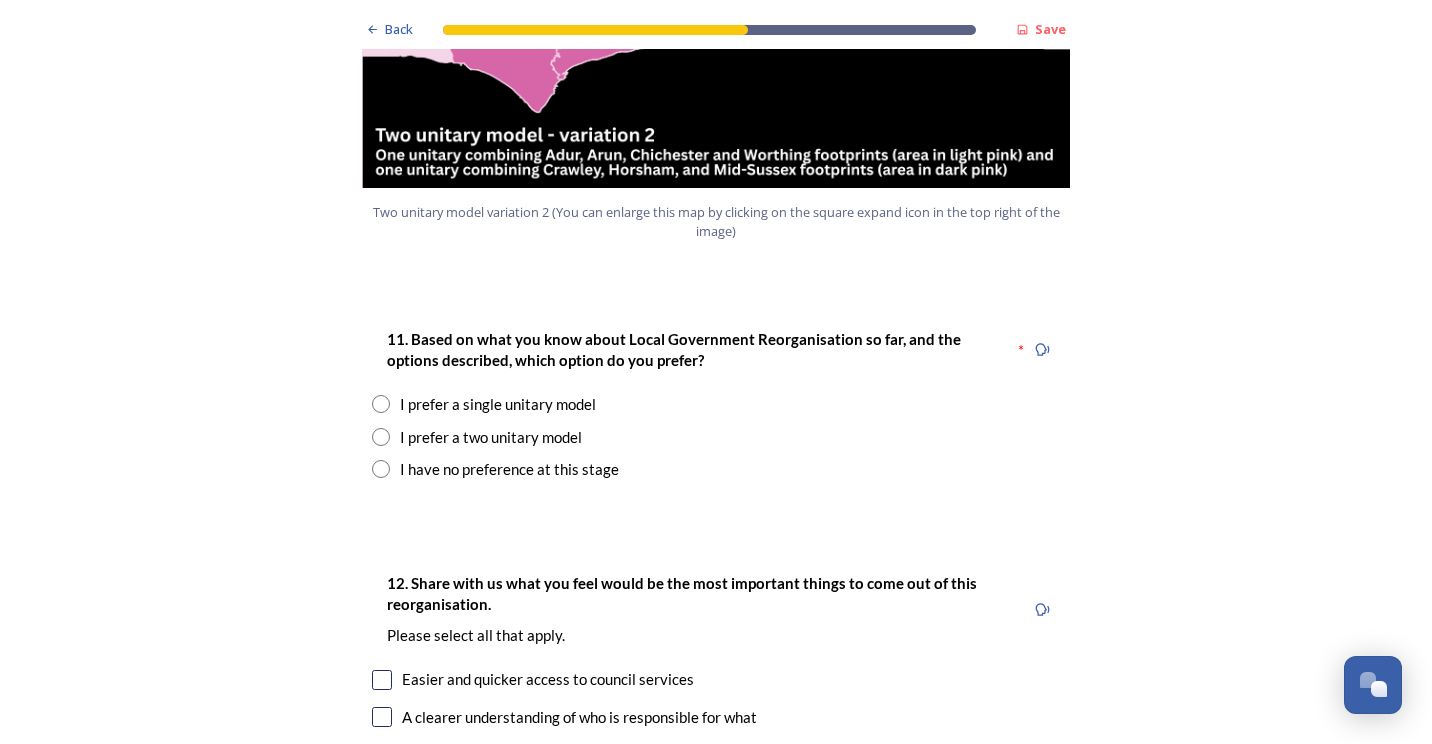 scroll, scrollTop: 2500, scrollLeft: 0, axis: vertical 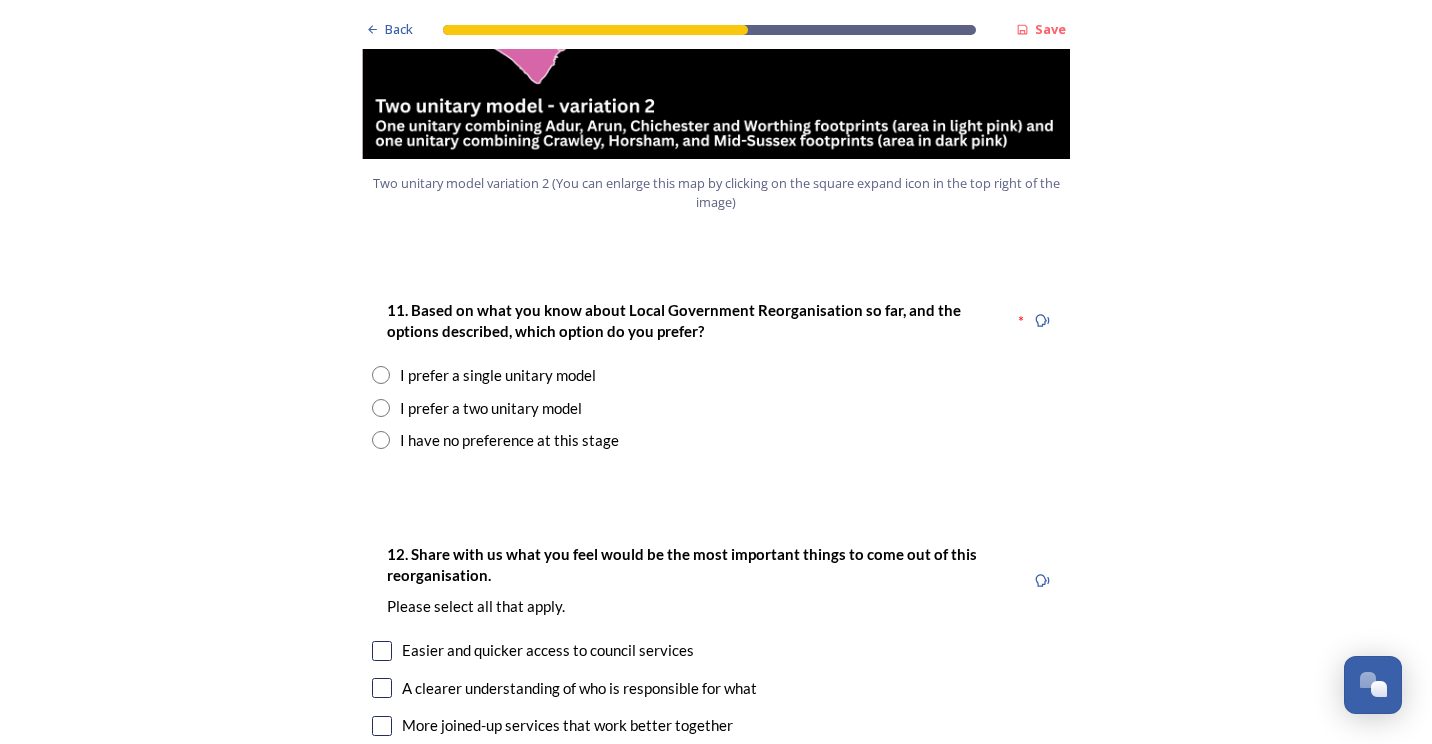 click on "11. Based on what you know about Local Government Reorganisation so far, and the options described, which option do you prefer? * I prefer a single unitary model I prefer a two unitary model I have no preference at this stage" at bounding box center (716, 375) 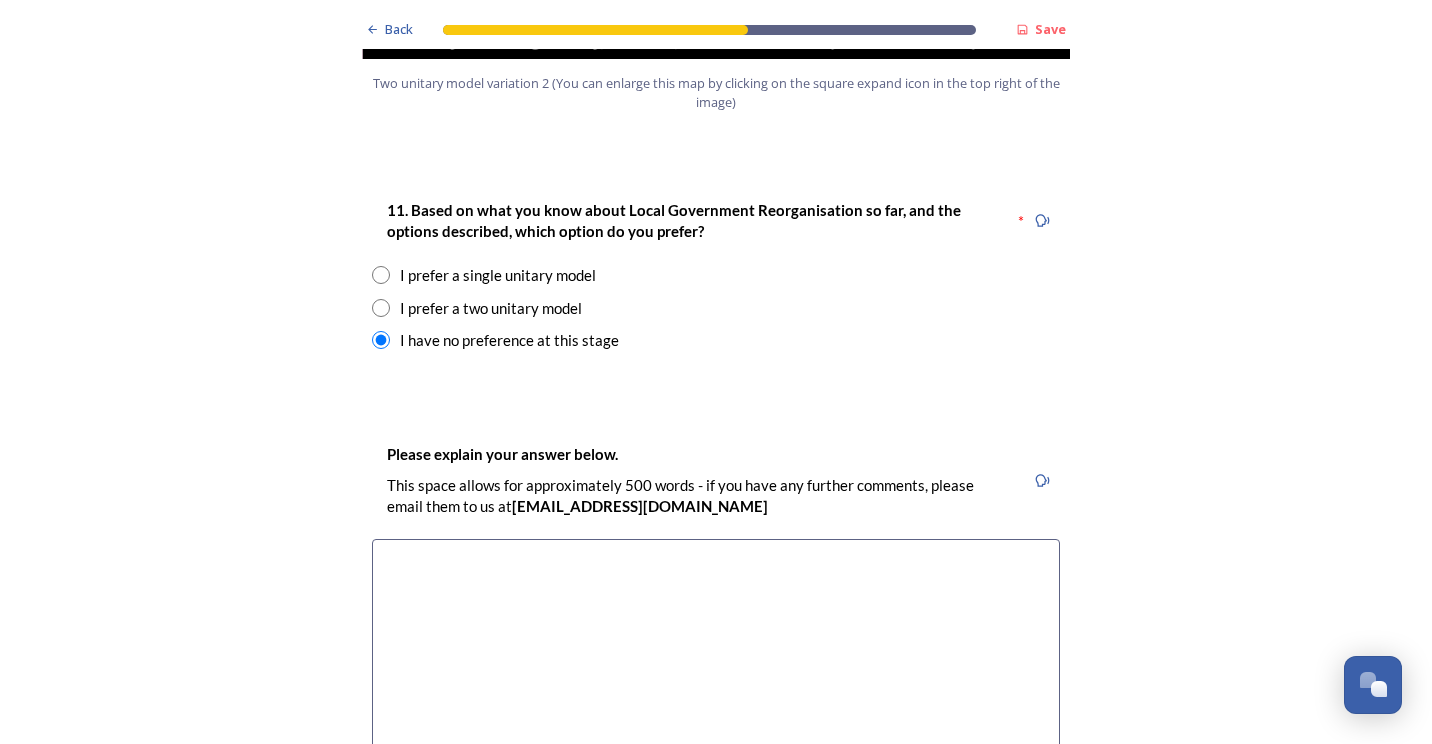 scroll, scrollTop: 2700, scrollLeft: 0, axis: vertical 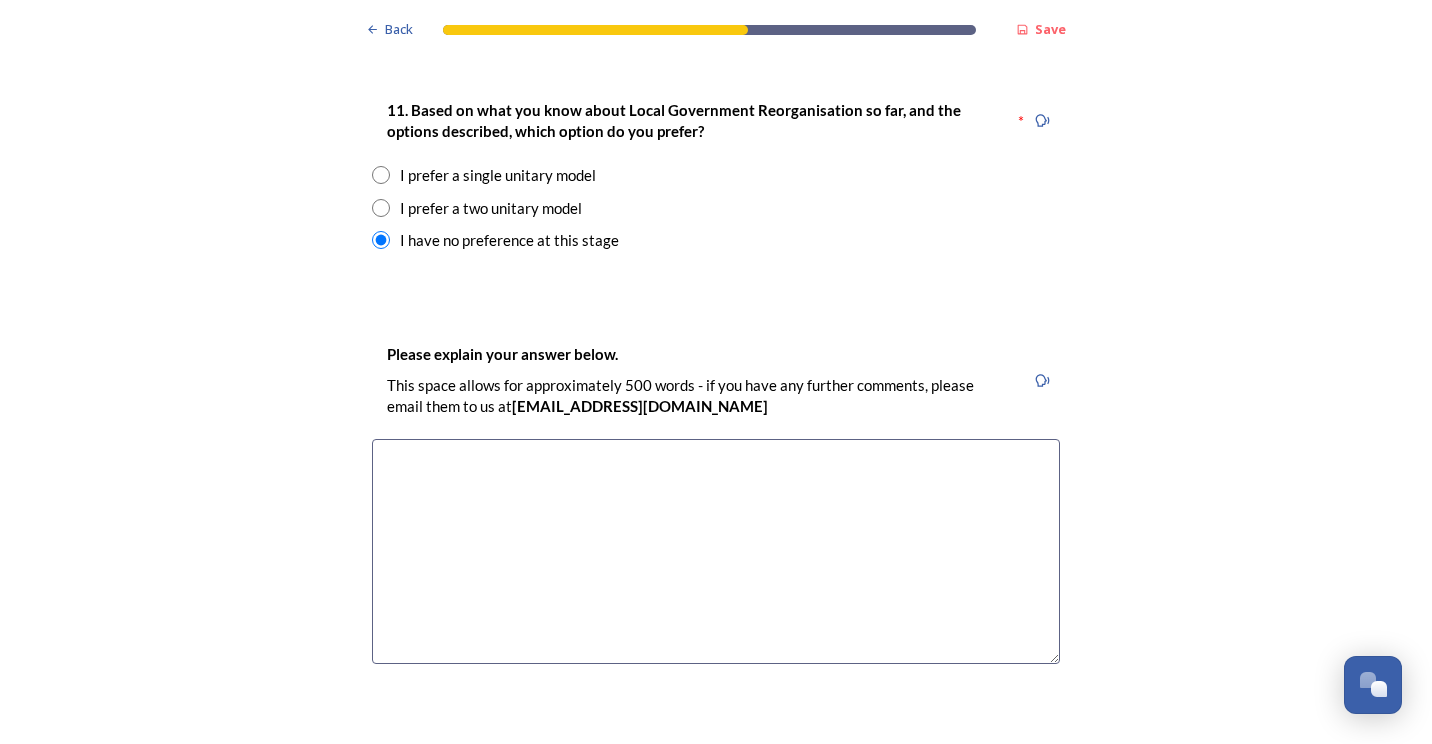 click at bounding box center (716, 551) 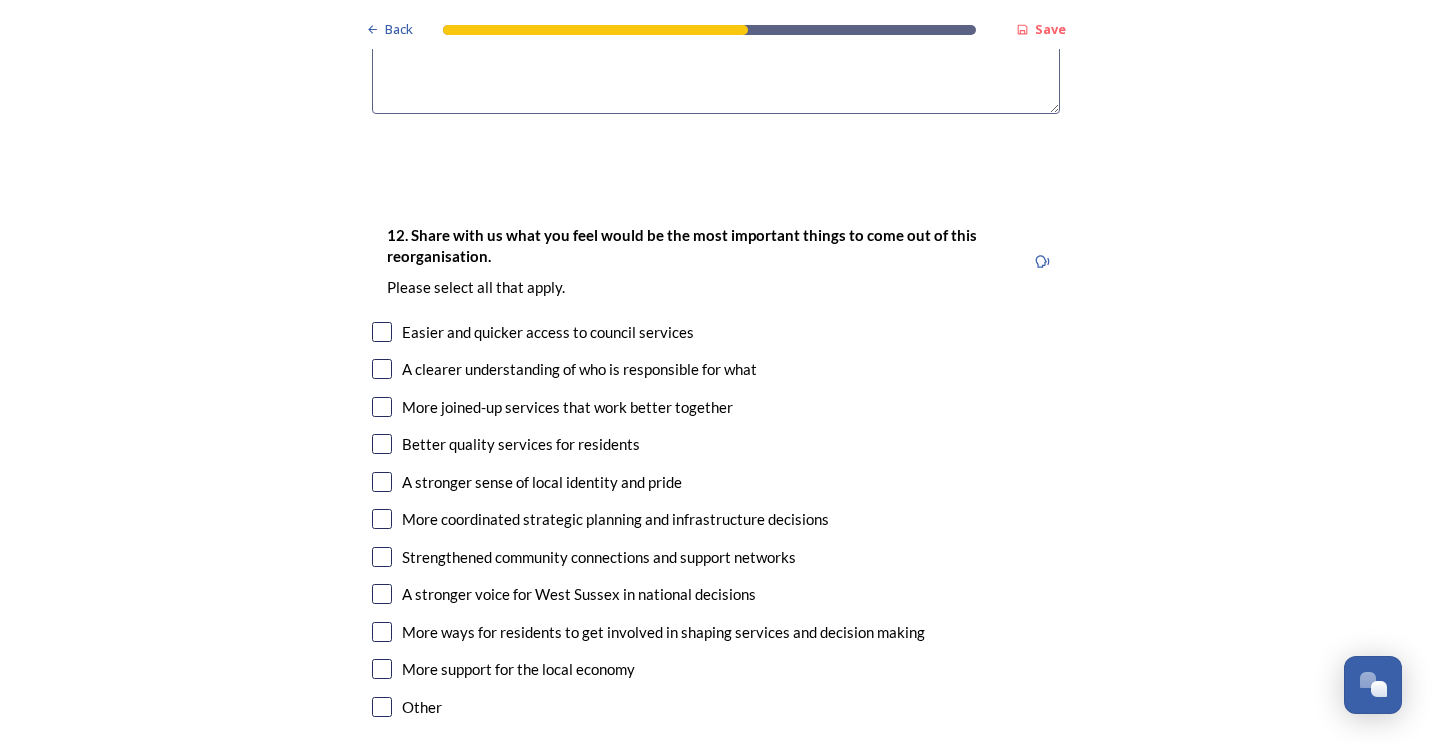 scroll, scrollTop: 3300, scrollLeft: 0, axis: vertical 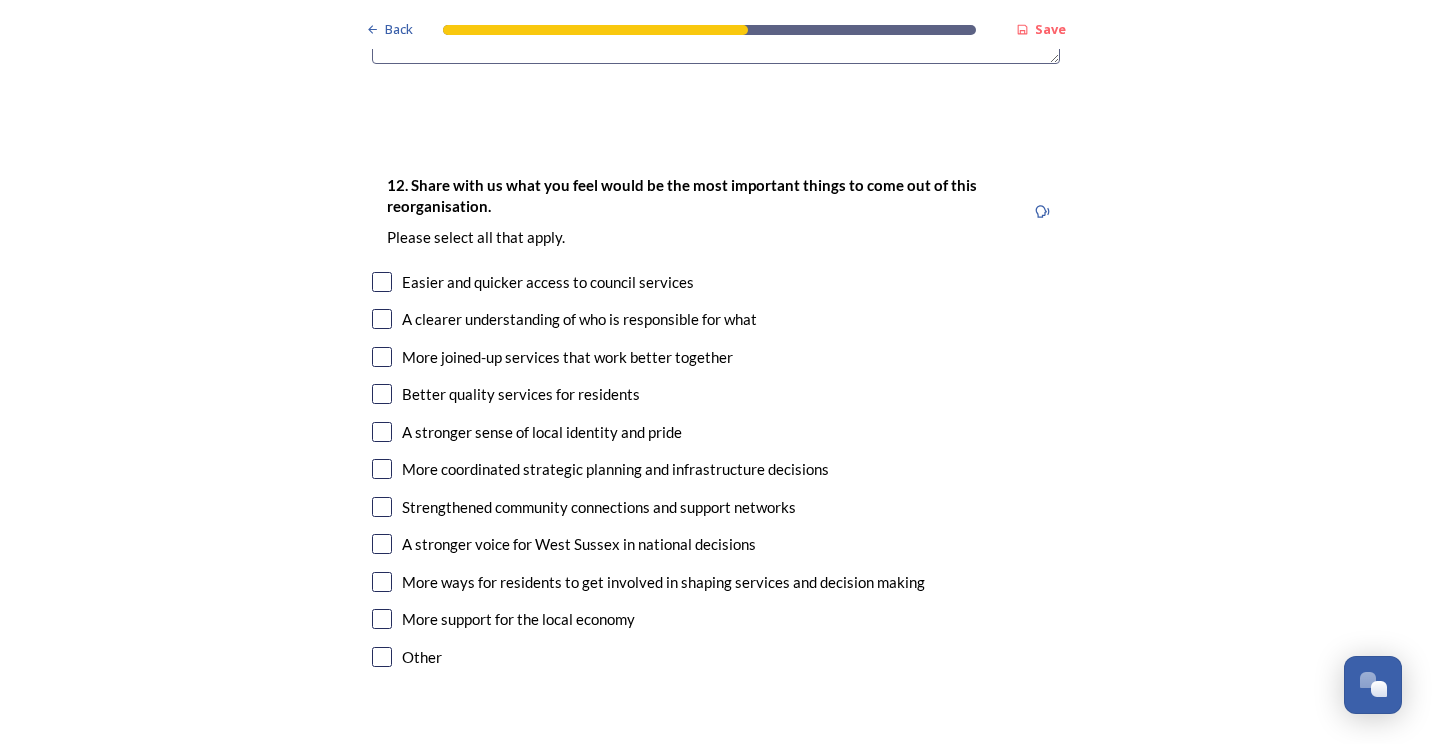 type on "I don't know enough about the different options to make an informed decision" 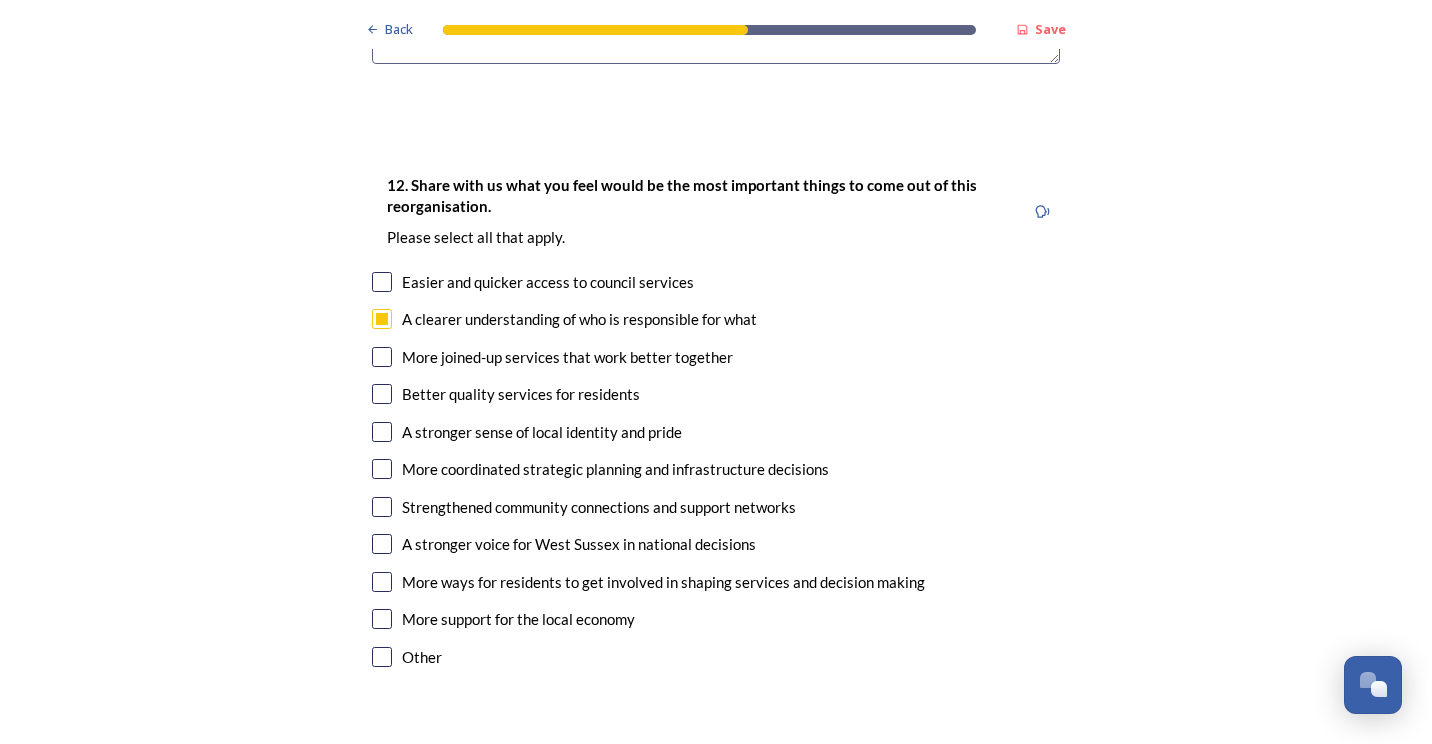 click at bounding box center [382, 394] 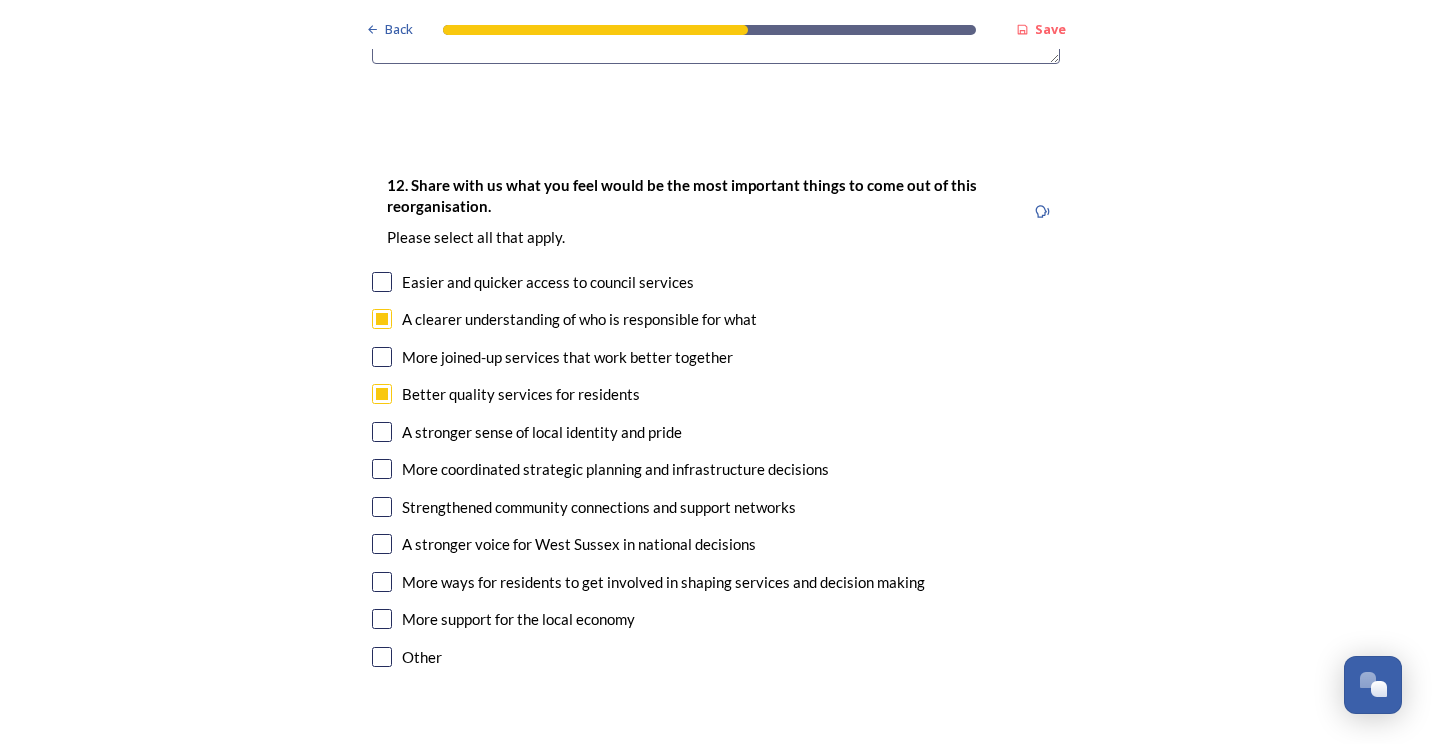 click at bounding box center (382, 469) 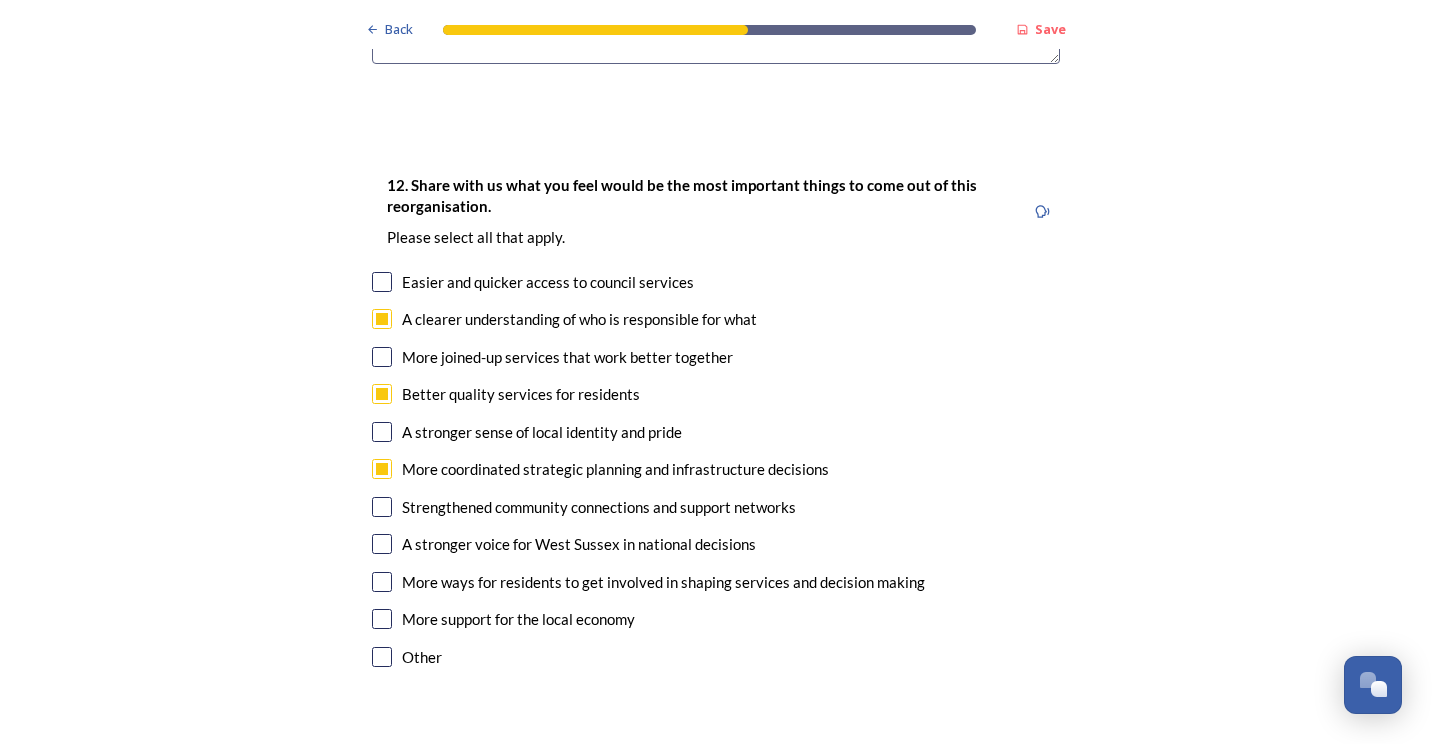 click on "Strengthened community connections and support networks" at bounding box center [716, 507] 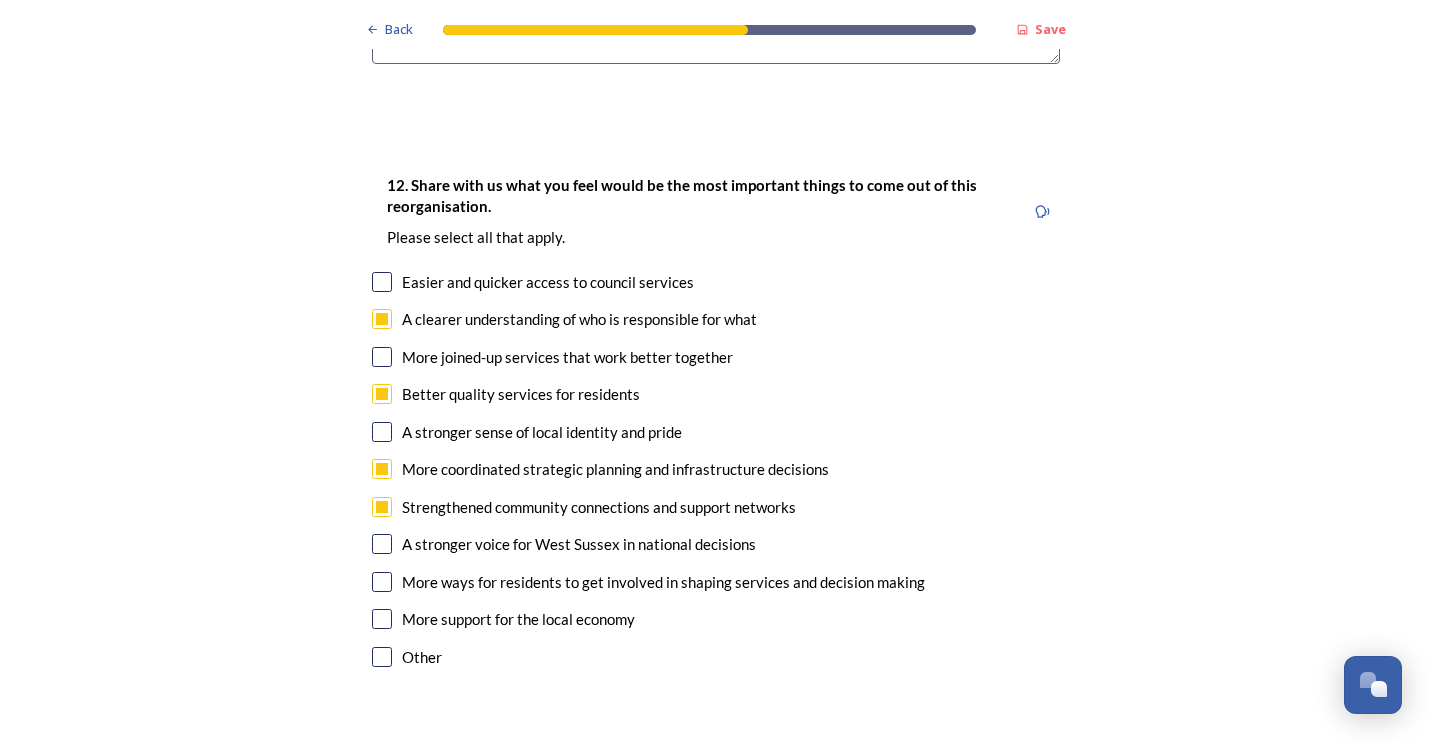 click at bounding box center [382, 544] 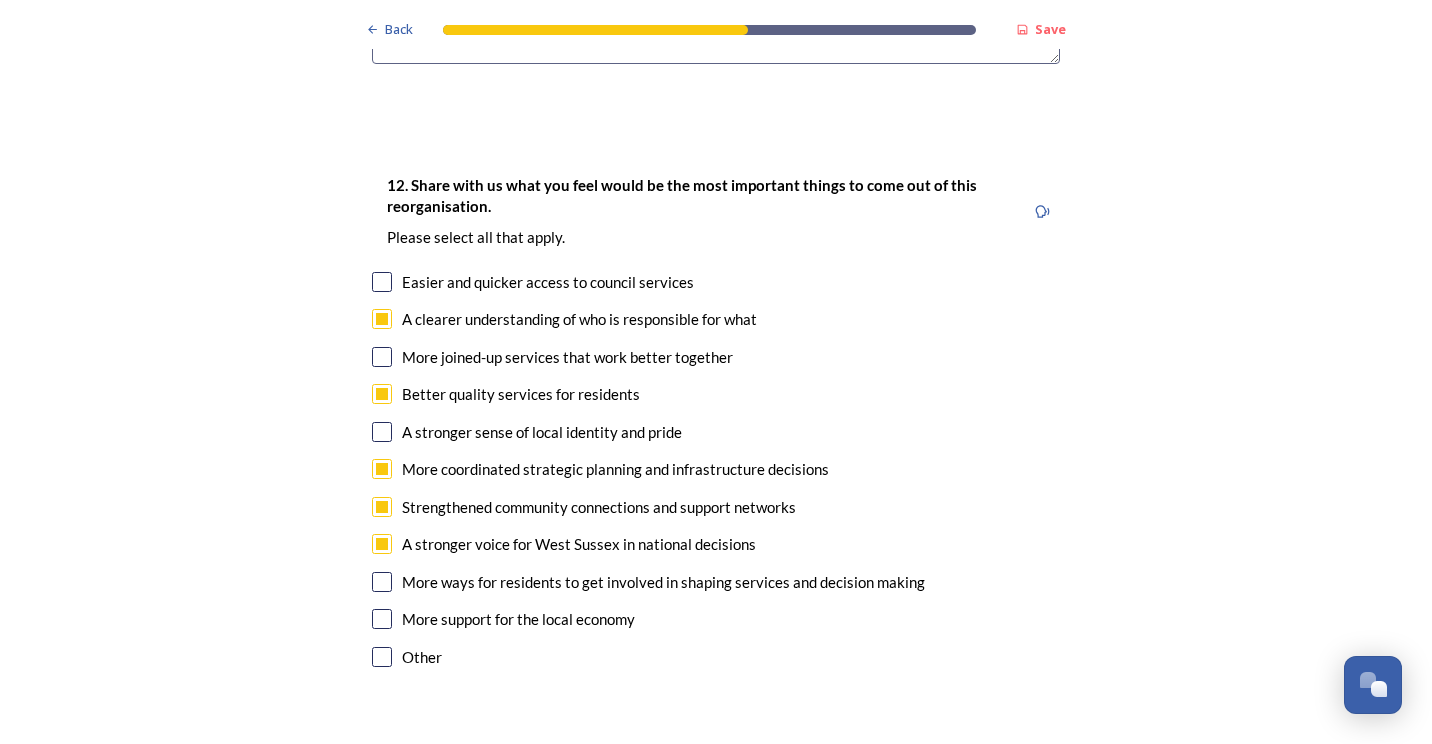 scroll, scrollTop: 3400, scrollLeft: 0, axis: vertical 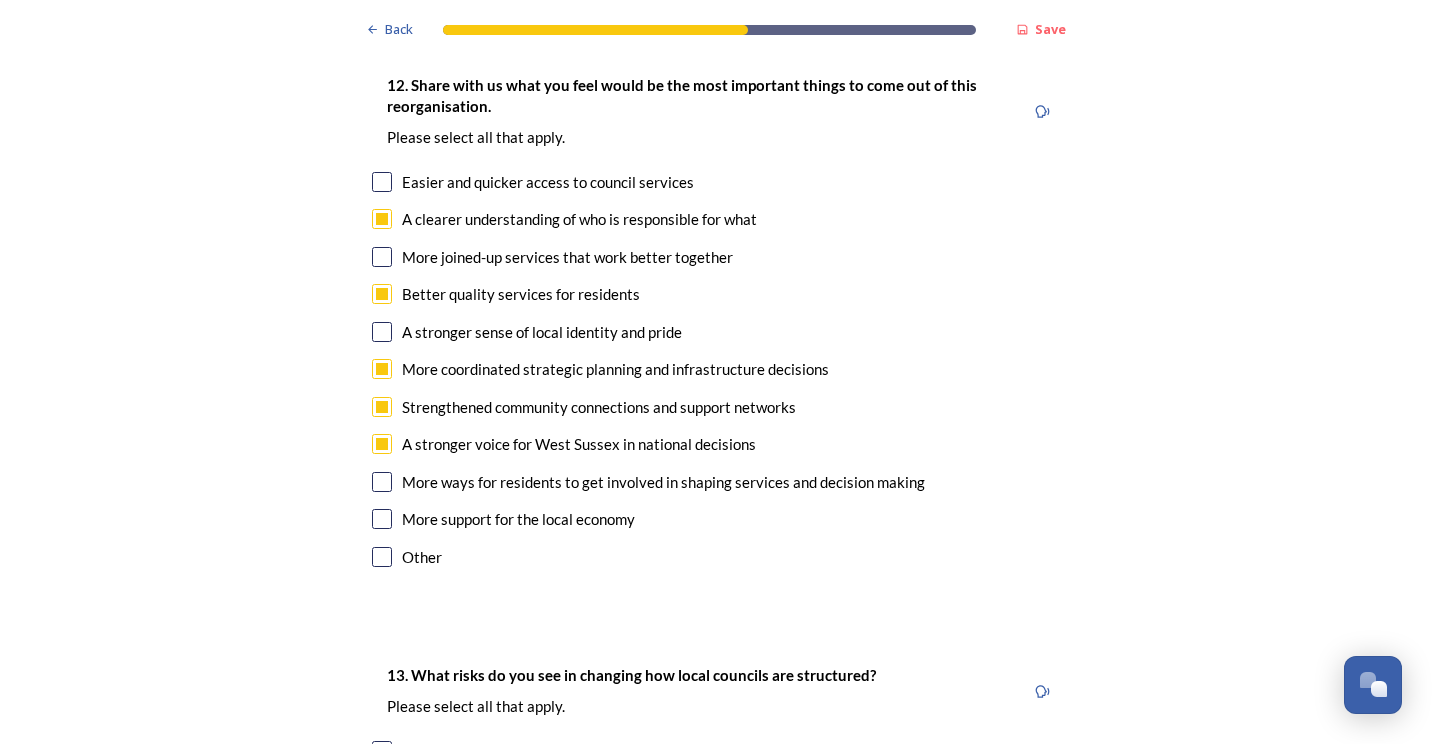 click at bounding box center [382, 482] 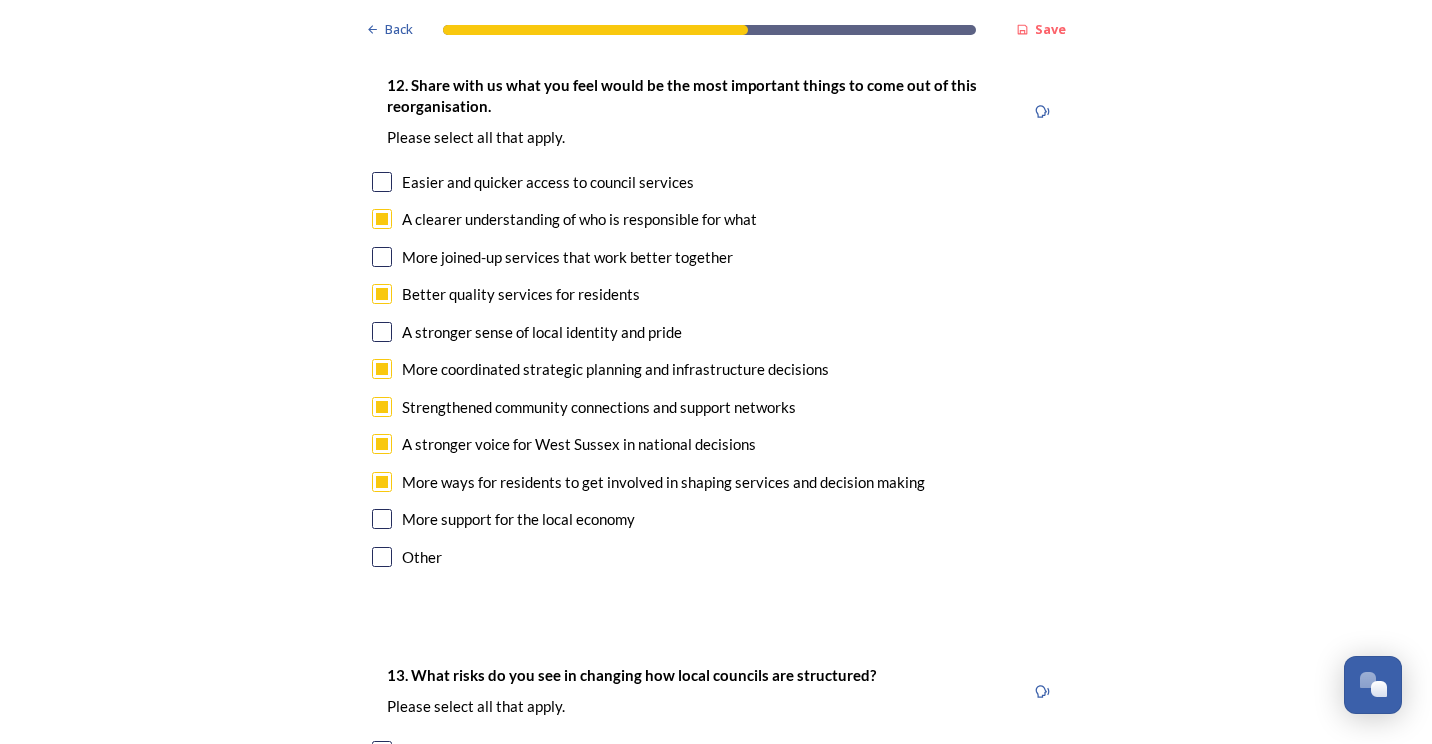 click at bounding box center (382, 519) 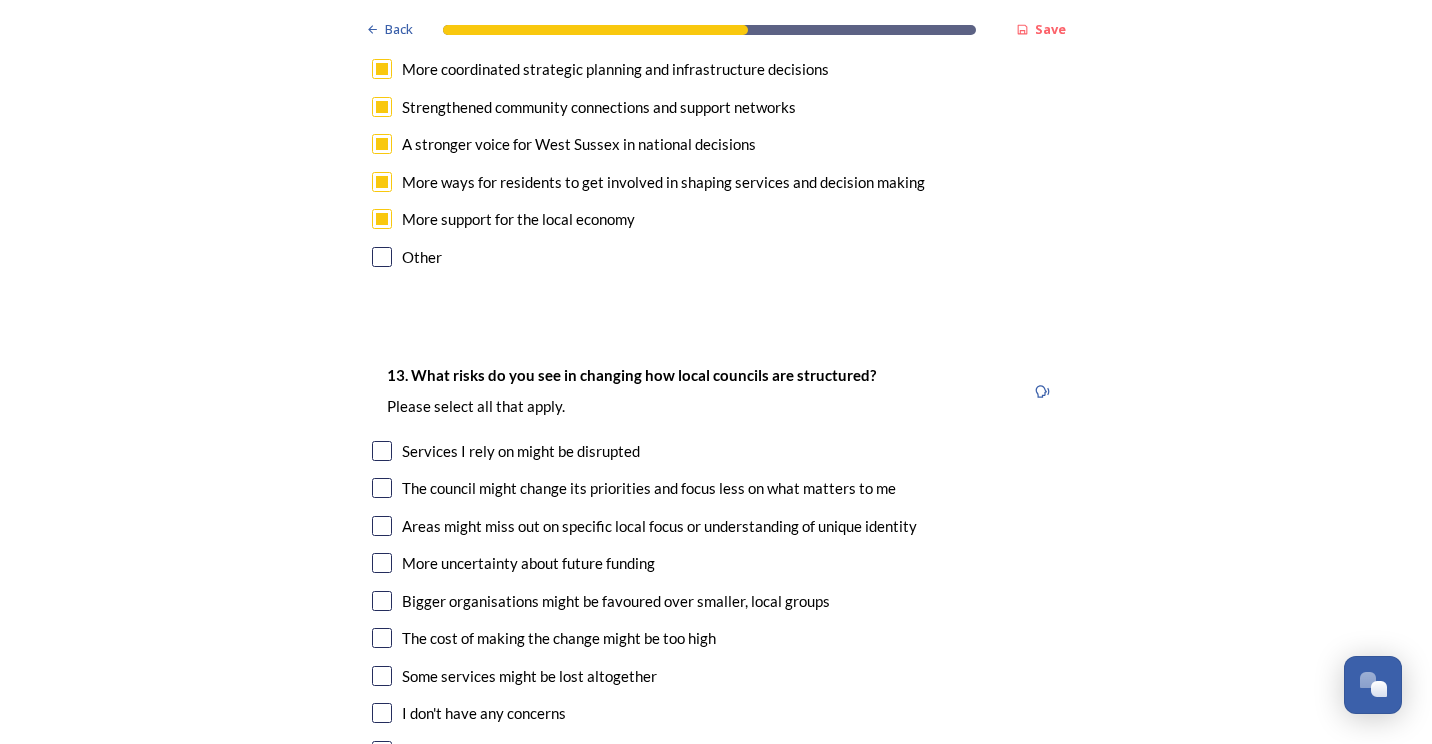 scroll, scrollTop: 3800, scrollLeft: 0, axis: vertical 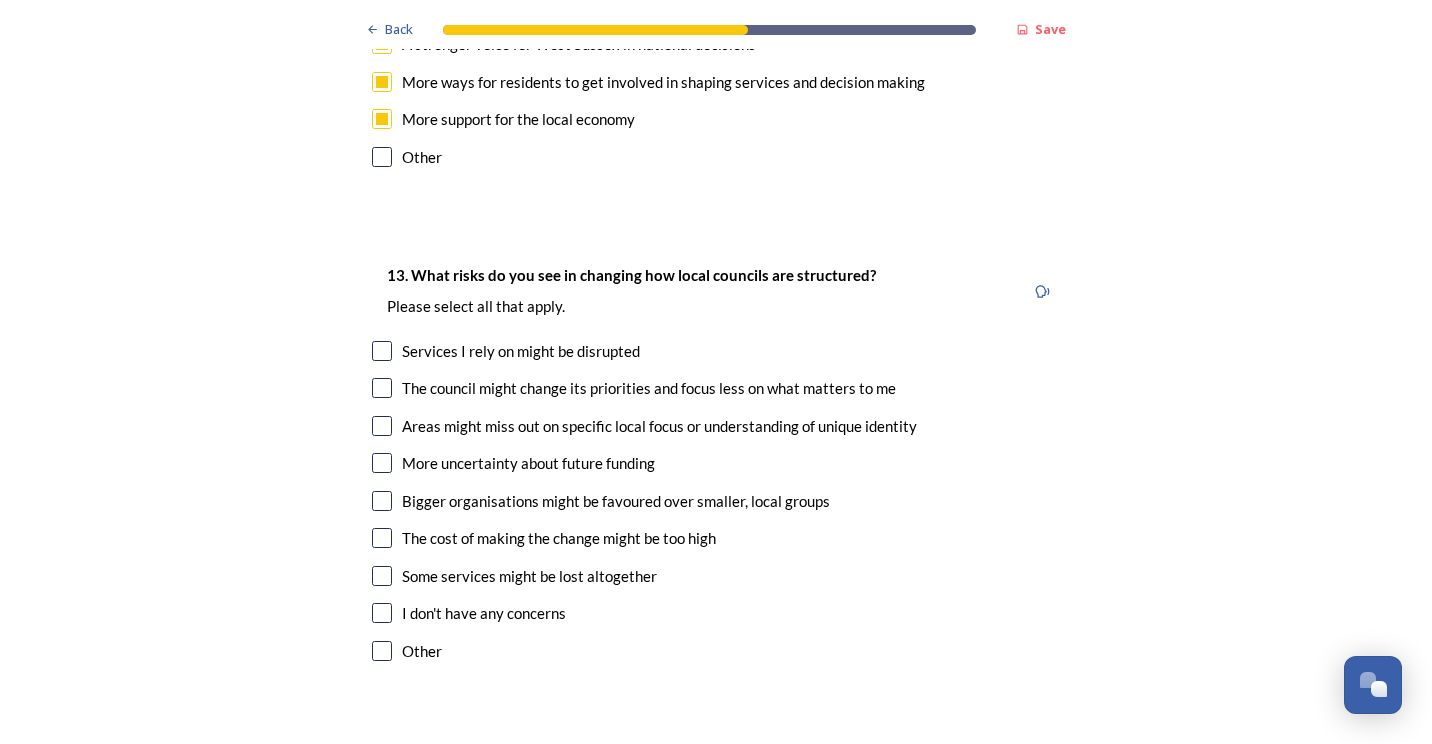 click on "The council might change its priorities and focus less on what matters to me" at bounding box center (649, 388) 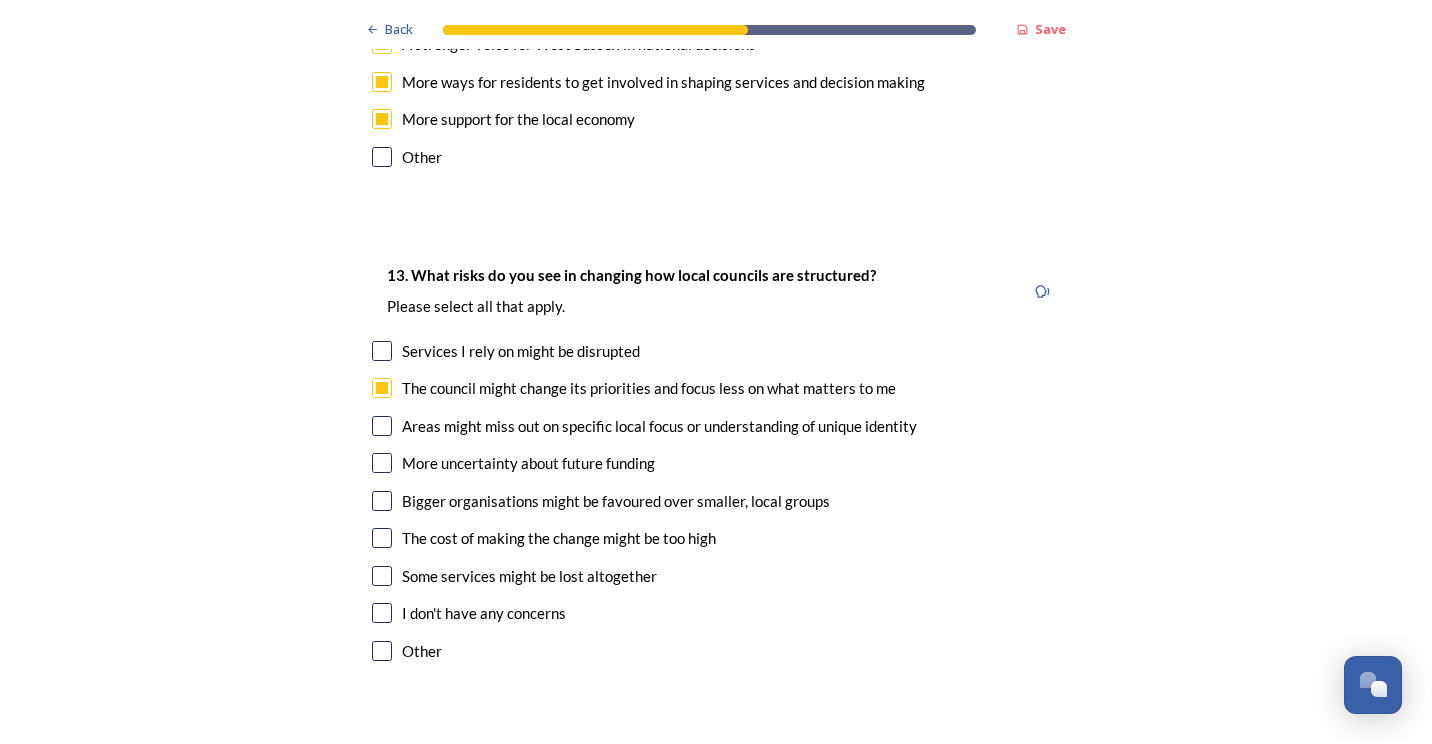click on "Areas might miss out on specific local focus or understanding of unique identity" at bounding box center (659, 426) 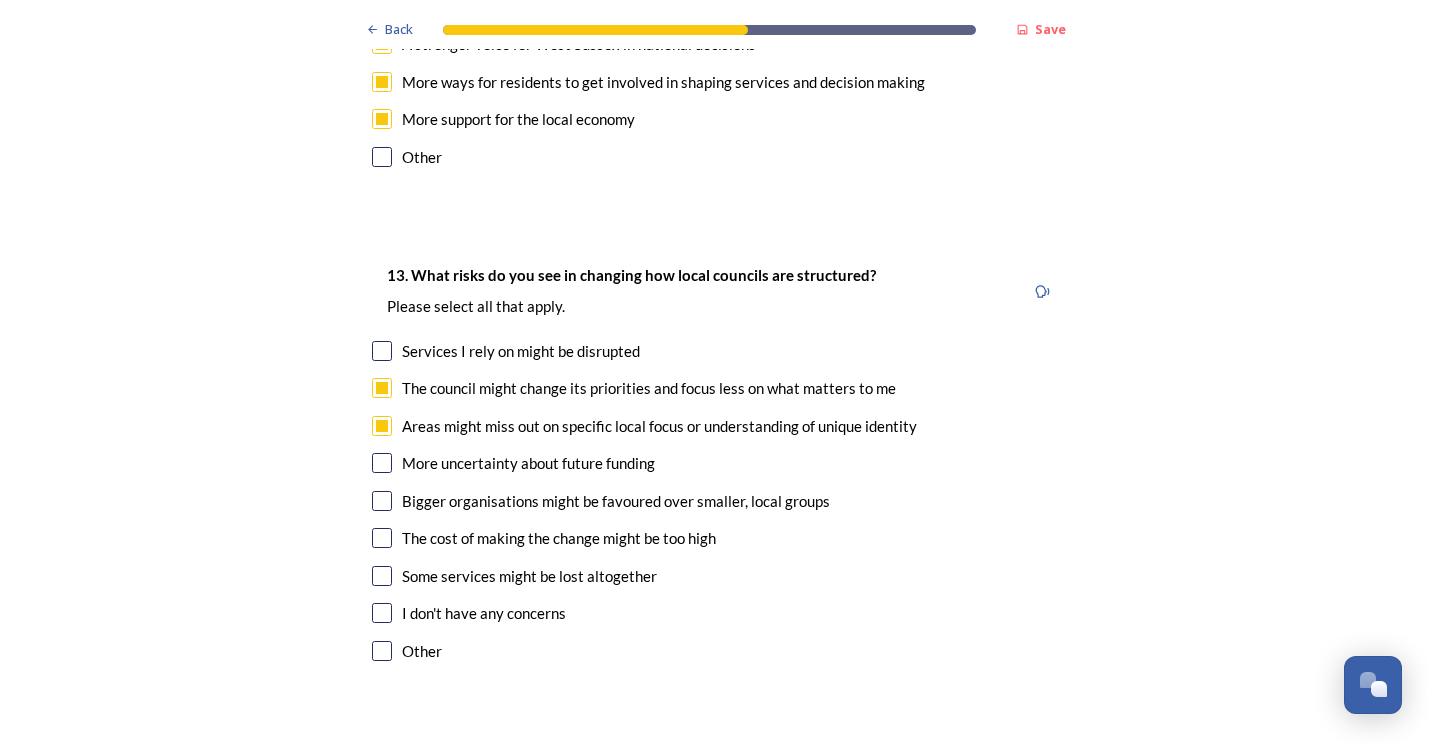 click on "More uncertainty about future funding" at bounding box center [528, 463] 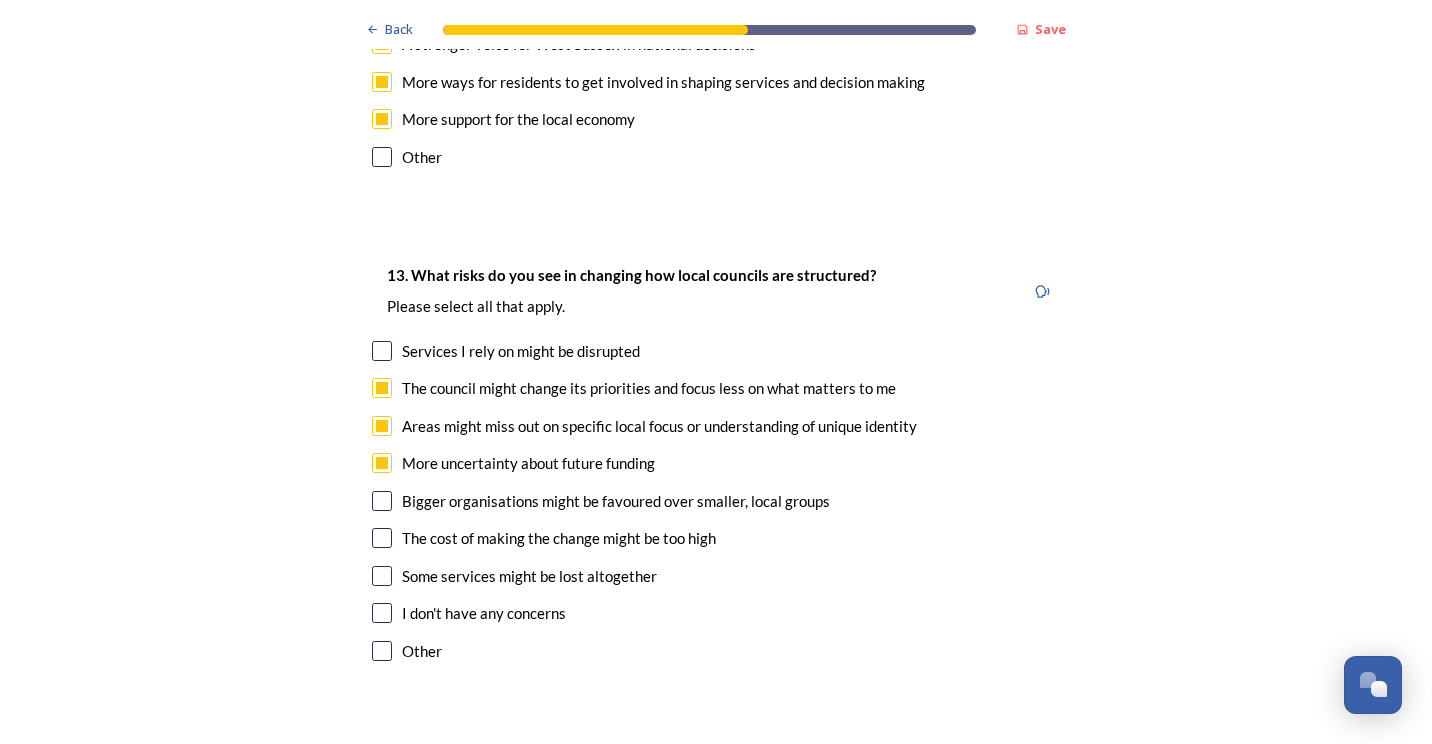 click on "The cost of making the change might be too high" at bounding box center (559, 538) 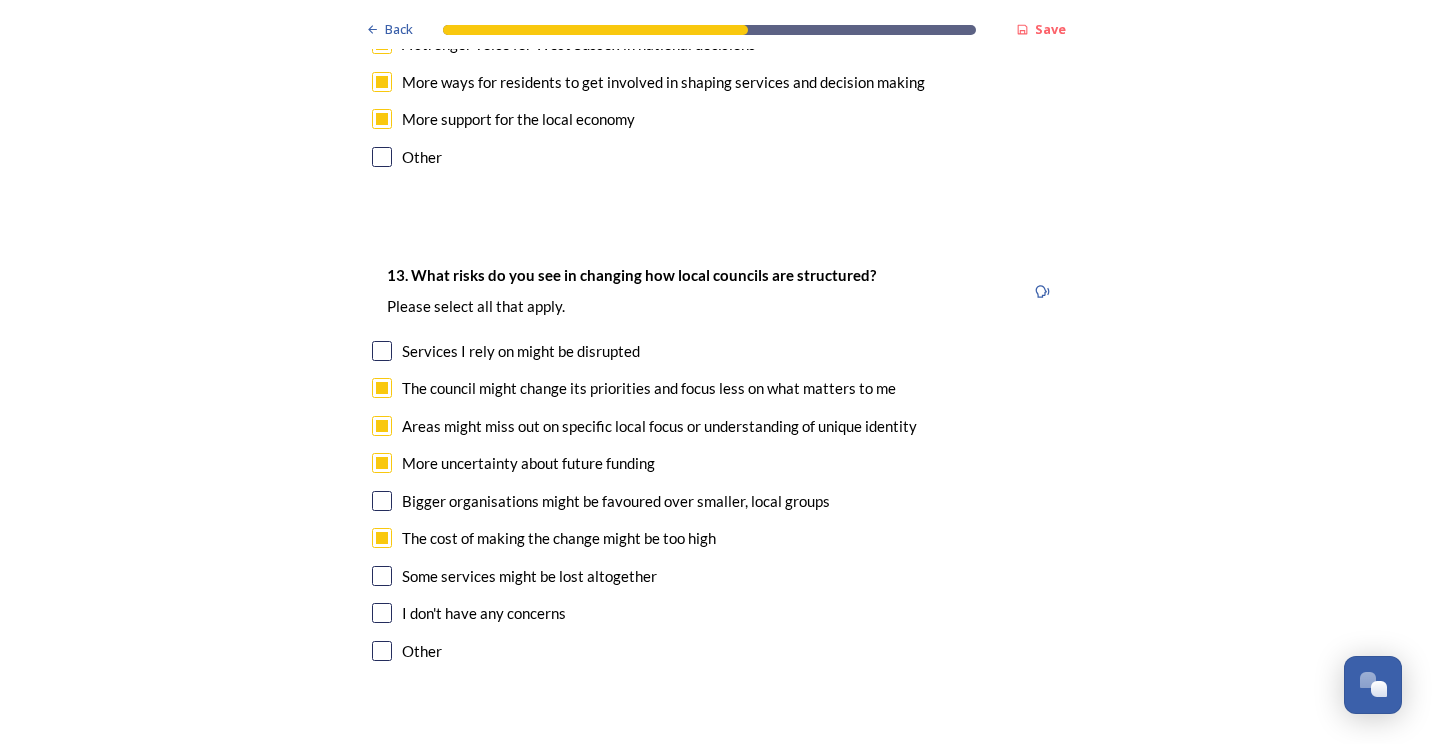 checkbox on "true" 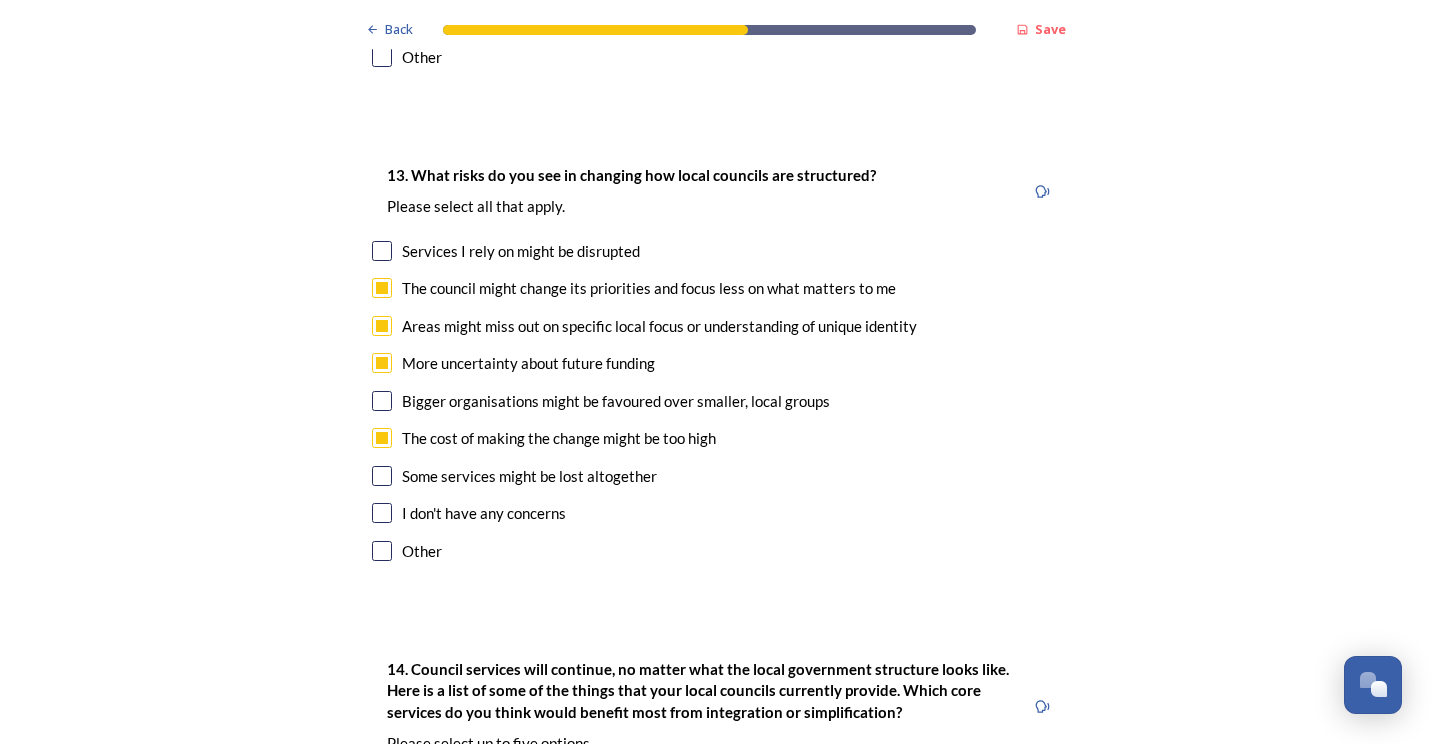 click on "Some services might be lost altogether" at bounding box center (529, 476) 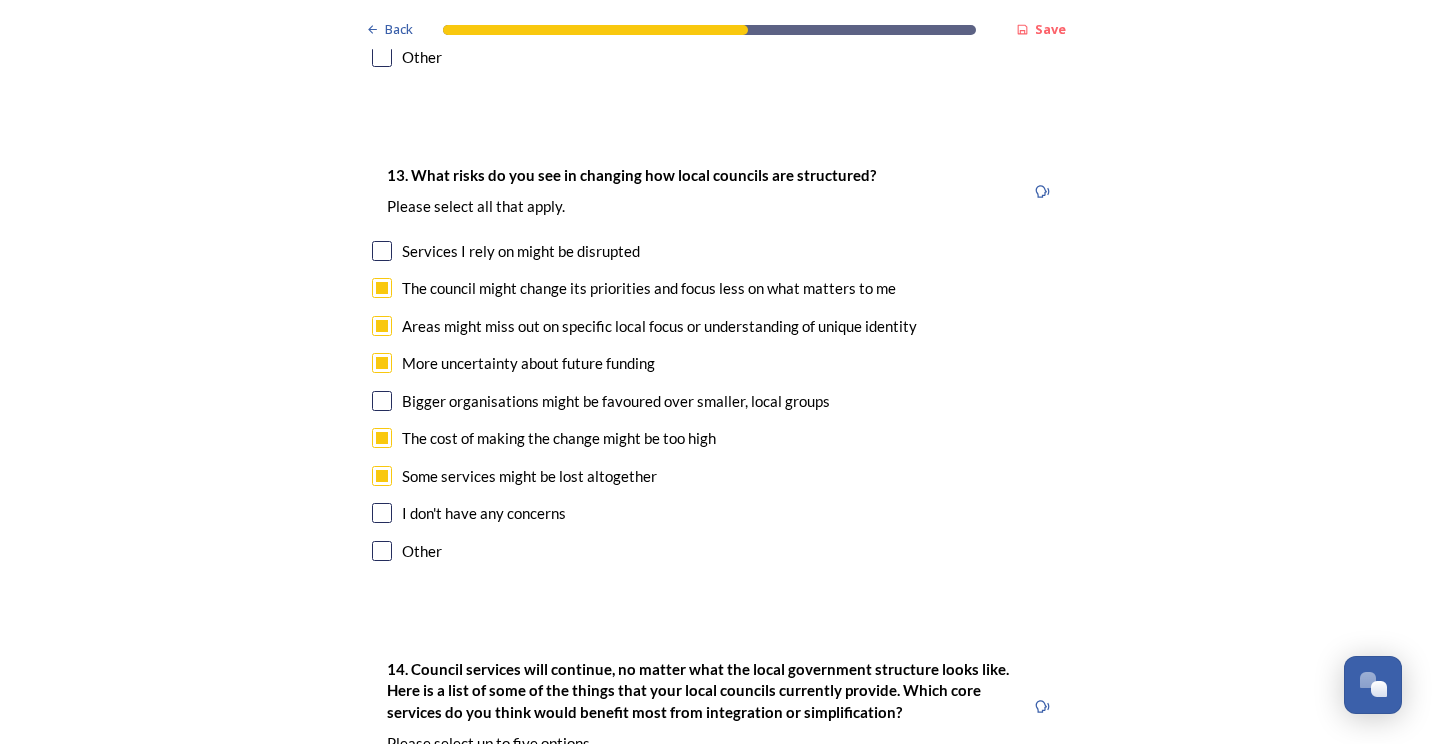 checkbox on "true" 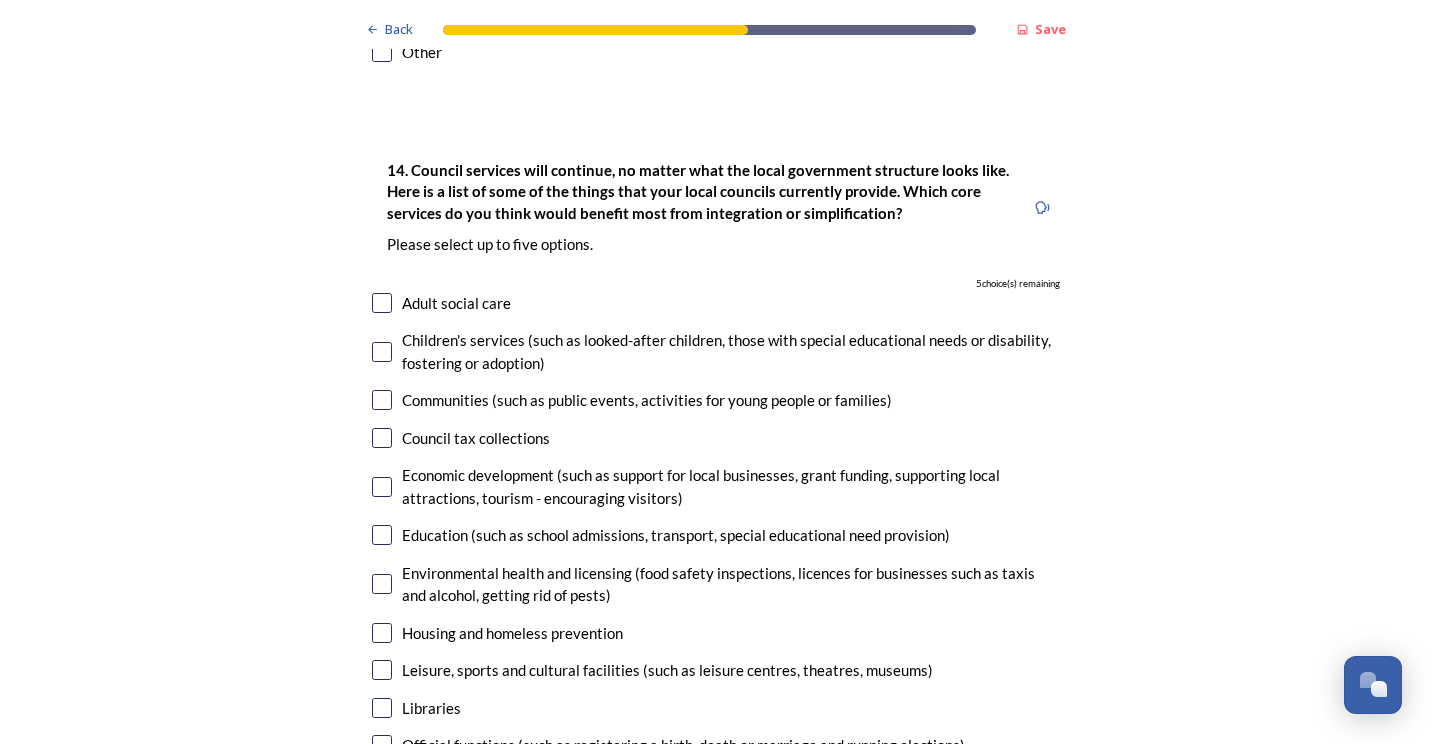 scroll, scrollTop: 4400, scrollLeft: 0, axis: vertical 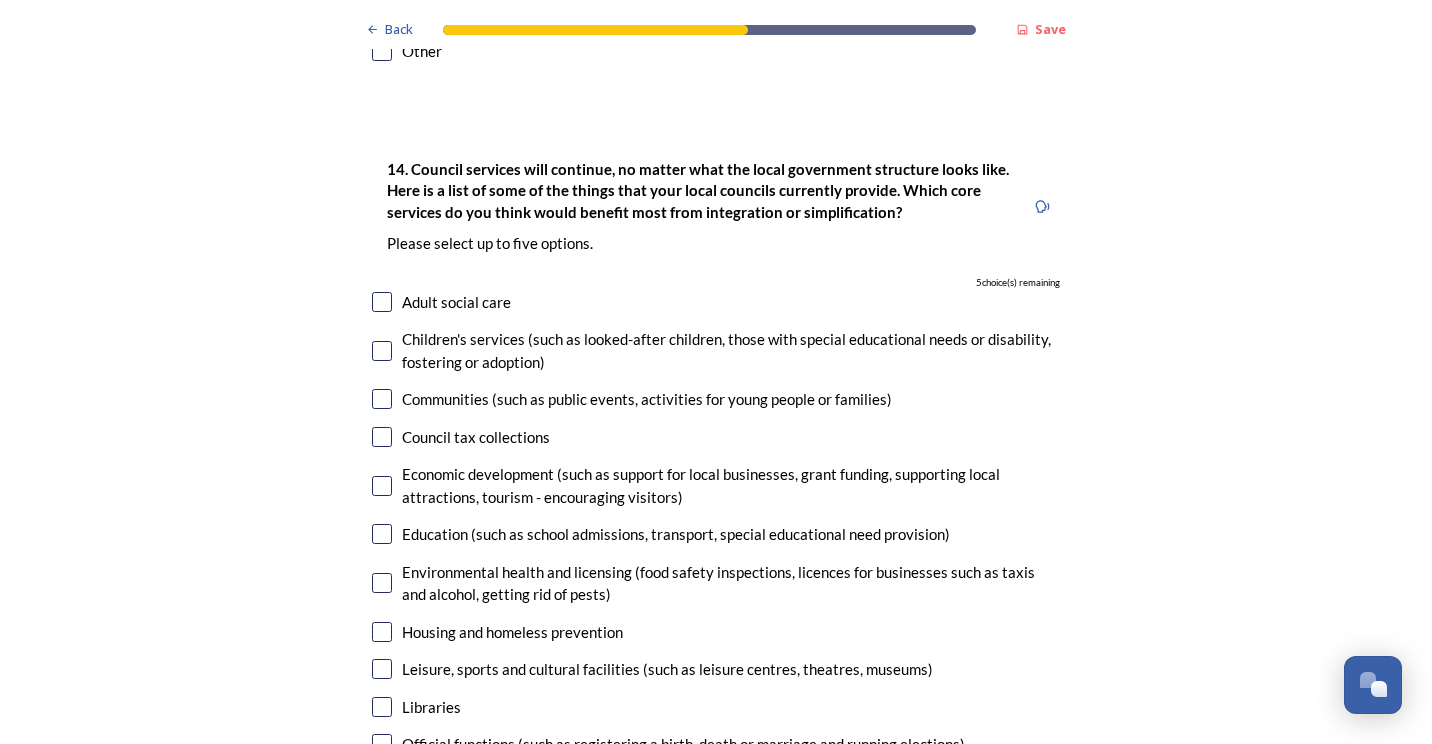 click on "Communities (such as public events, activities for young people or families)" at bounding box center (647, 399) 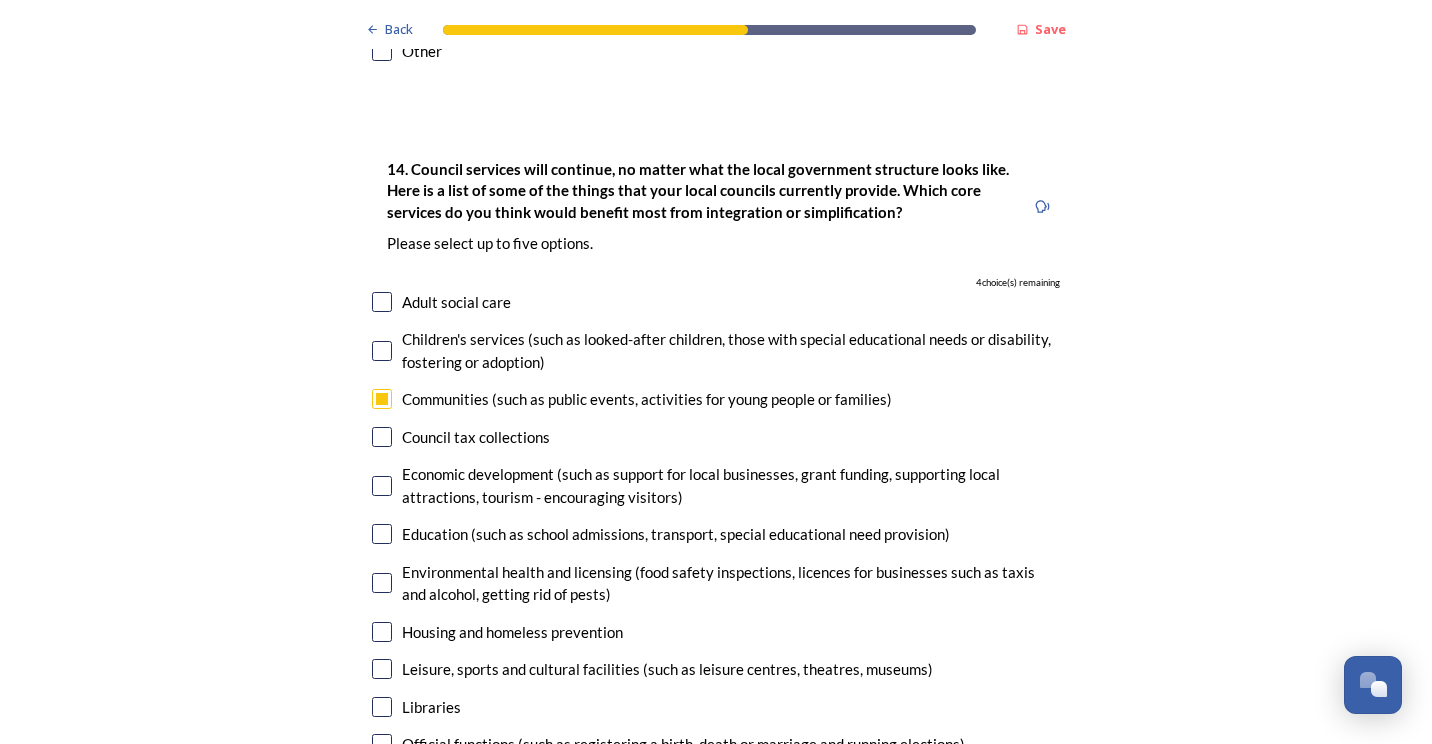 click on "Council tax collections" at bounding box center [476, 437] 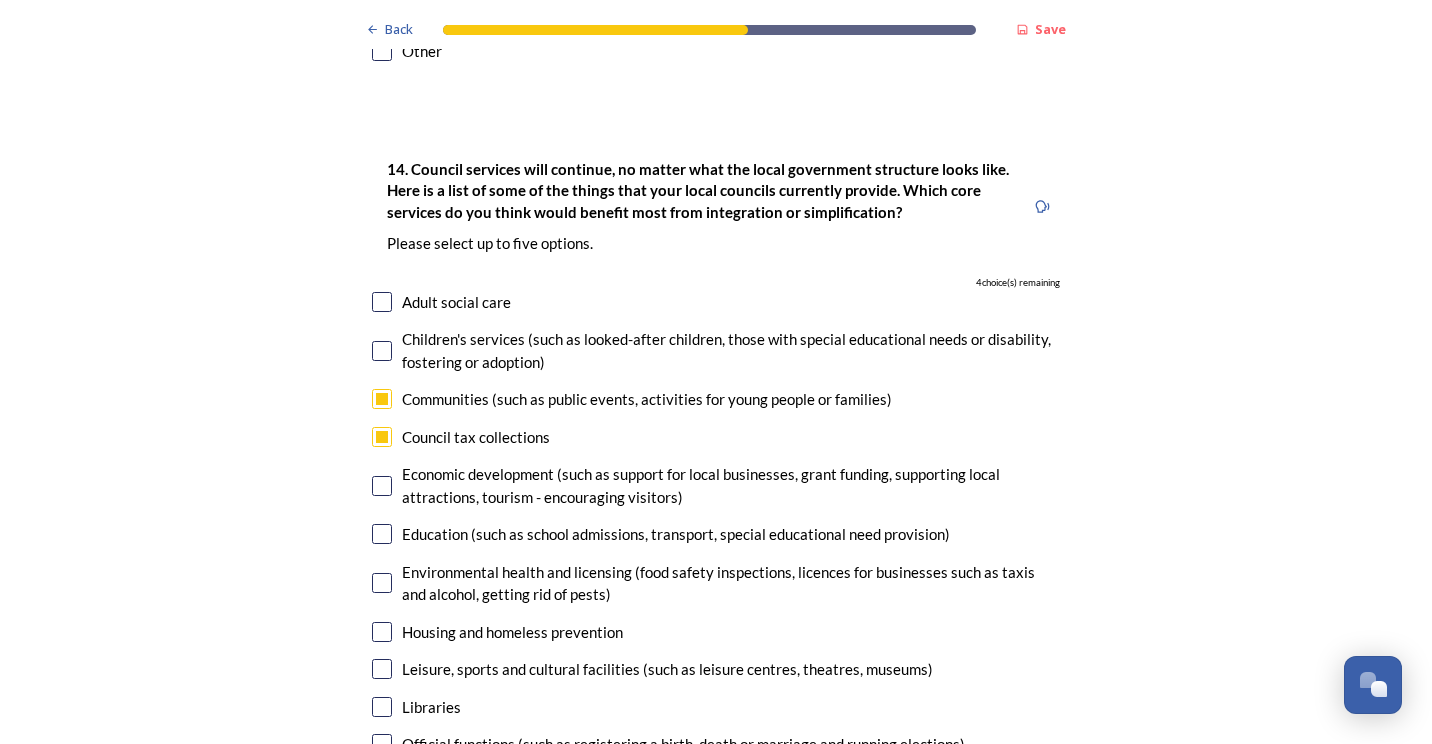 checkbox on "true" 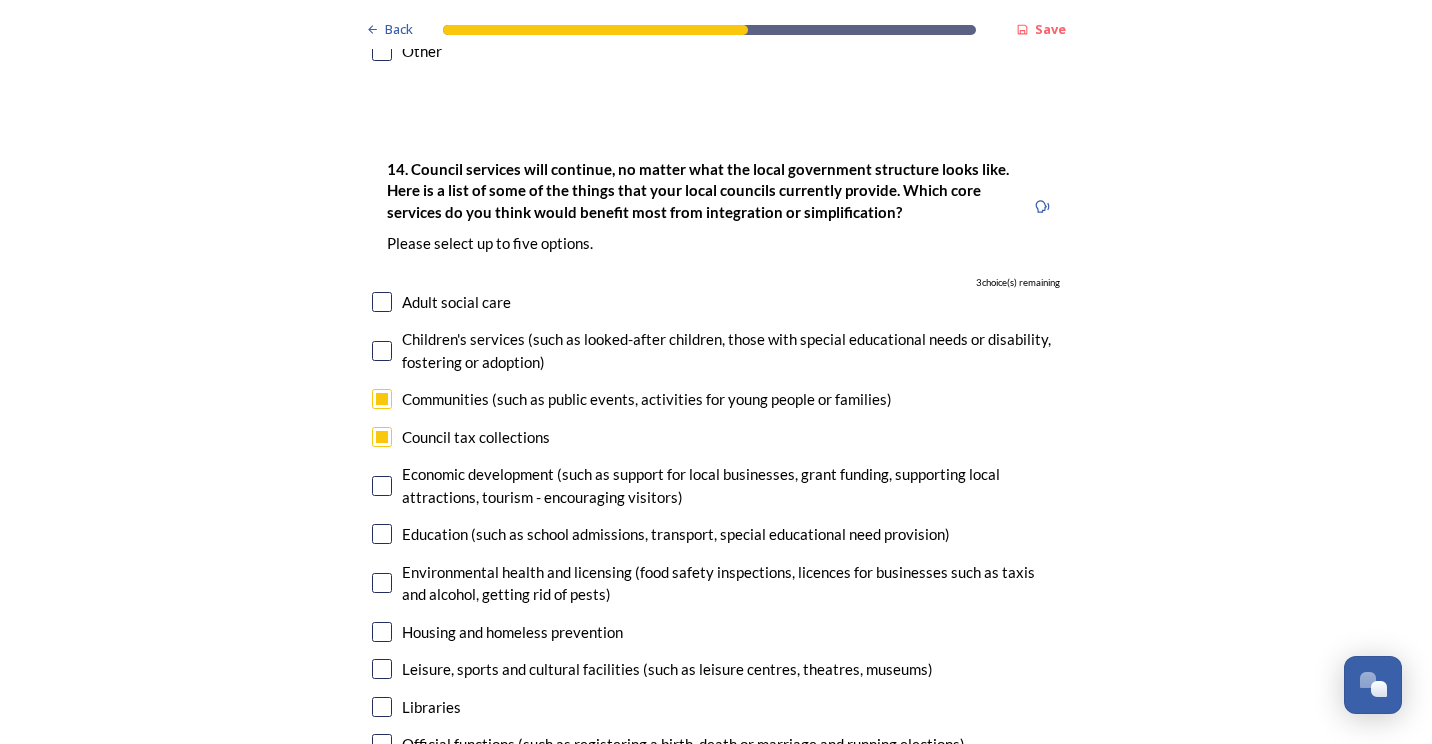 click on "Economic development (such as support for local businesses, grant funding, supporting local attractions, tourism - encouraging visitors)" at bounding box center [731, 485] 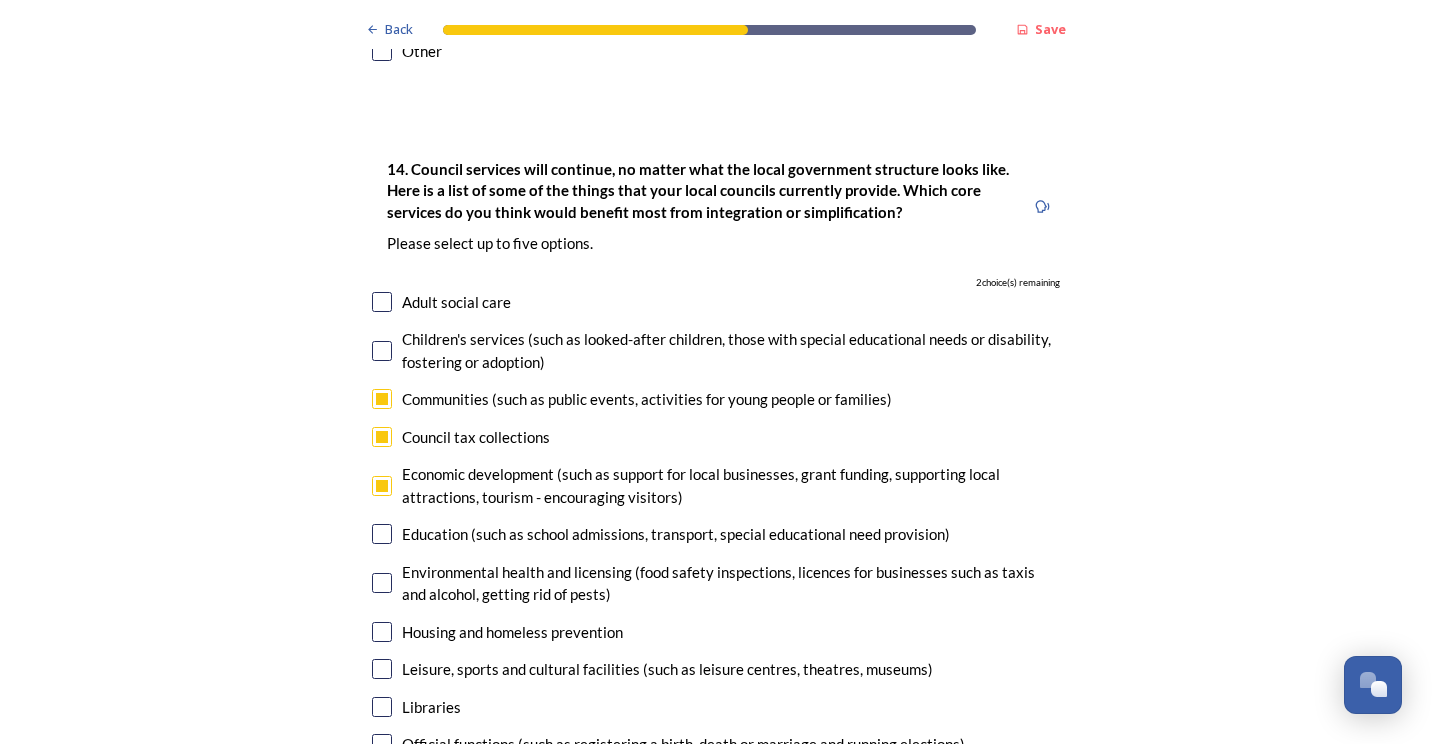 click on "Adult social care" at bounding box center (716, 302) 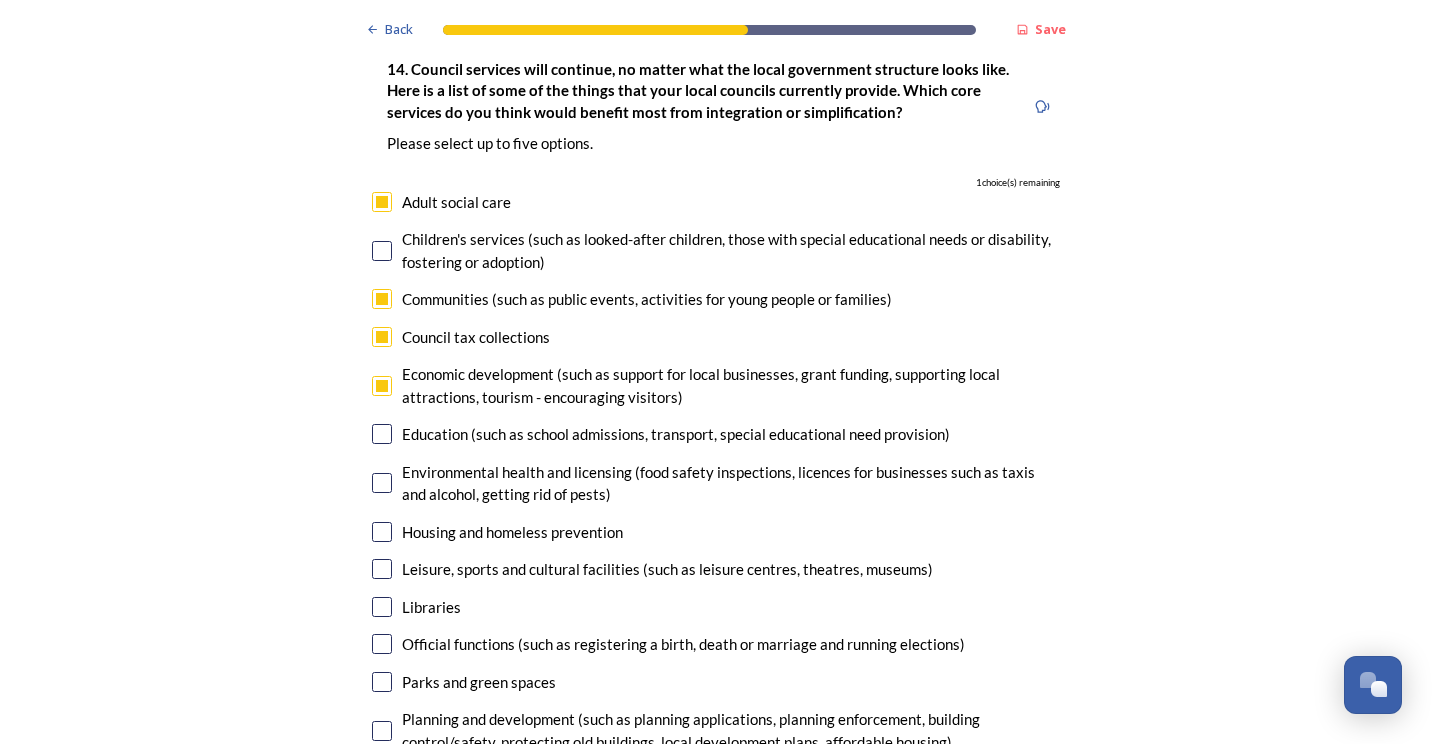 scroll, scrollTop: 4600, scrollLeft: 0, axis: vertical 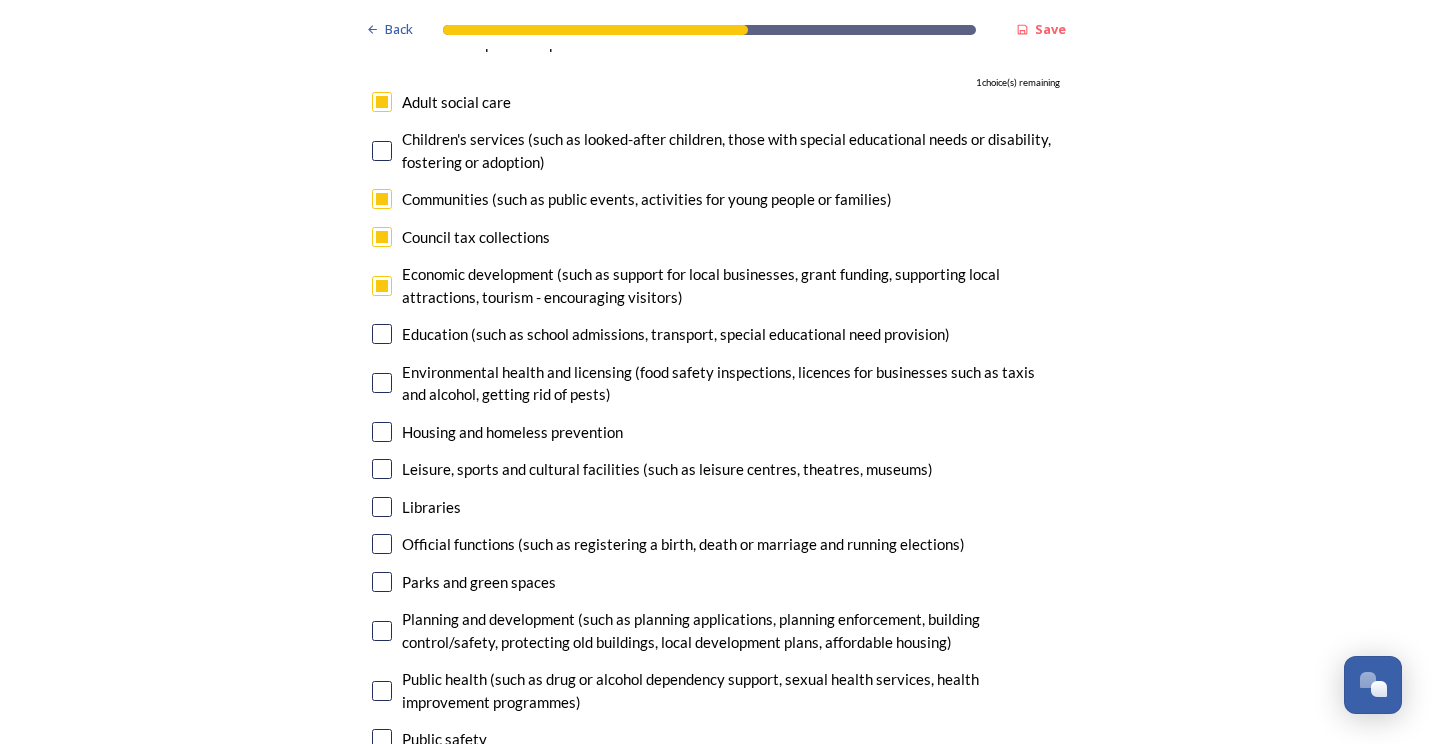 click on "Environmental health and licensing (food safety inspections, licences for businesses such as taxis and alcohol, getting rid of pests)" at bounding box center [731, 383] 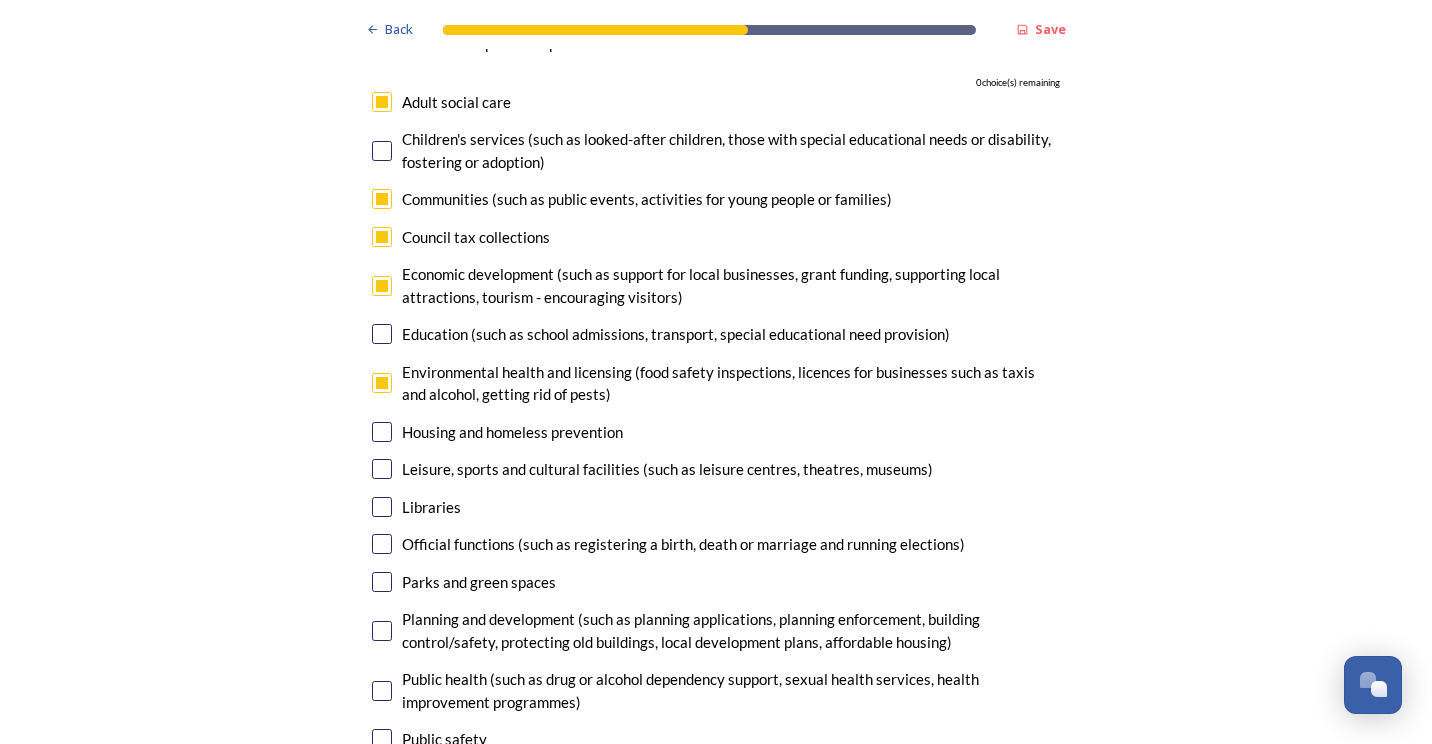 click on "Housing and homeless prevention" at bounding box center (512, 432) 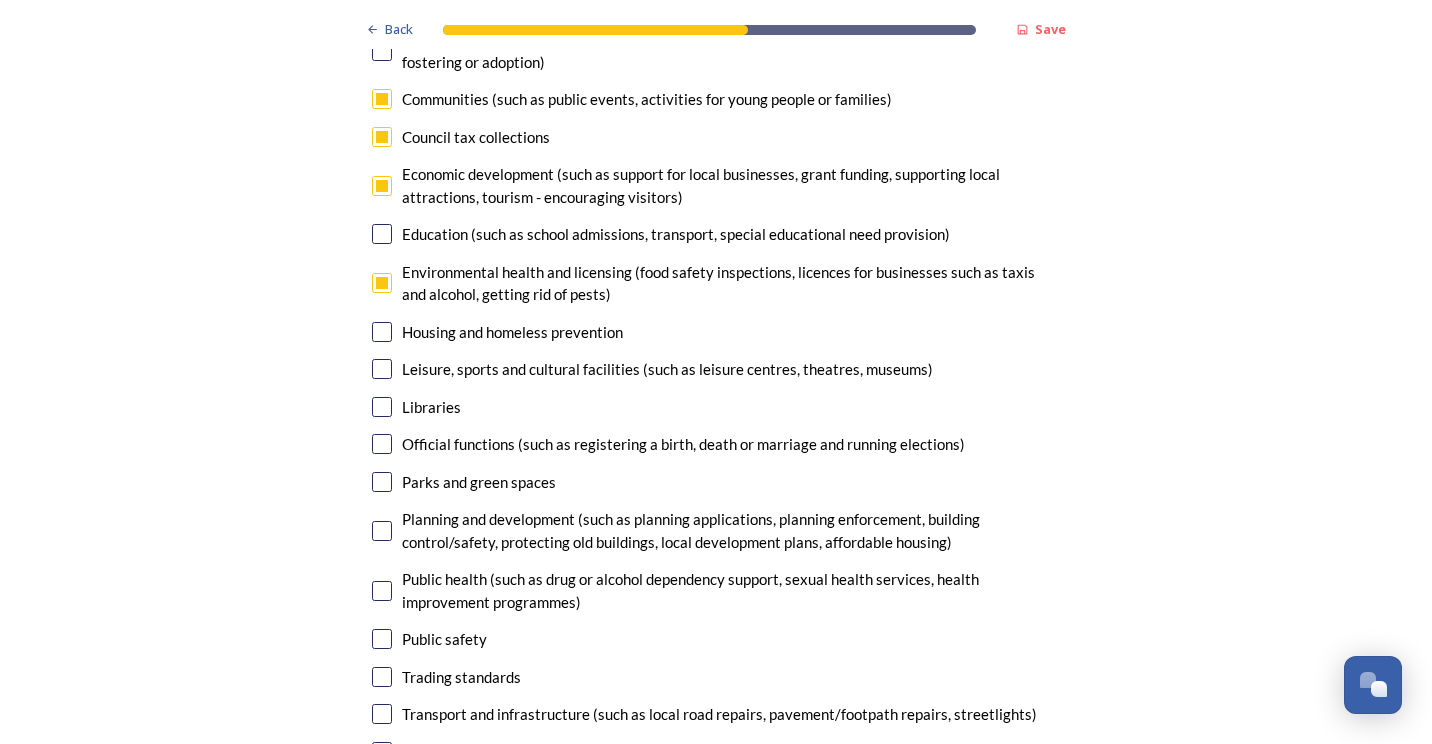 click at bounding box center (382, 283) 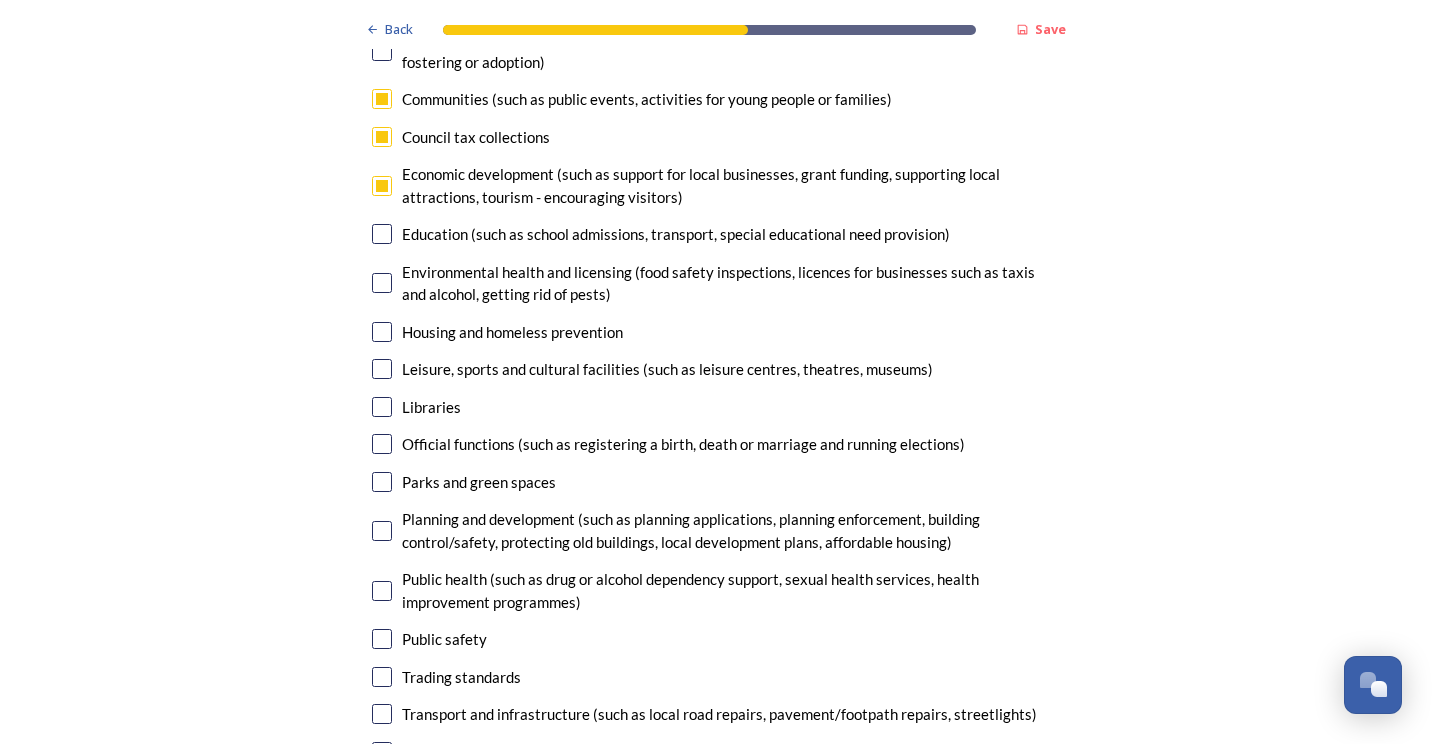 click on "Public safety" at bounding box center (444, 639) 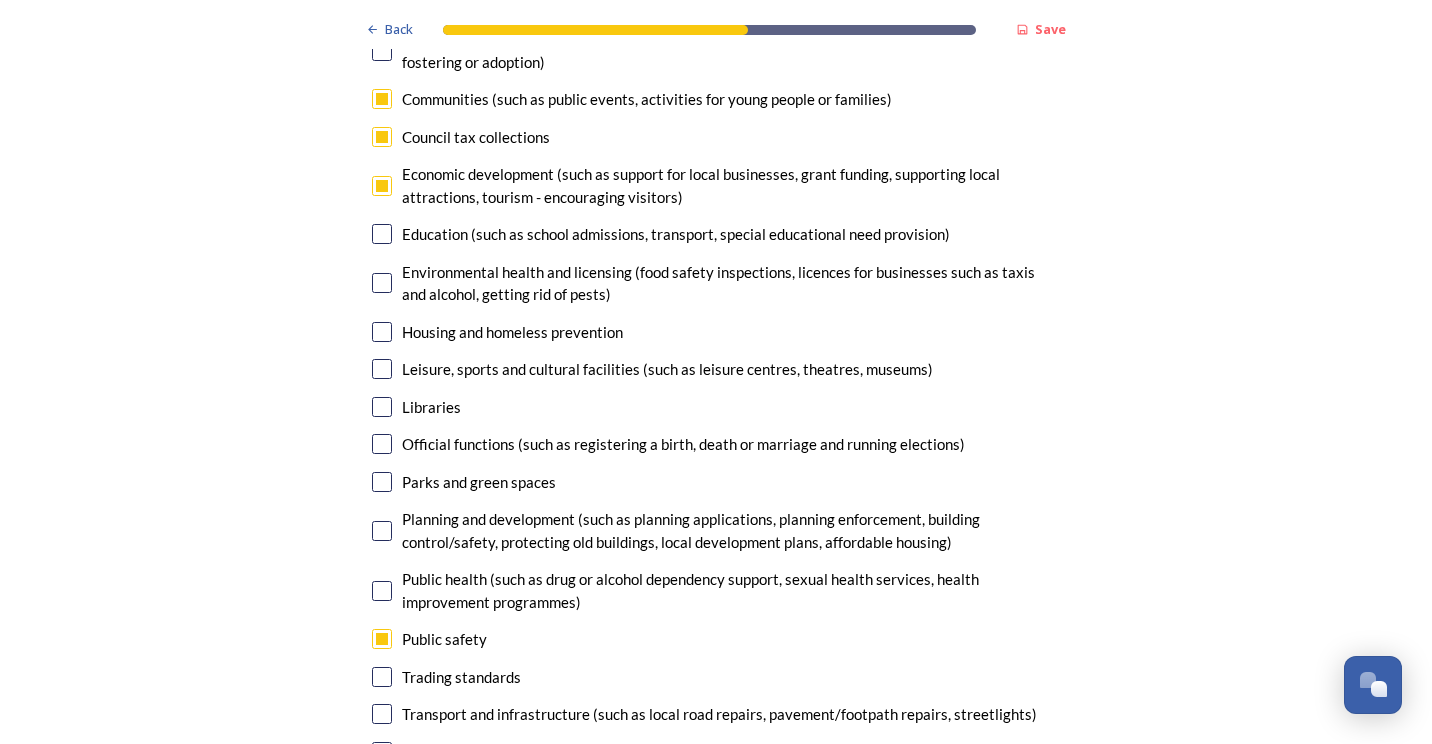 checkbox on "true" 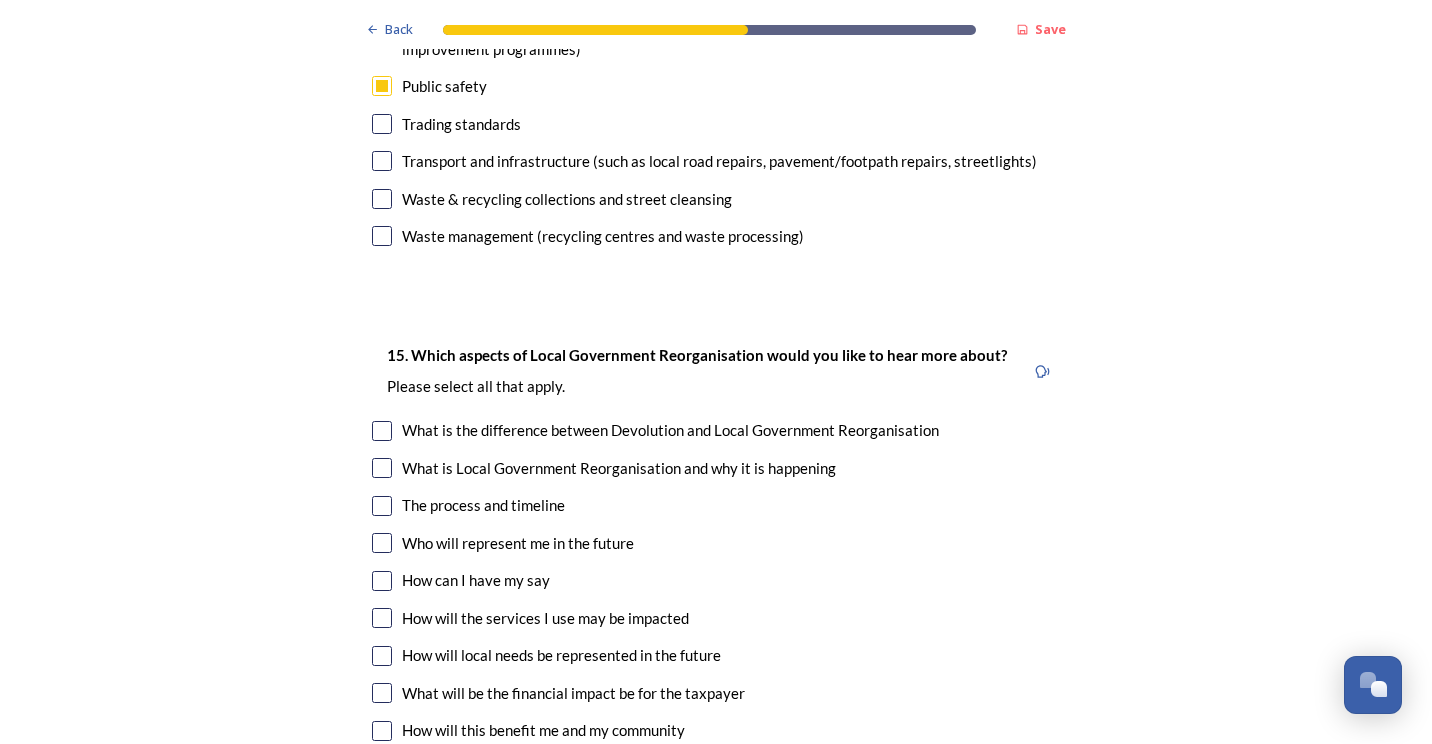 scroll, scrollTop: 5300, scrollLeft: 0, axis: vertical 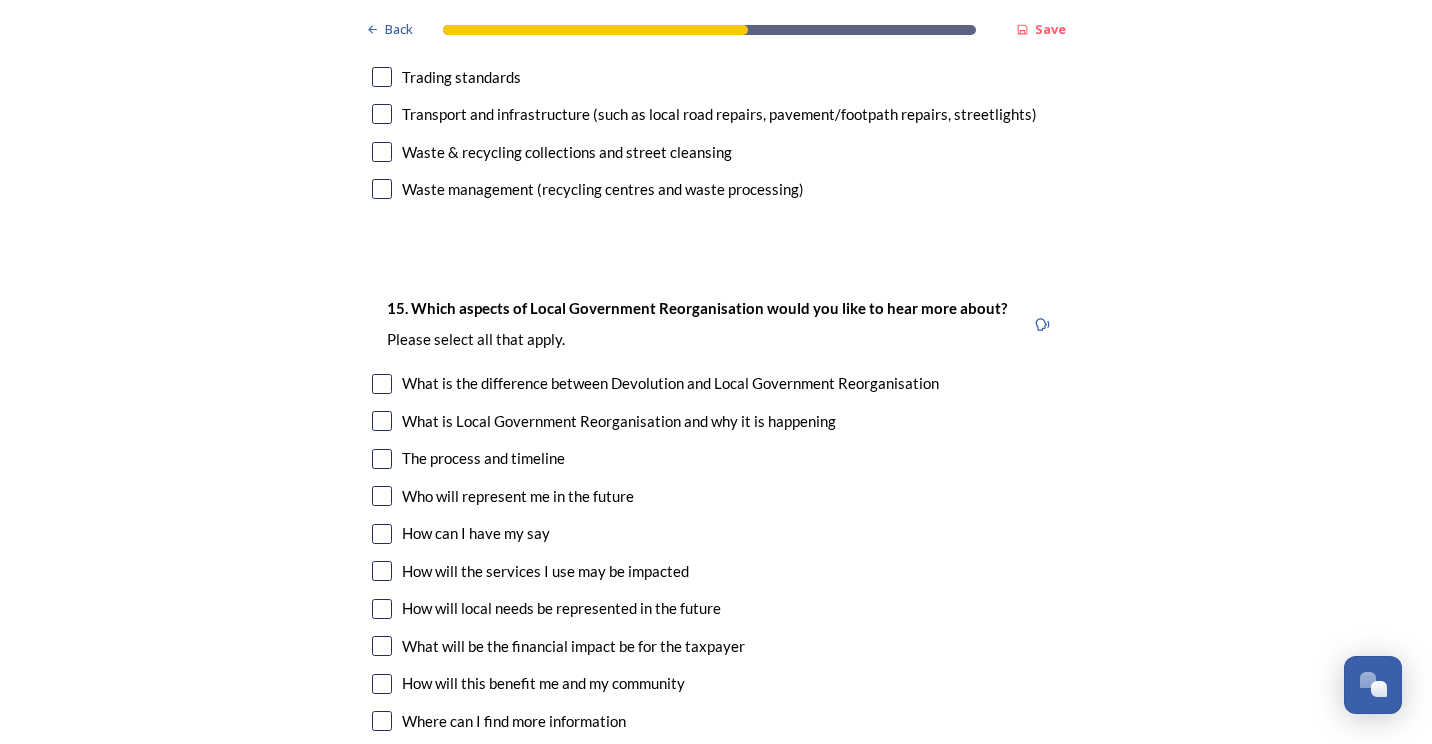 click on "What is Local Government Reorganisation and why it is happening" at bounding box center (619, 421) 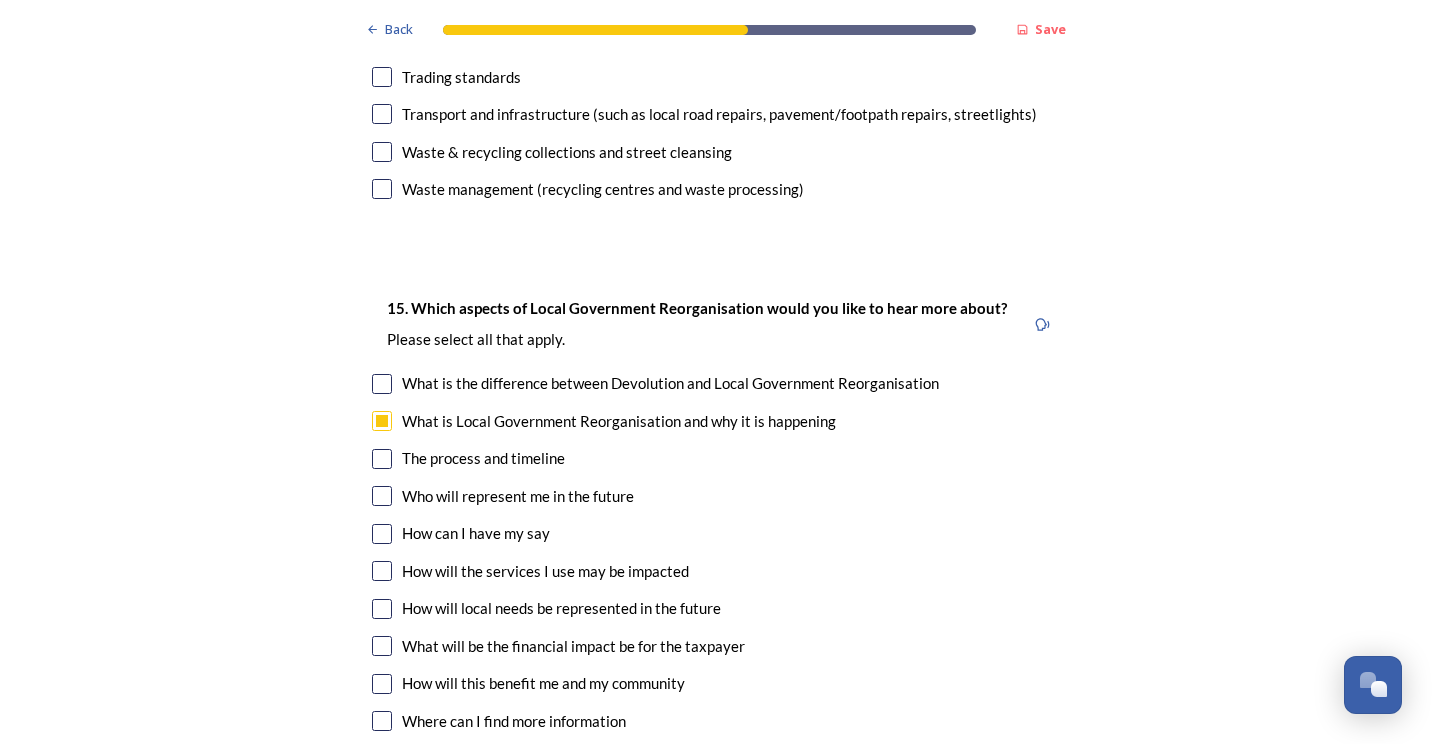 checkbox on "true" 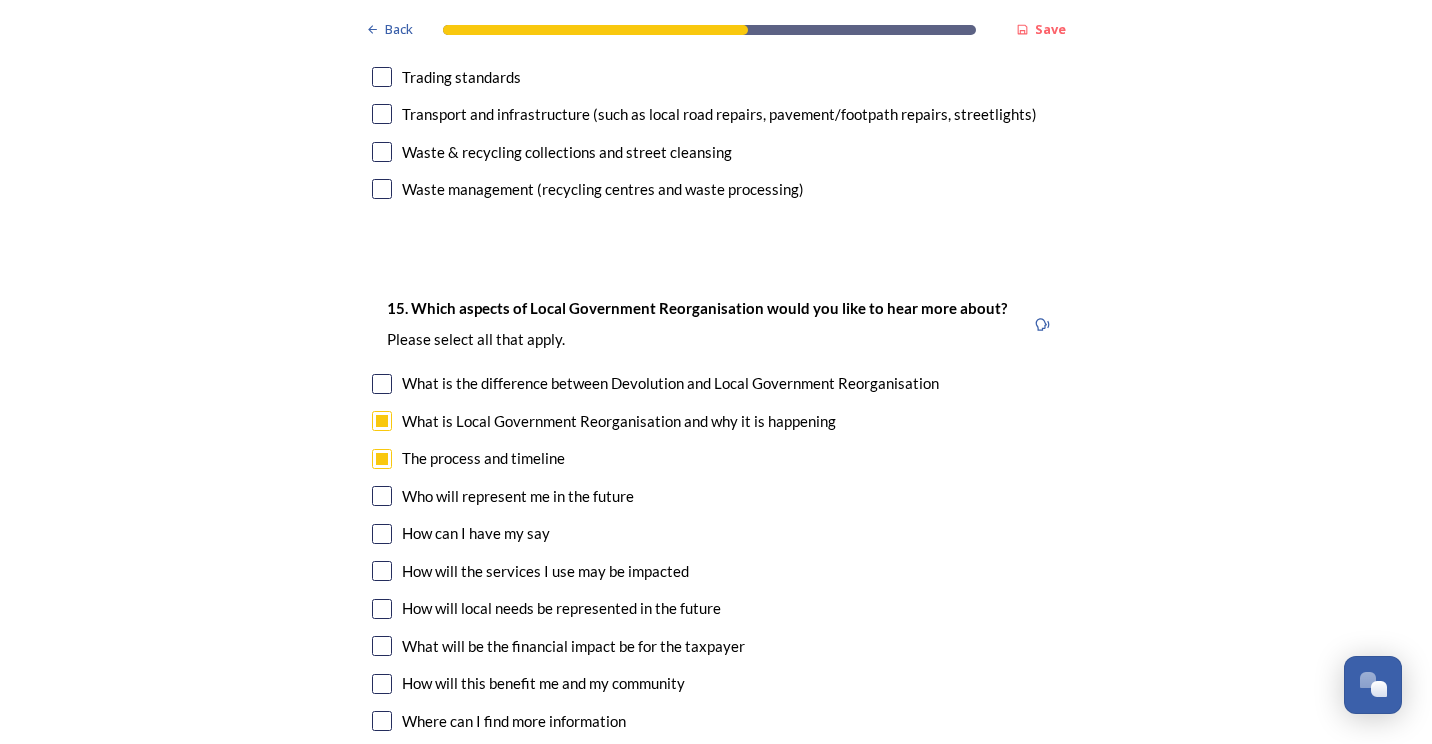 checkbox on "true" 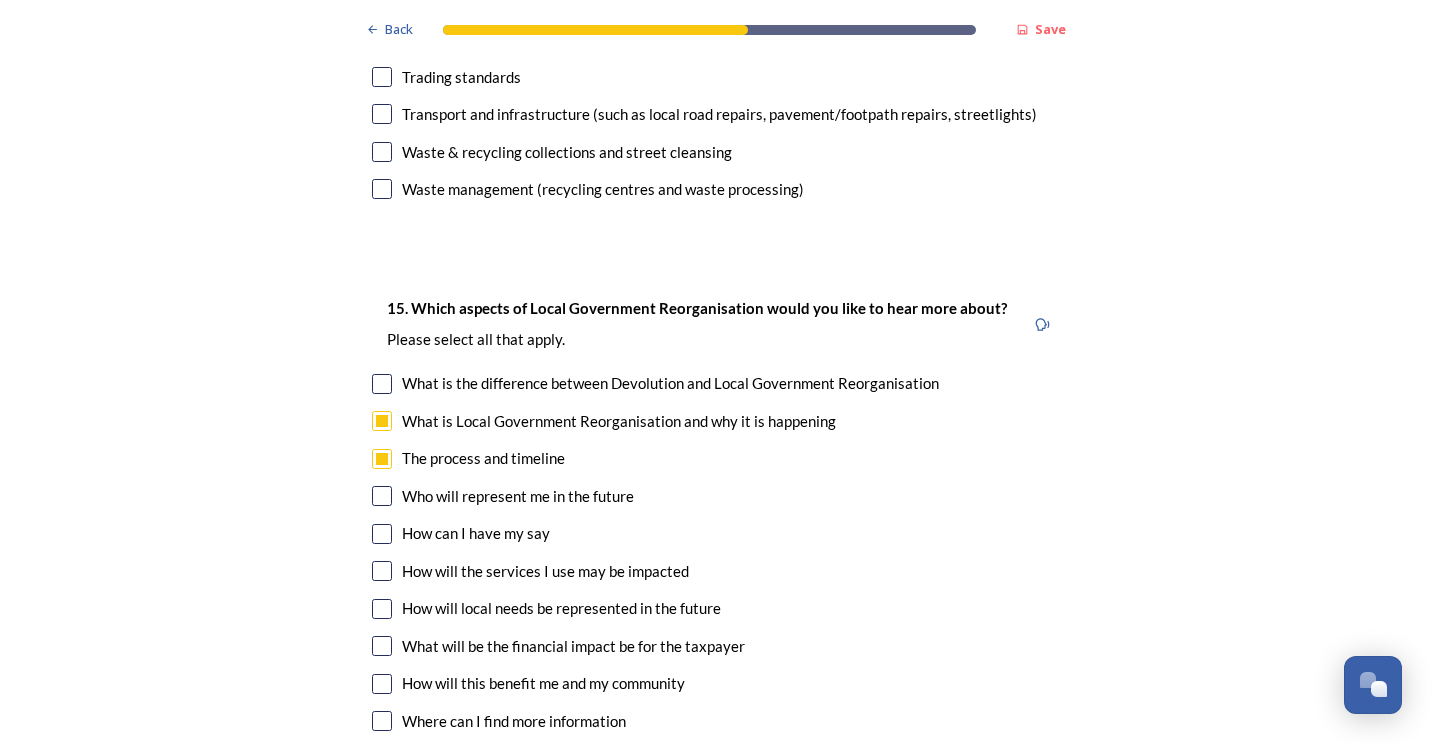 click on "Who will represent me in the future" at bounding box center (518, 496) 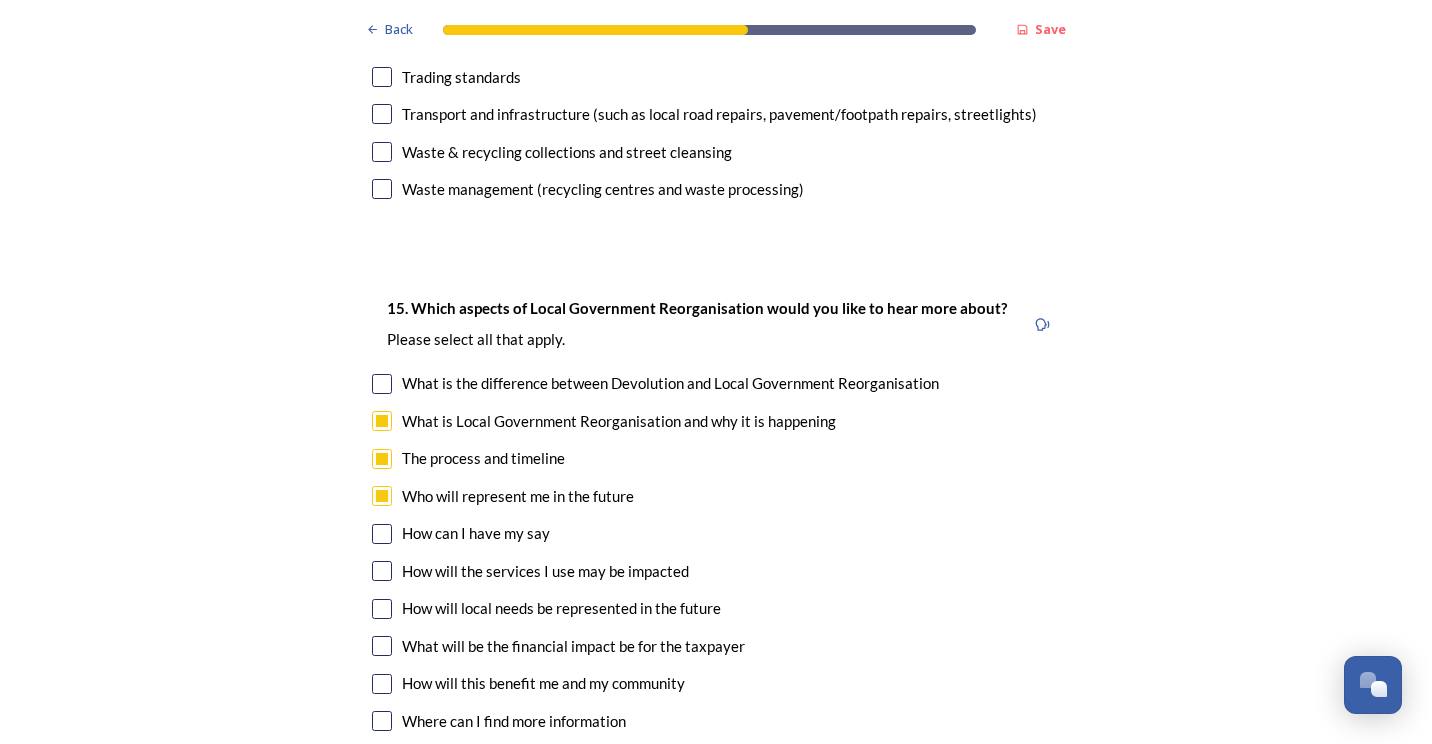 checkbox on "true" 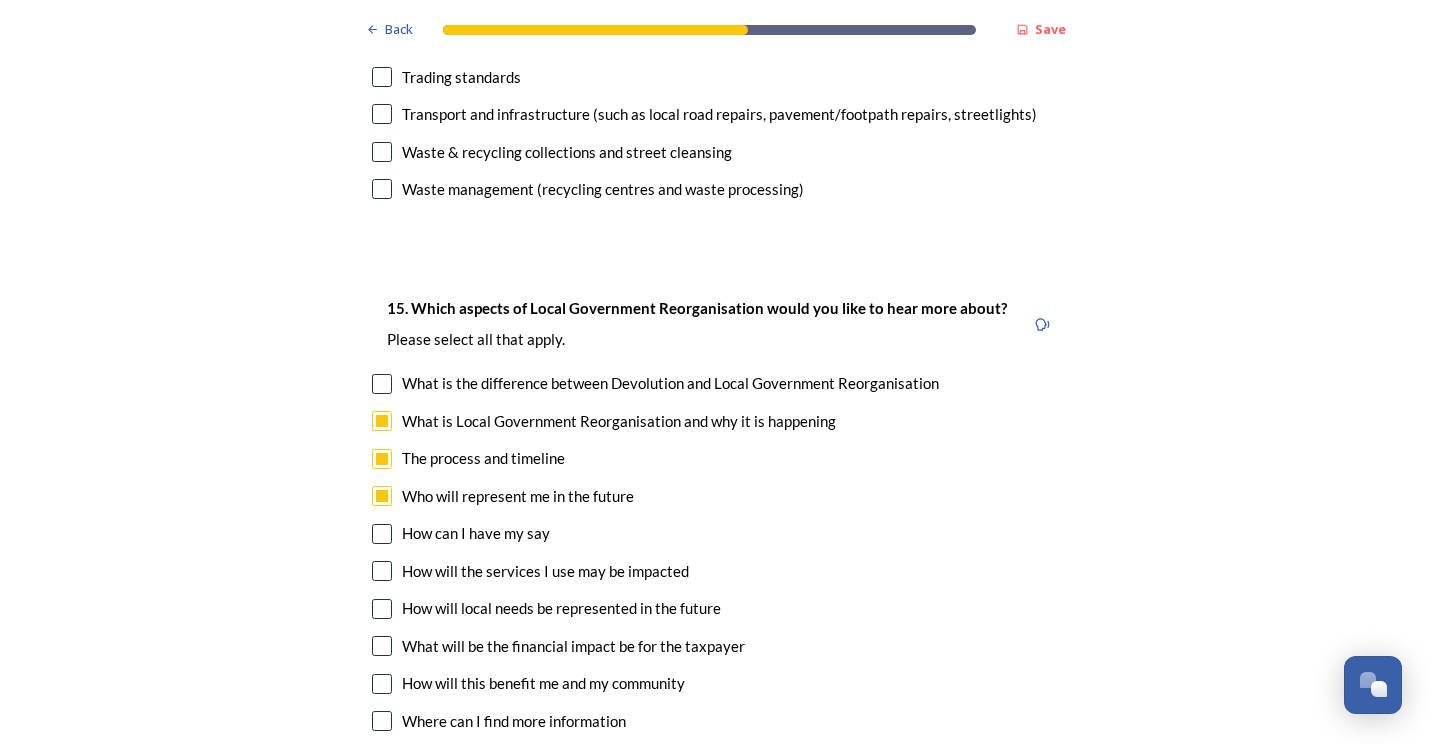 click on "How can I have my say" at bounding box center [476, 533] 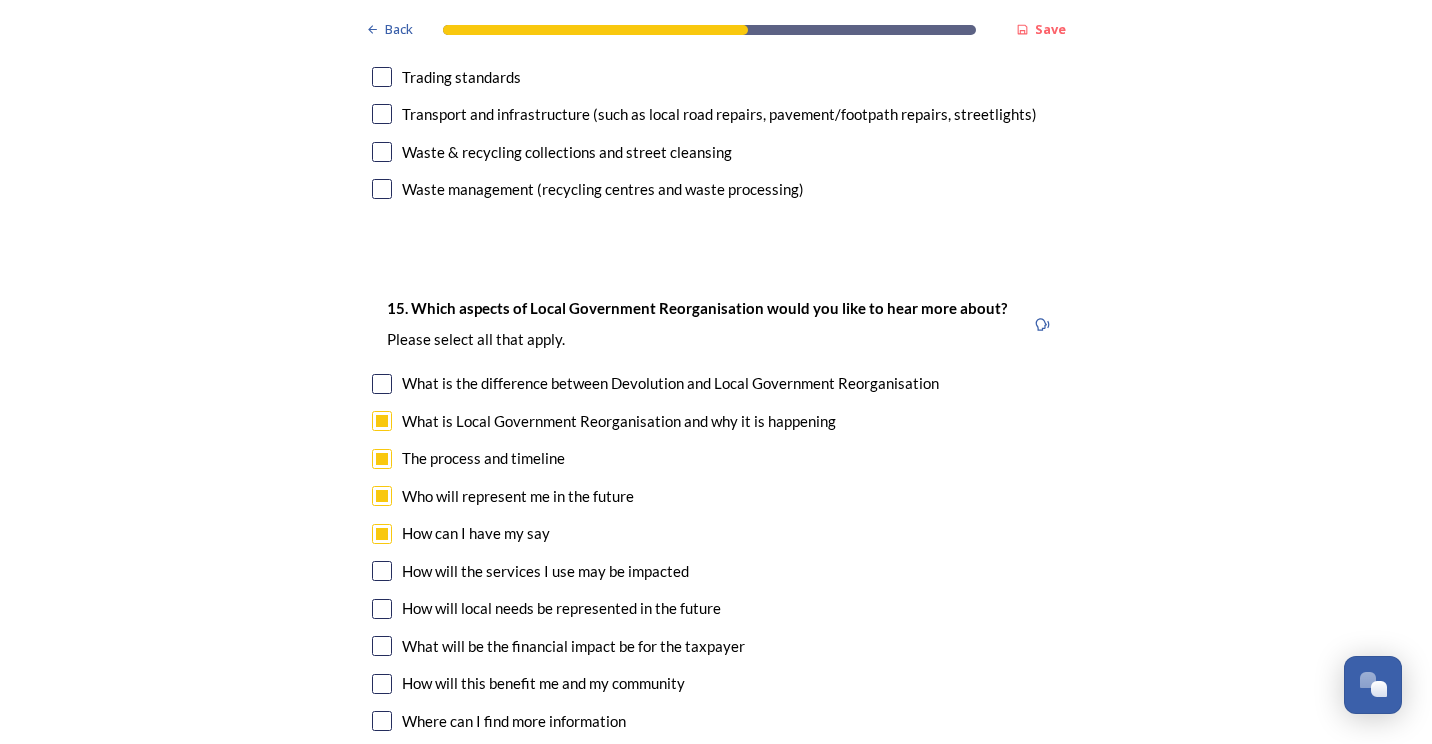 click on "How will the services I use may be impacted" at bounding box center [545, 571] 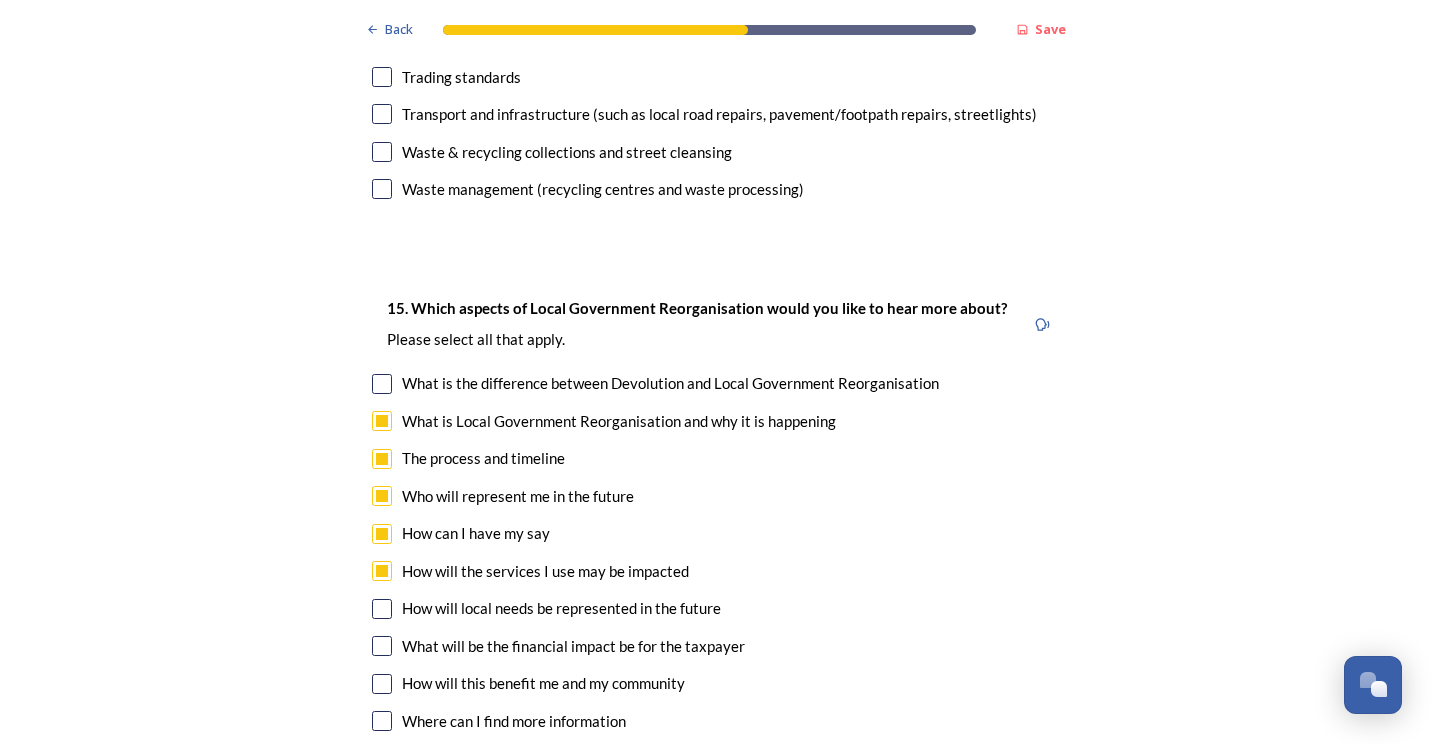 scroll, scrollTop: 5400, scrollLeft: 0, axis: vertical 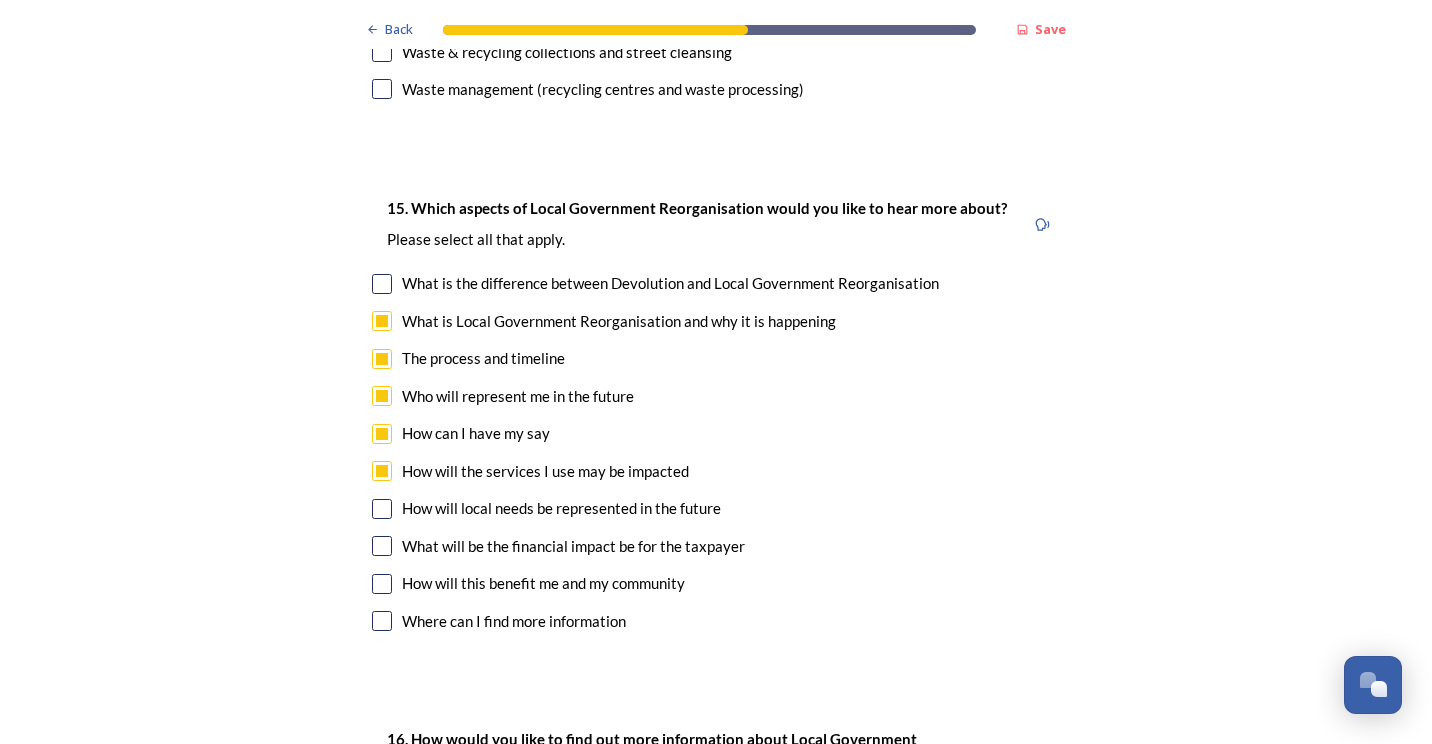 click on "How will local needs be represented in the future" at bounding box center (561, 508) 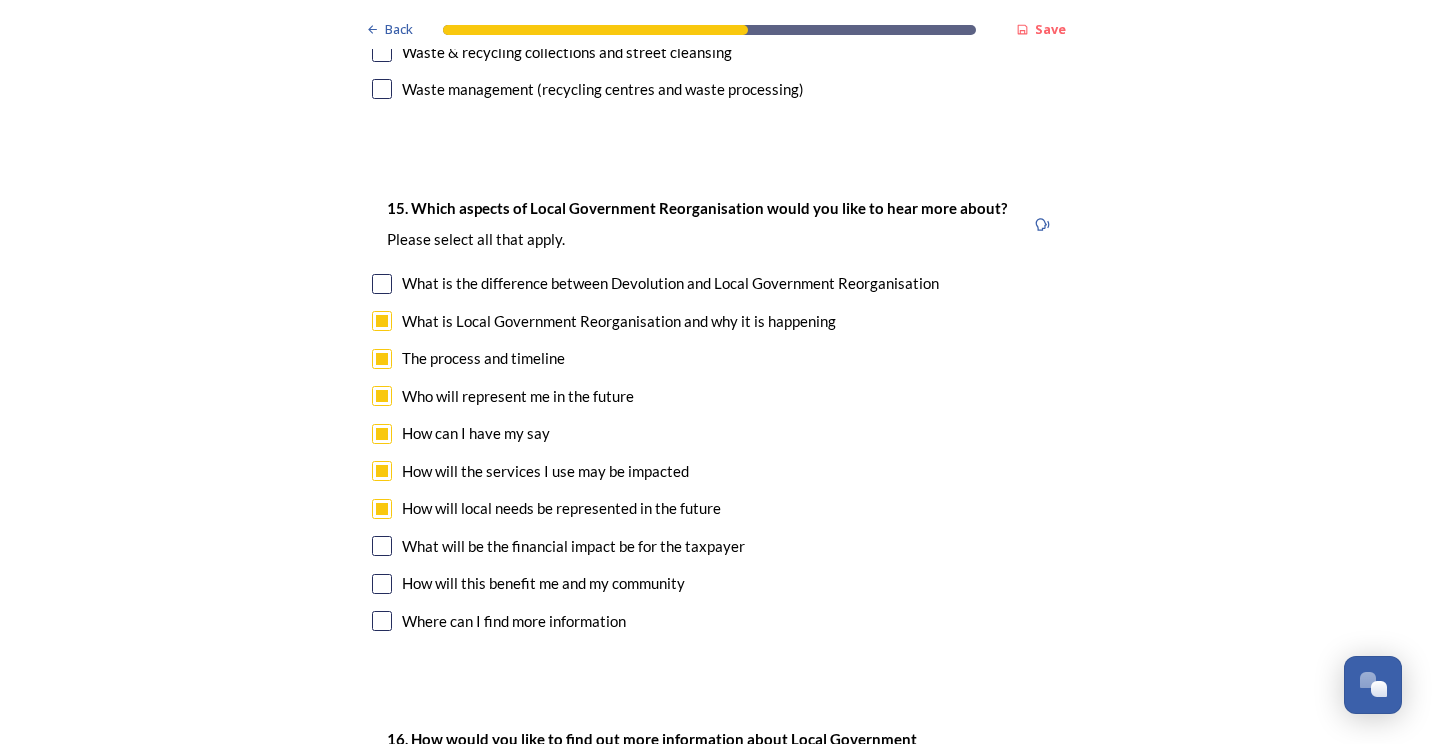 click on "15. Which aspects of Local Government Reorganisation would you like to hear more about? ﻿Please select all that apply.   What is the difference between Devolution and Local Government Reorganisation What is Local Government Reorganisation and why it is happening The process and timeline Who will represent me in the future How can I have my say How will the services I use may be impacted How will local needs be represented in the future What will be the financial impact be for the taxpayer How will this benefit me and my community Where can I find more information" at bounding box center (716, 417) 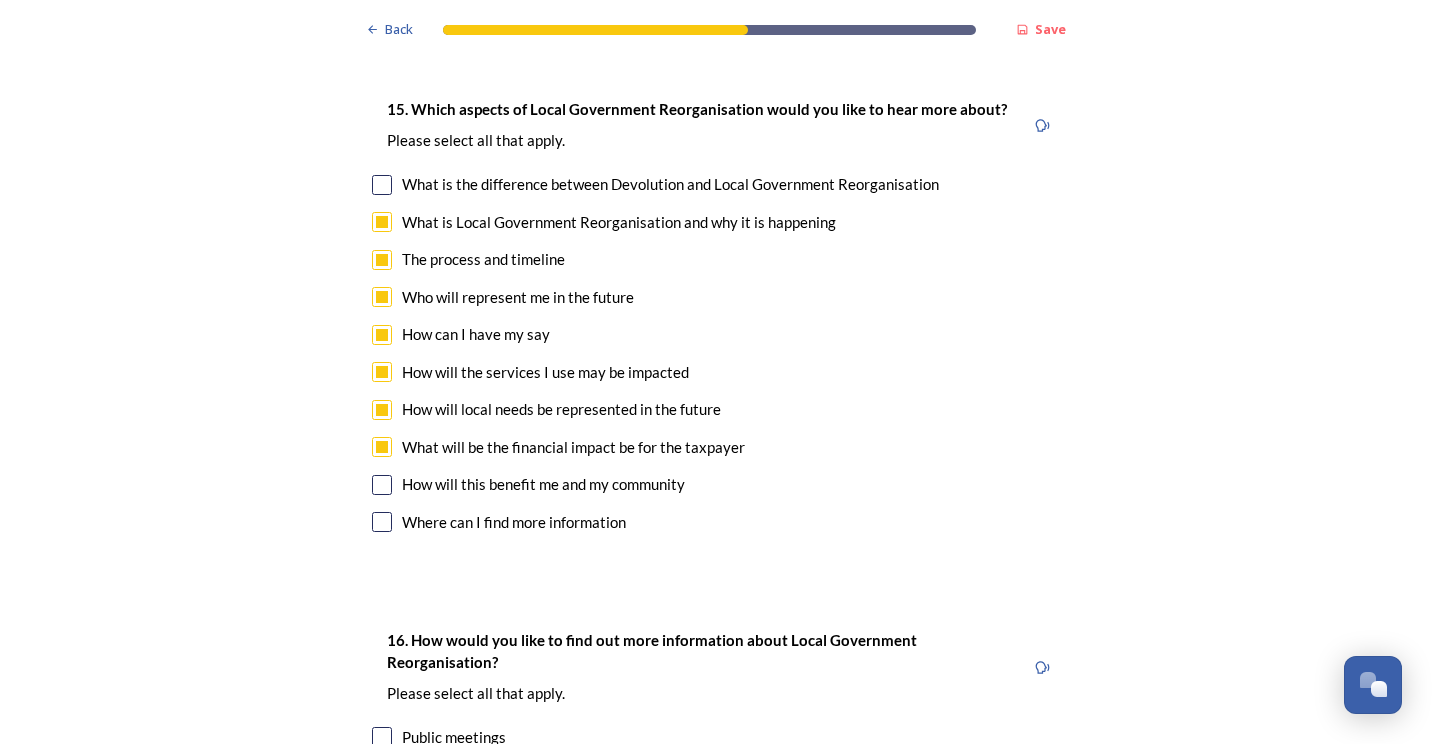 scroll, scrollTop: 5500, scrollLeft: 0, axis: vertical 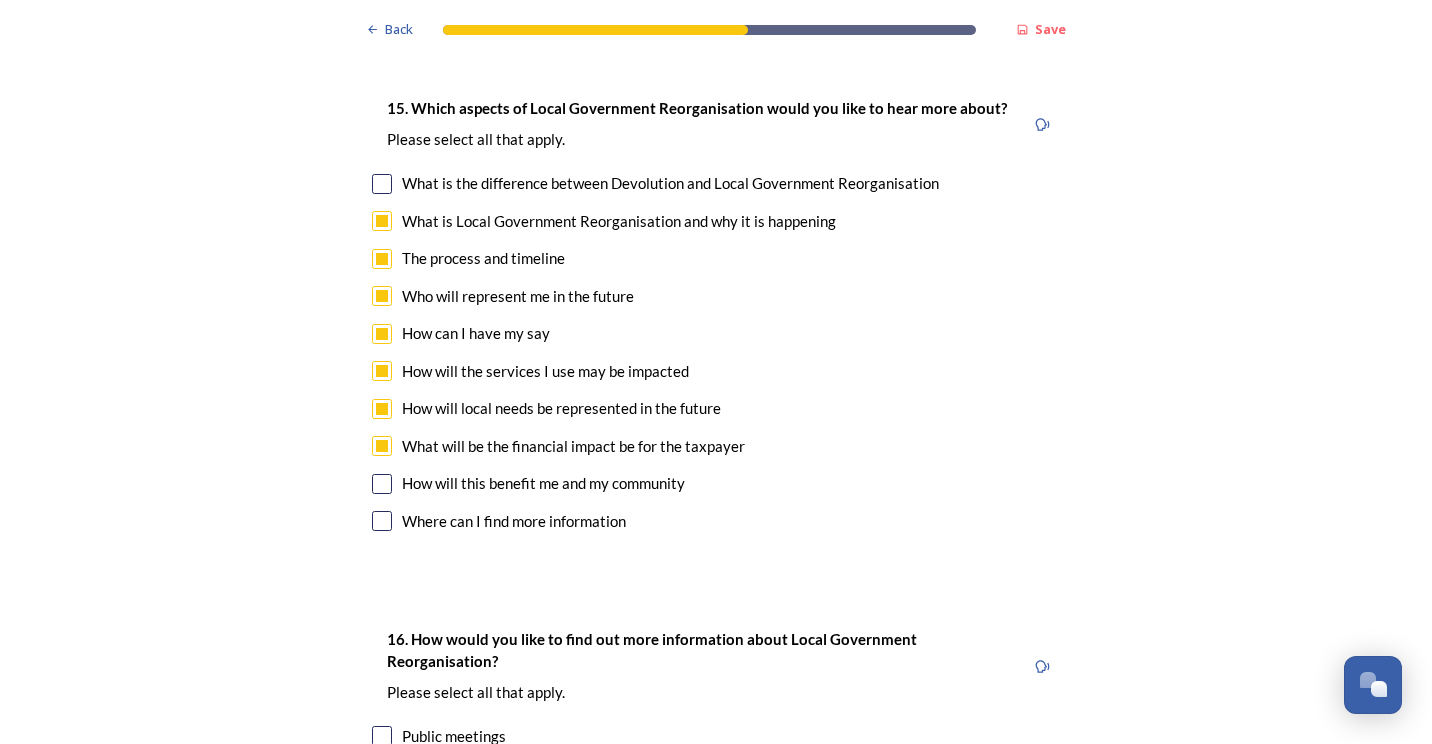click on "How will this benefit me and my community" at bounding box center [543, 483] 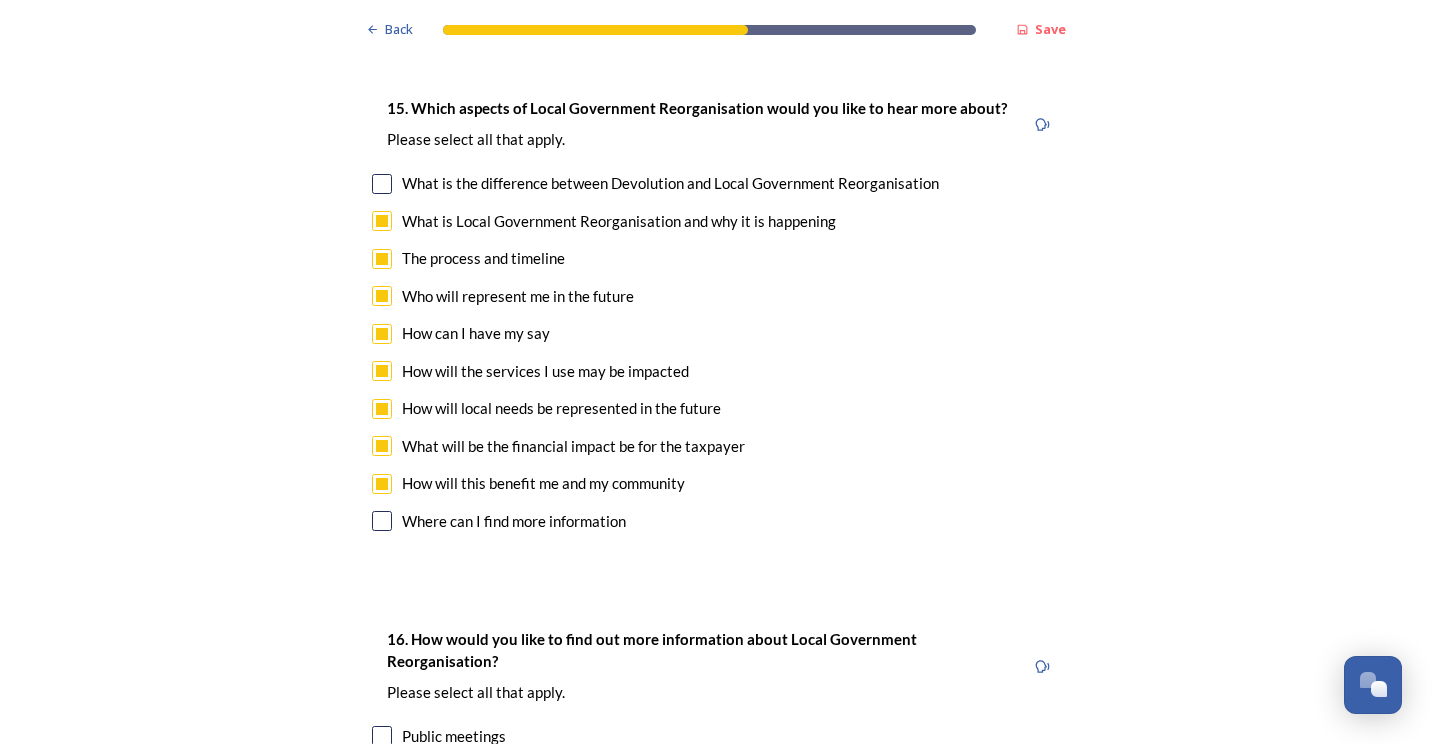 checkbox on "true" 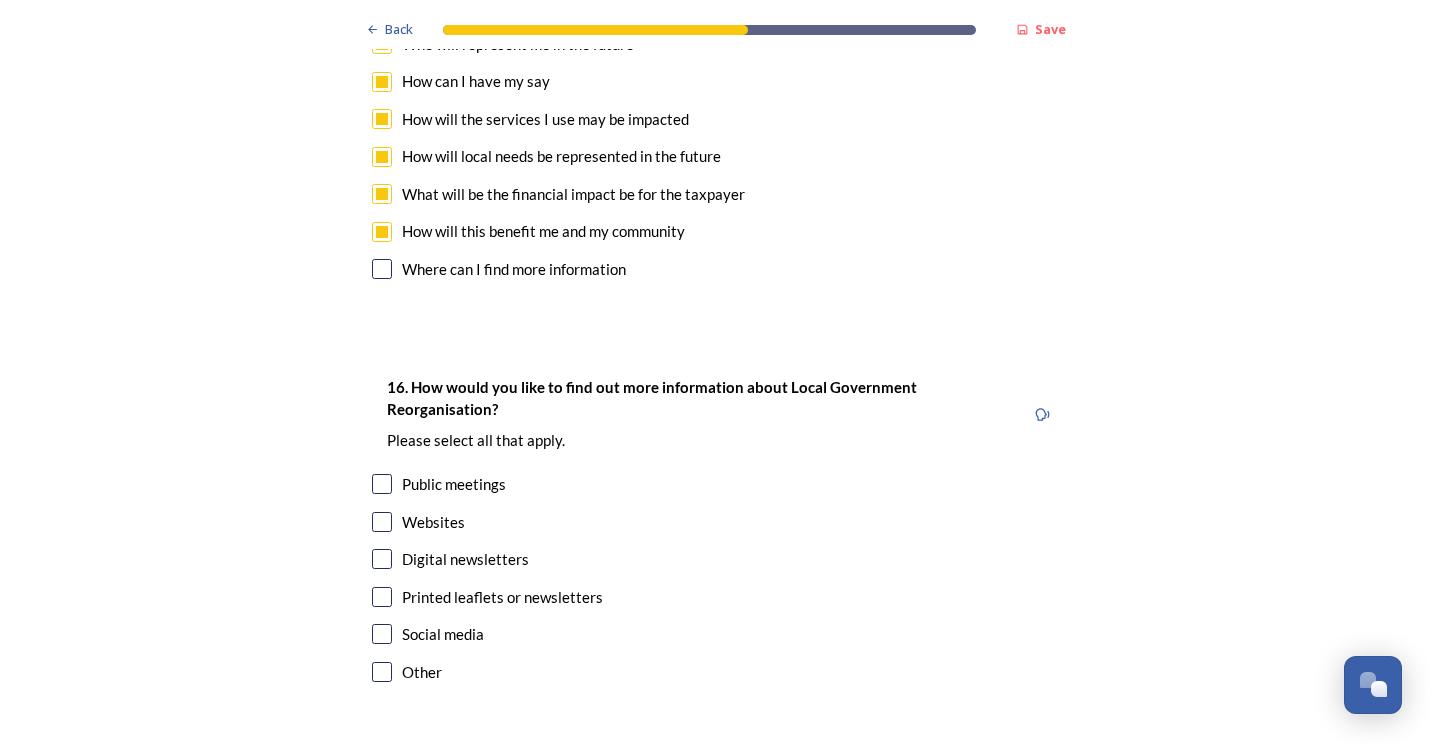 scroll, scrollTop: 5800, scrollLeft: 0, axis: vertical 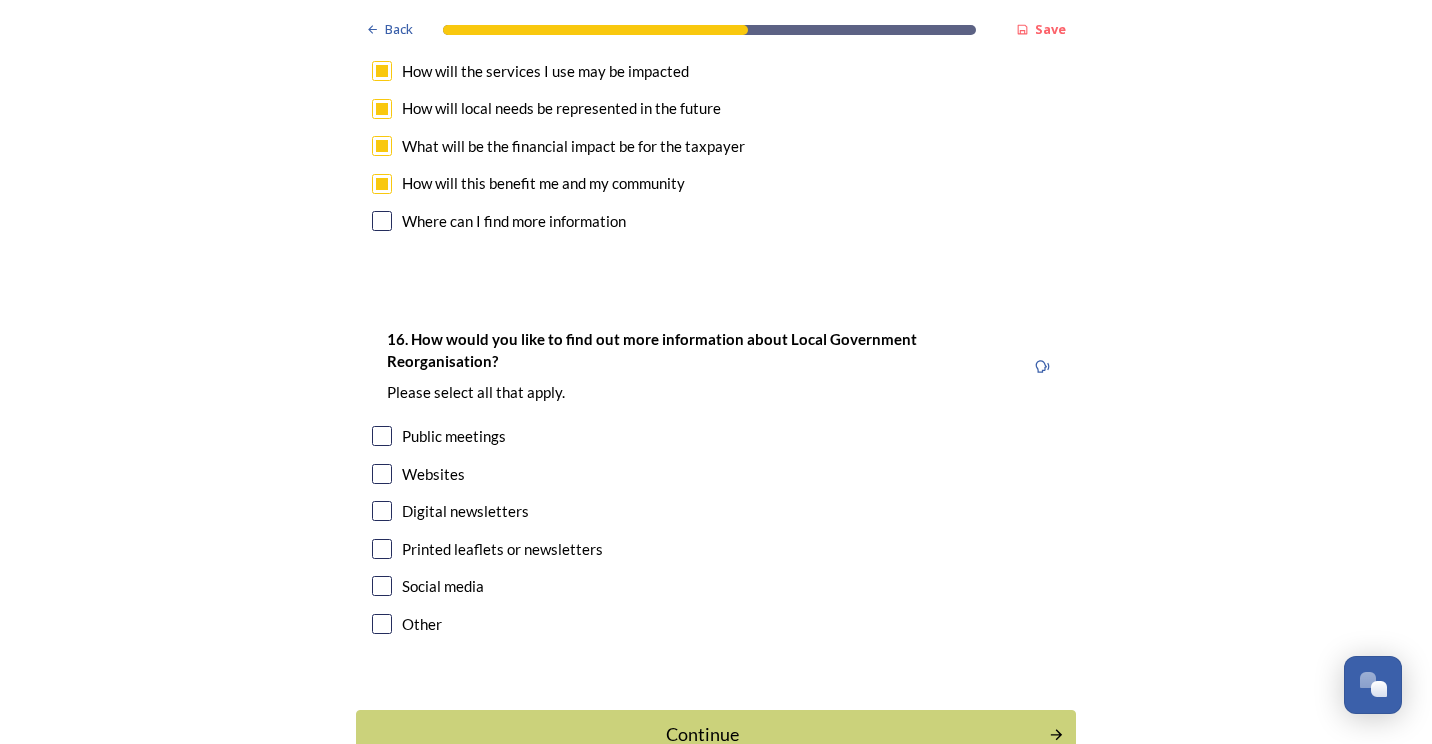 click on "Websites" at bounding box center (716, 474) 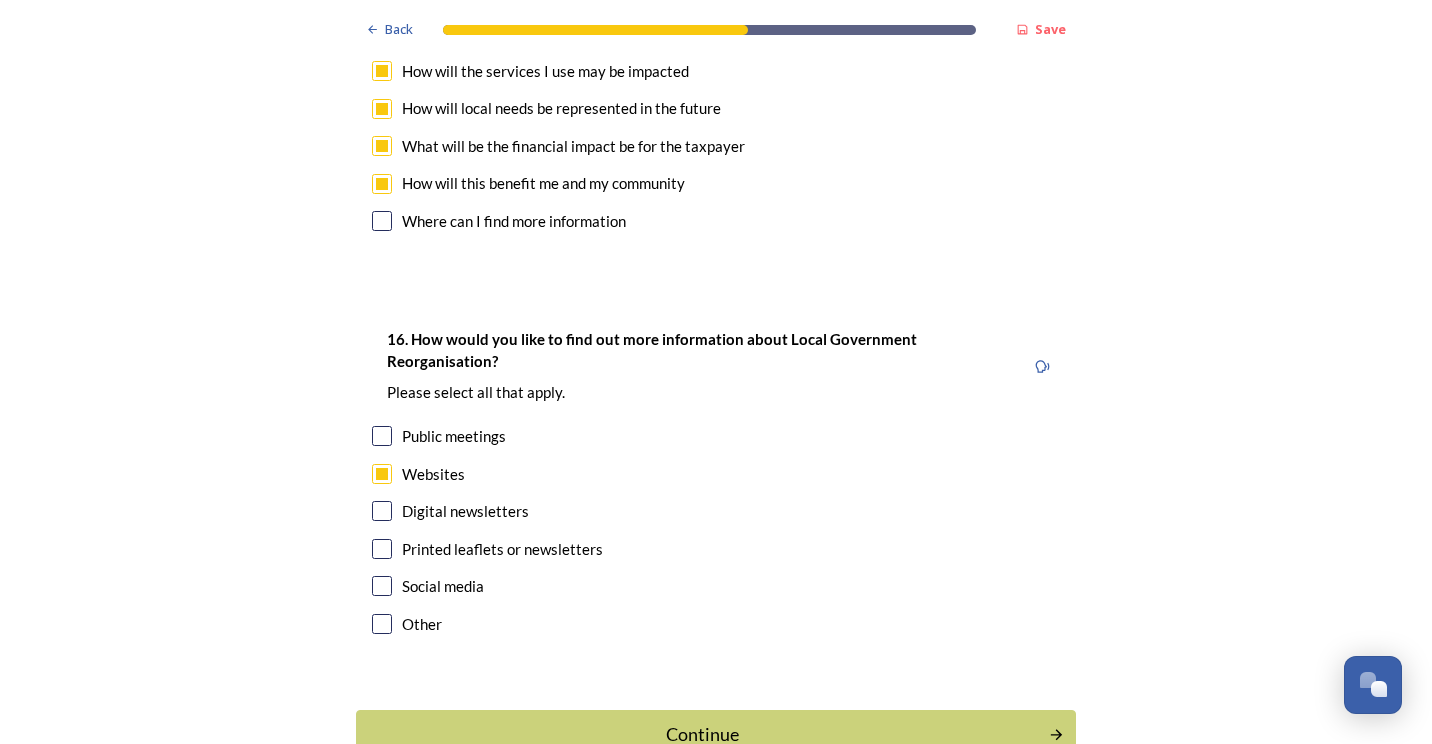 click on "Digital newsletters" at bounding box center [465, 511] 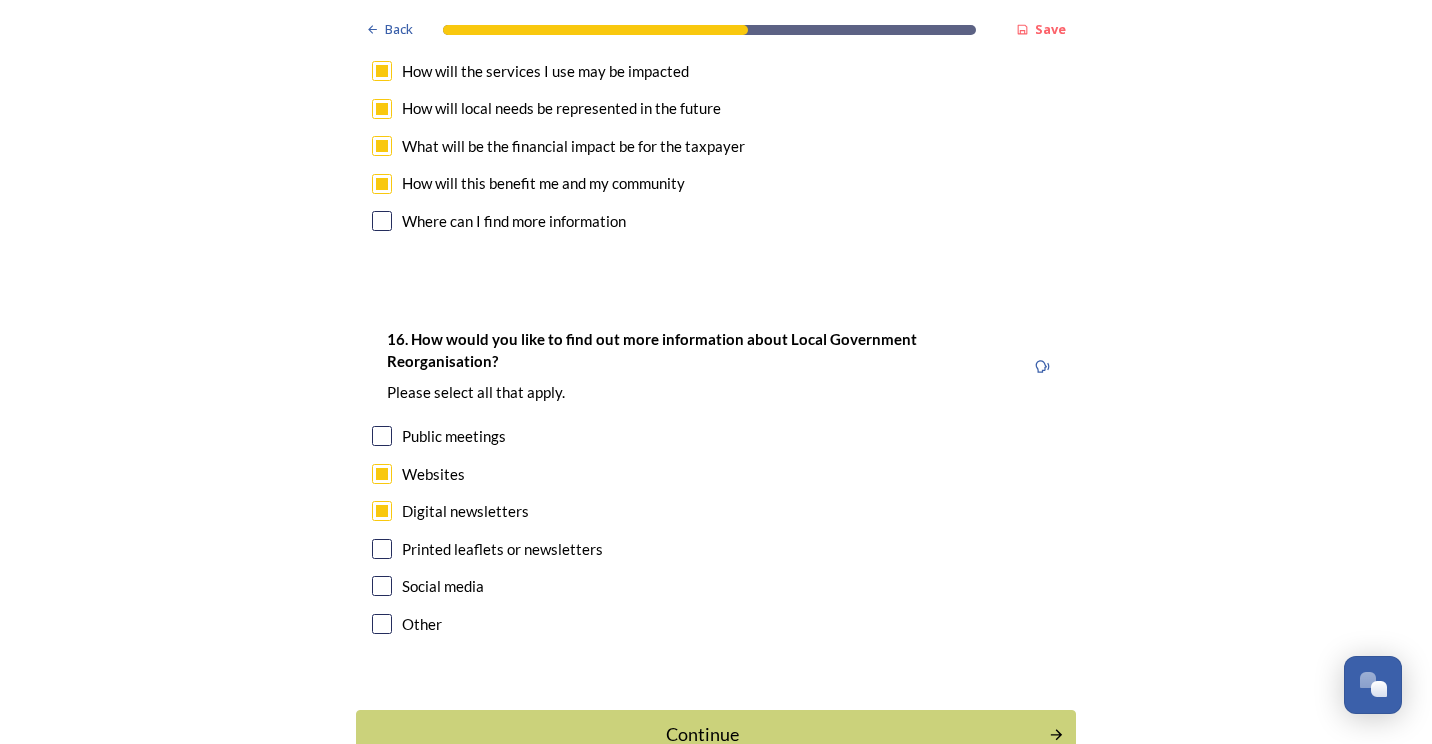 click on "Social media" at bounding box center [443, 586] 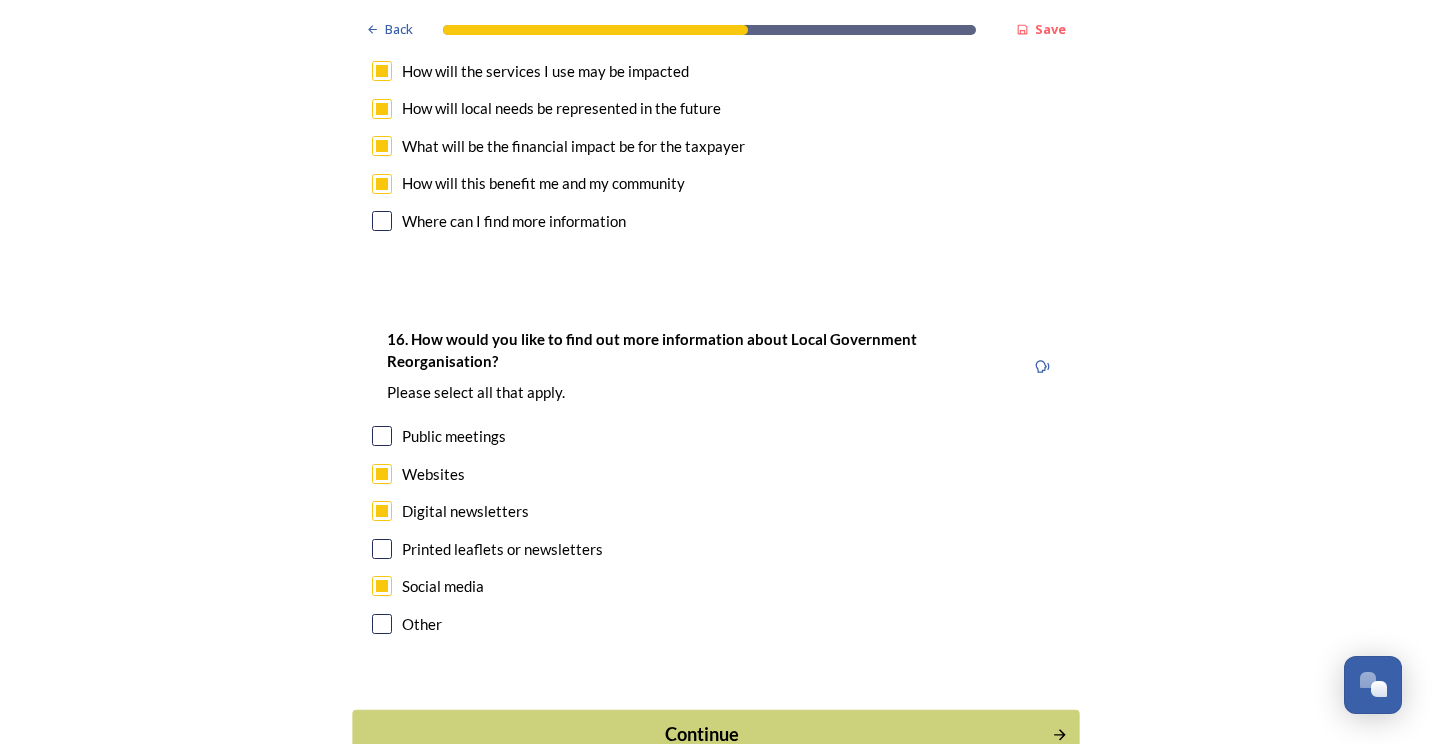 click on "Continue" at bounding box center (702, 734) 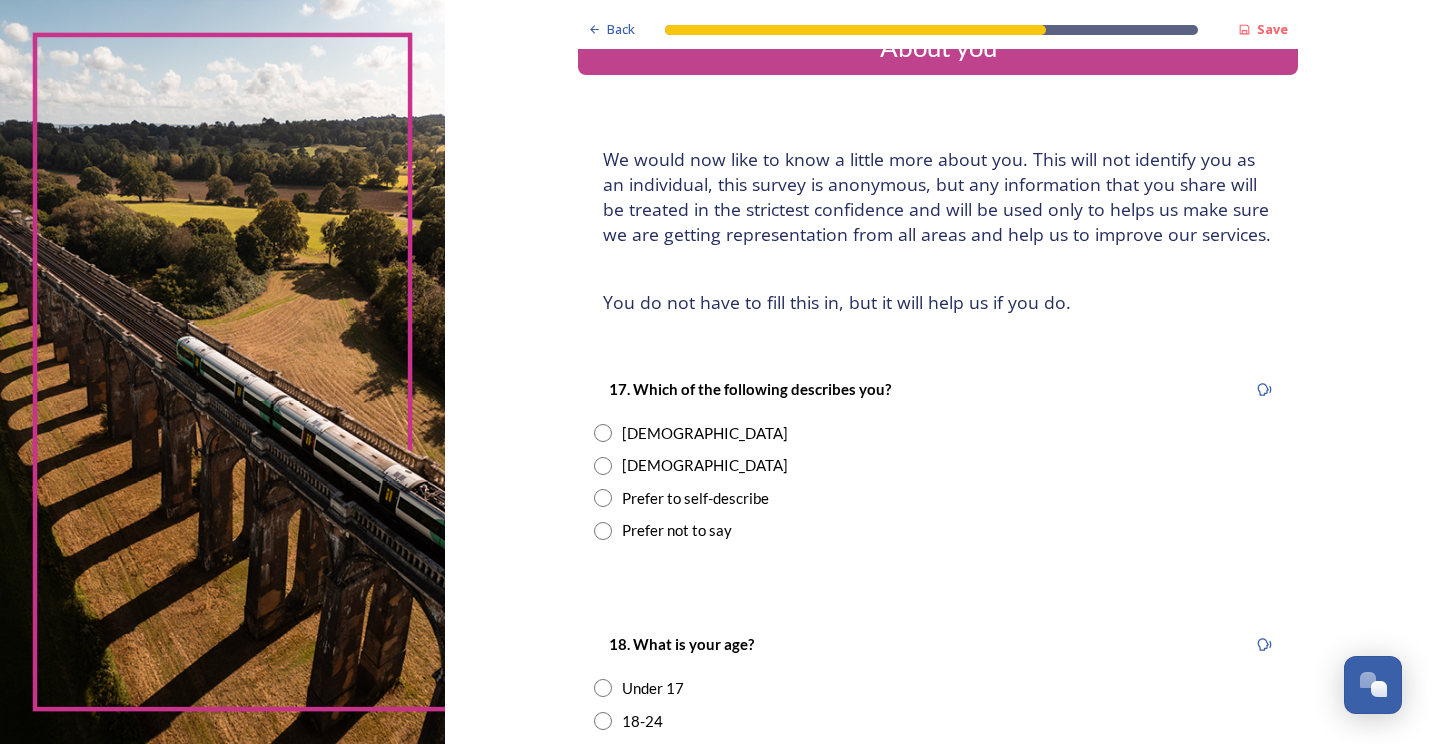 scroll, scrollTop: 100, scrollLeft: 0, axis: vertical 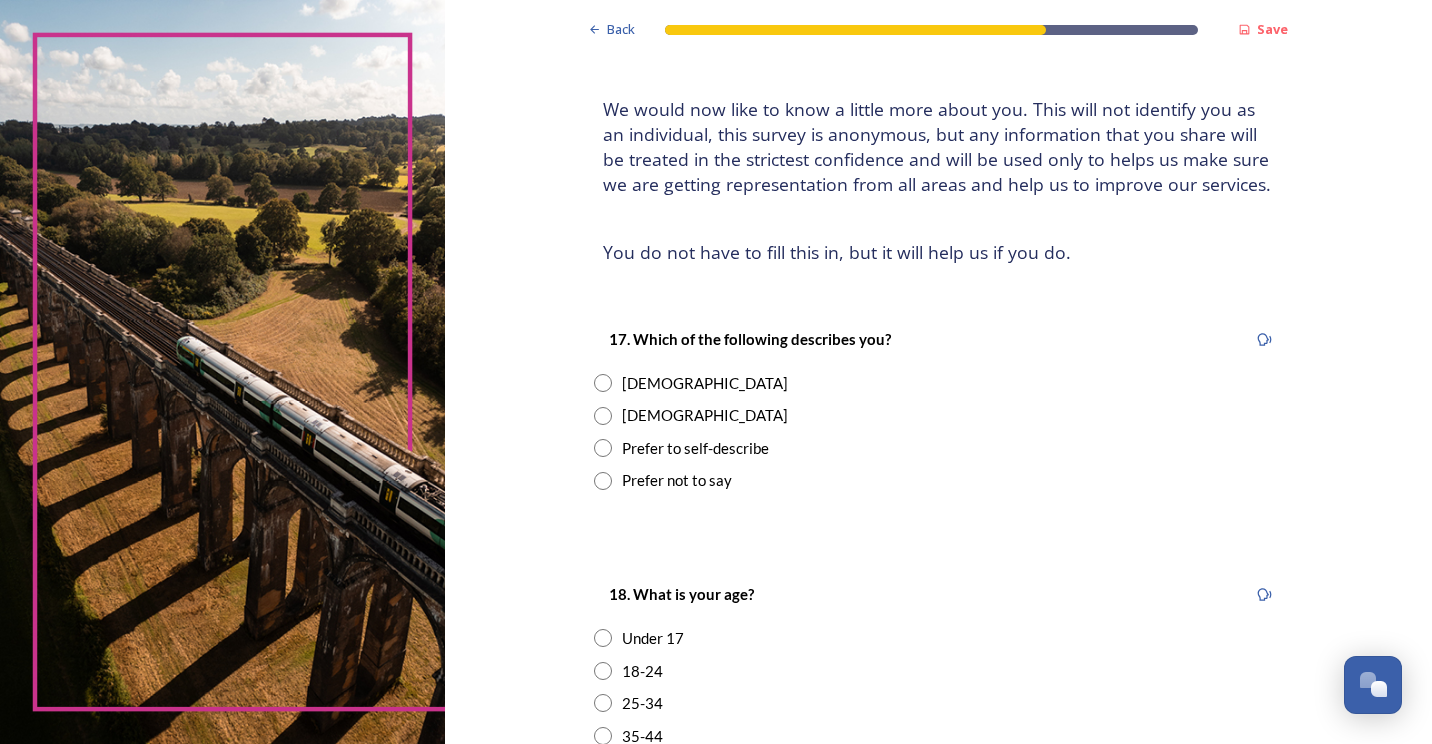 click on "Female" at bounding box center (705, 383) 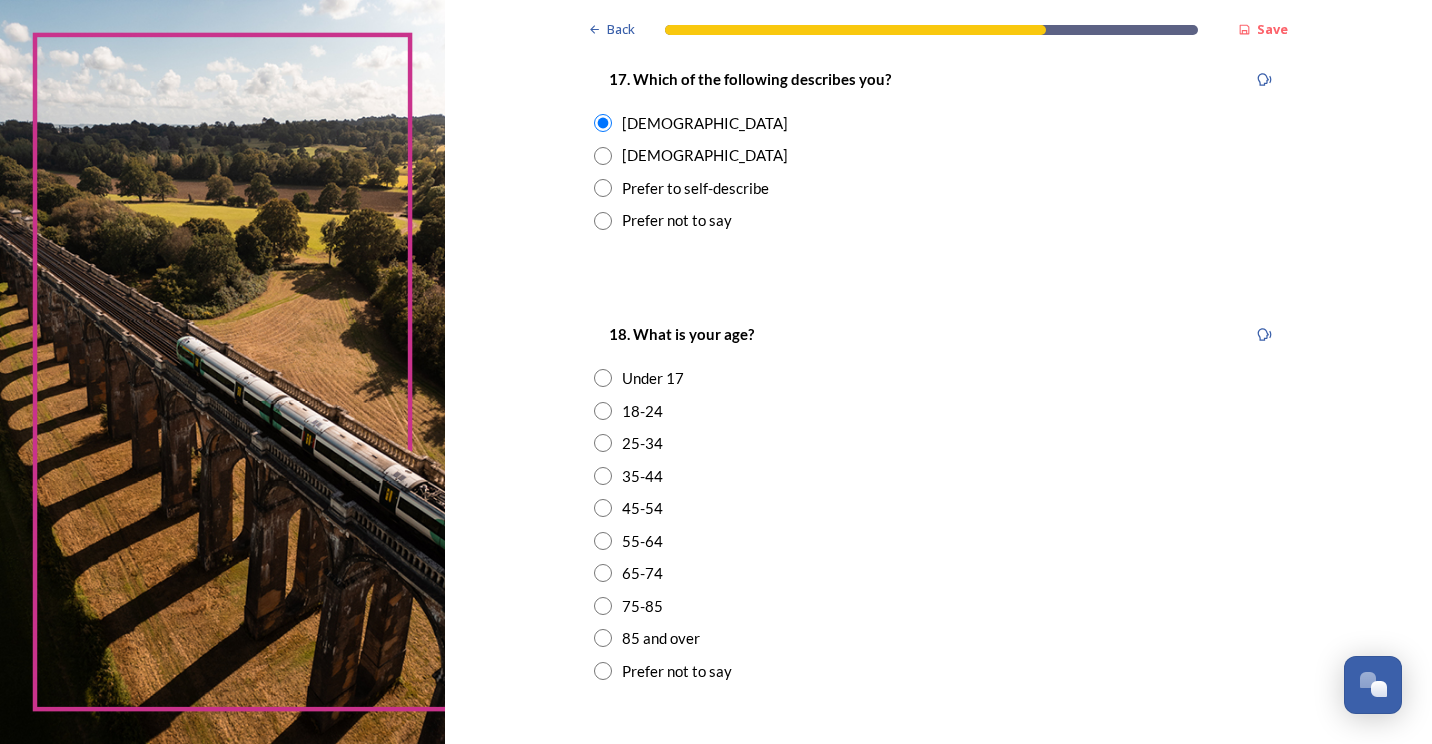 scroll, scrollTop: 400, scrollLeft: 0, axis: vertical 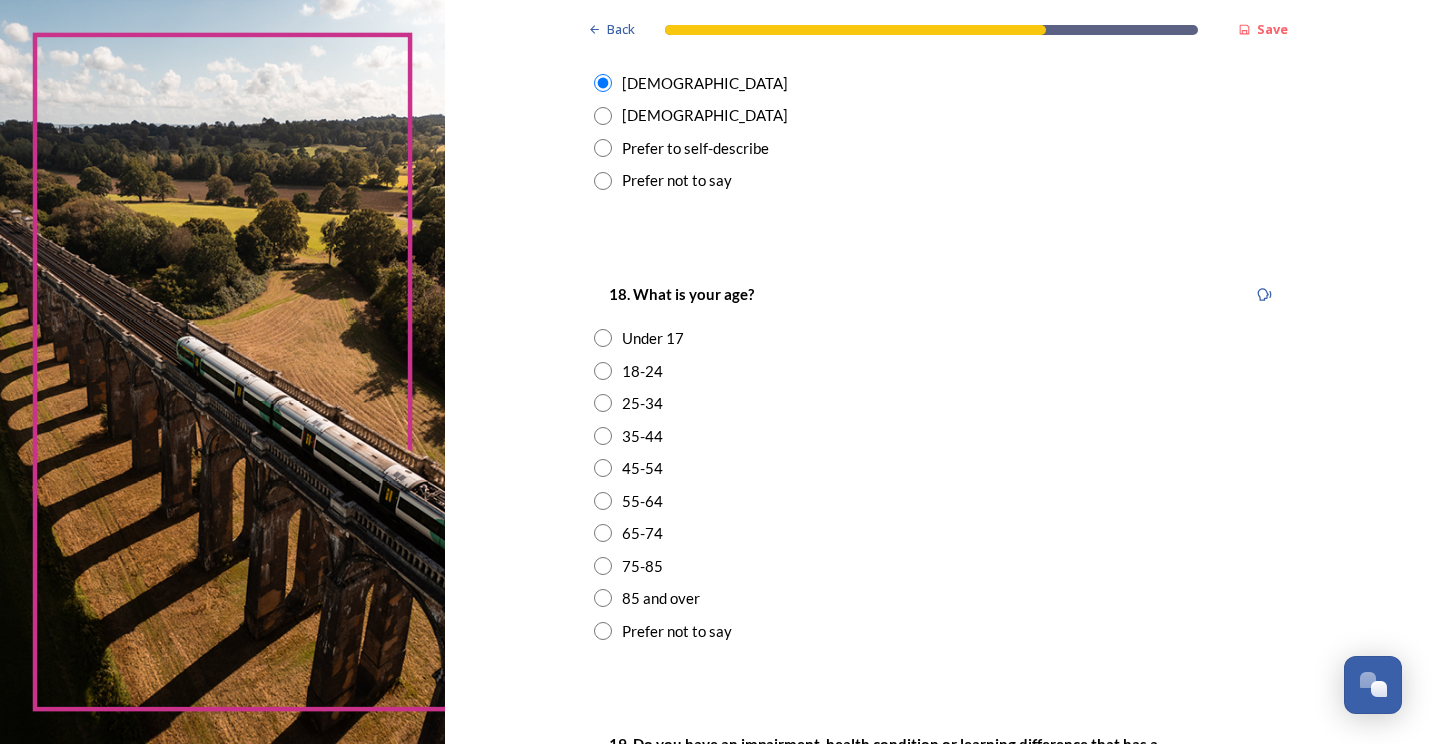 click on "55-64" at bounding box center [642, 501] 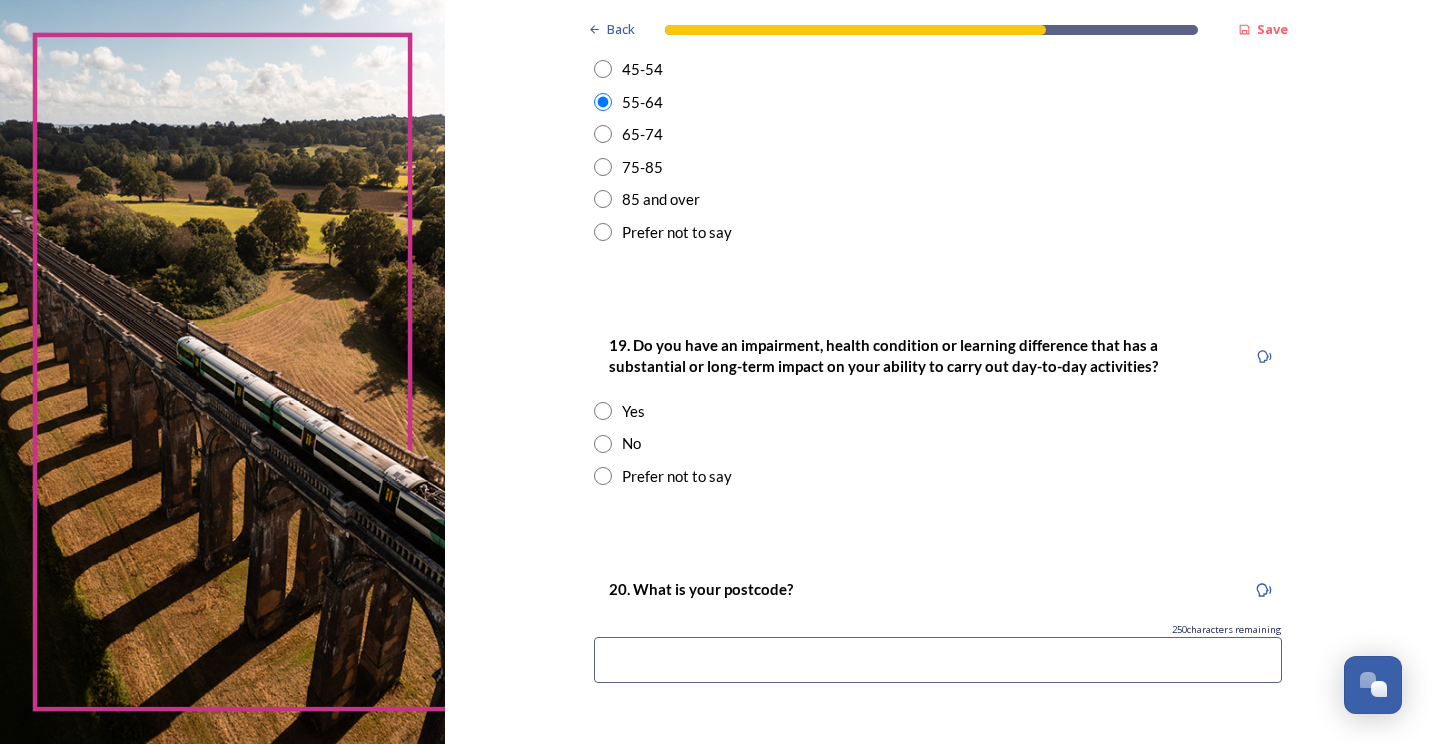 scroll, scrollTop: 800, scrollLeft: 0, axis: vertical 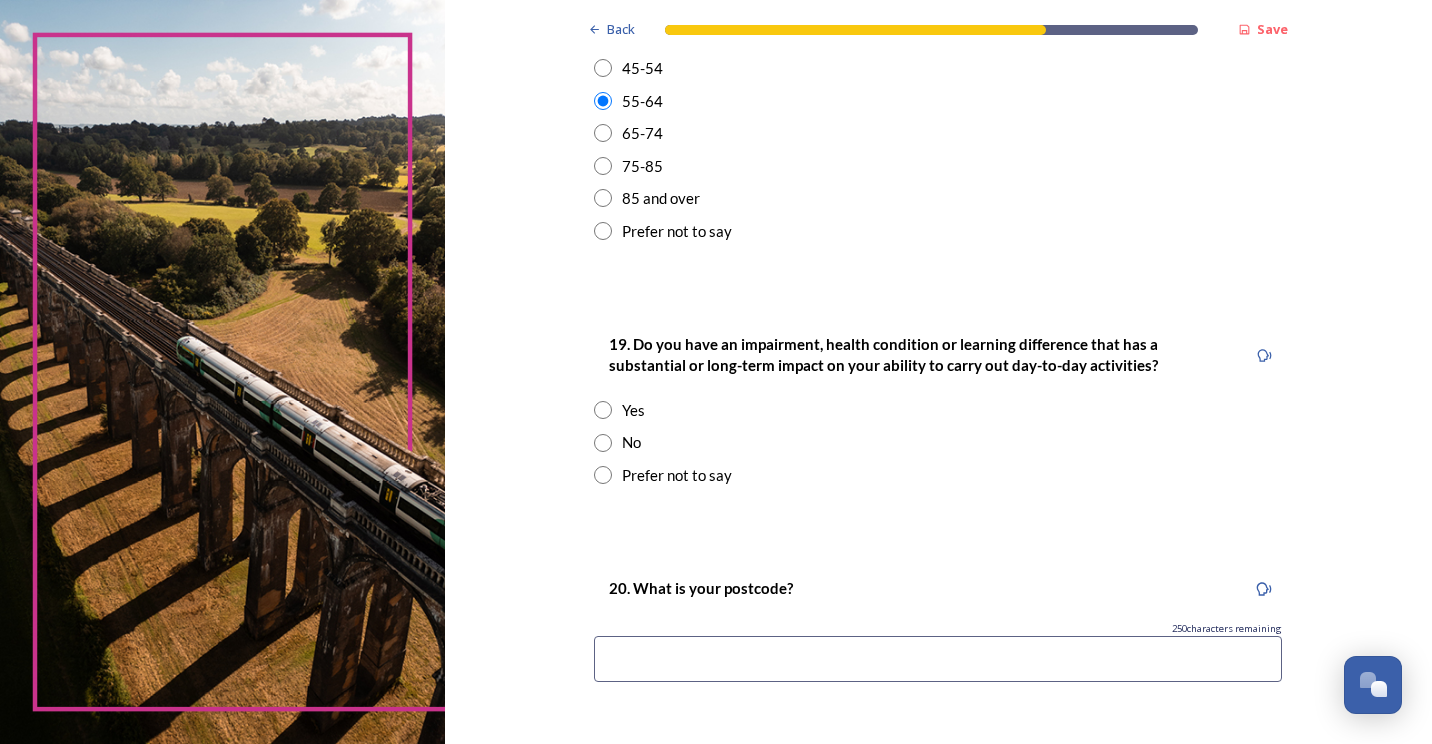 click on "No" at bounding box center (631, 442) 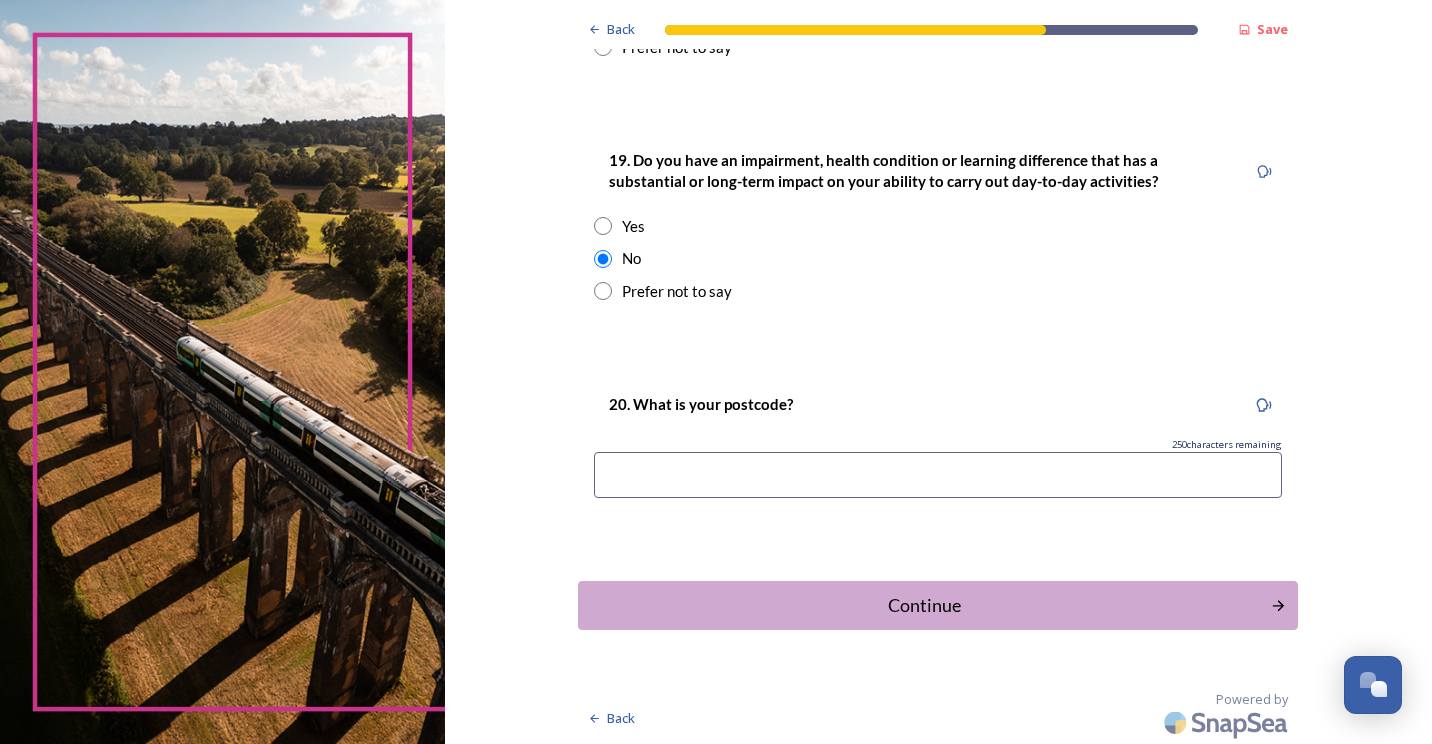 scroll, scrollTop: 984, scrollLeft: 0, axis: vertical 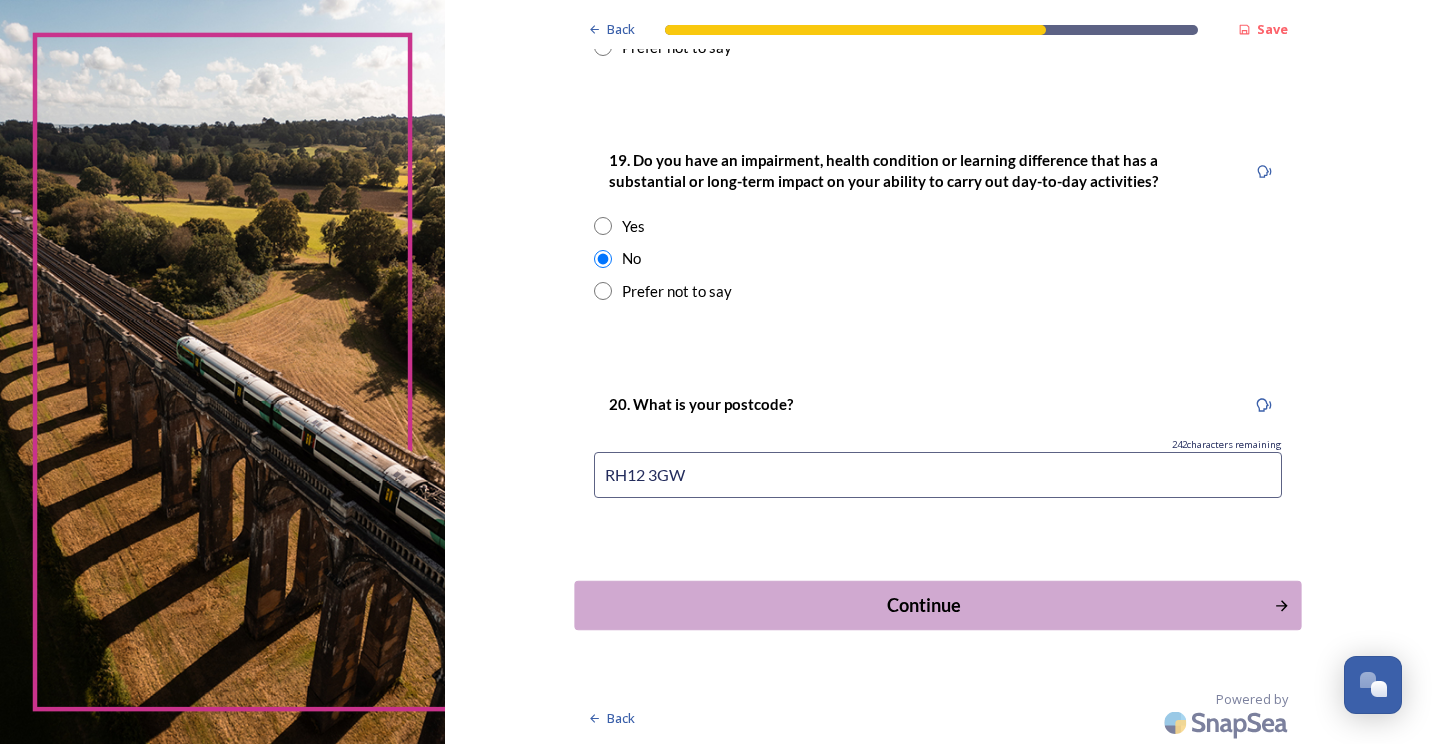 type on "RH12 3GW" 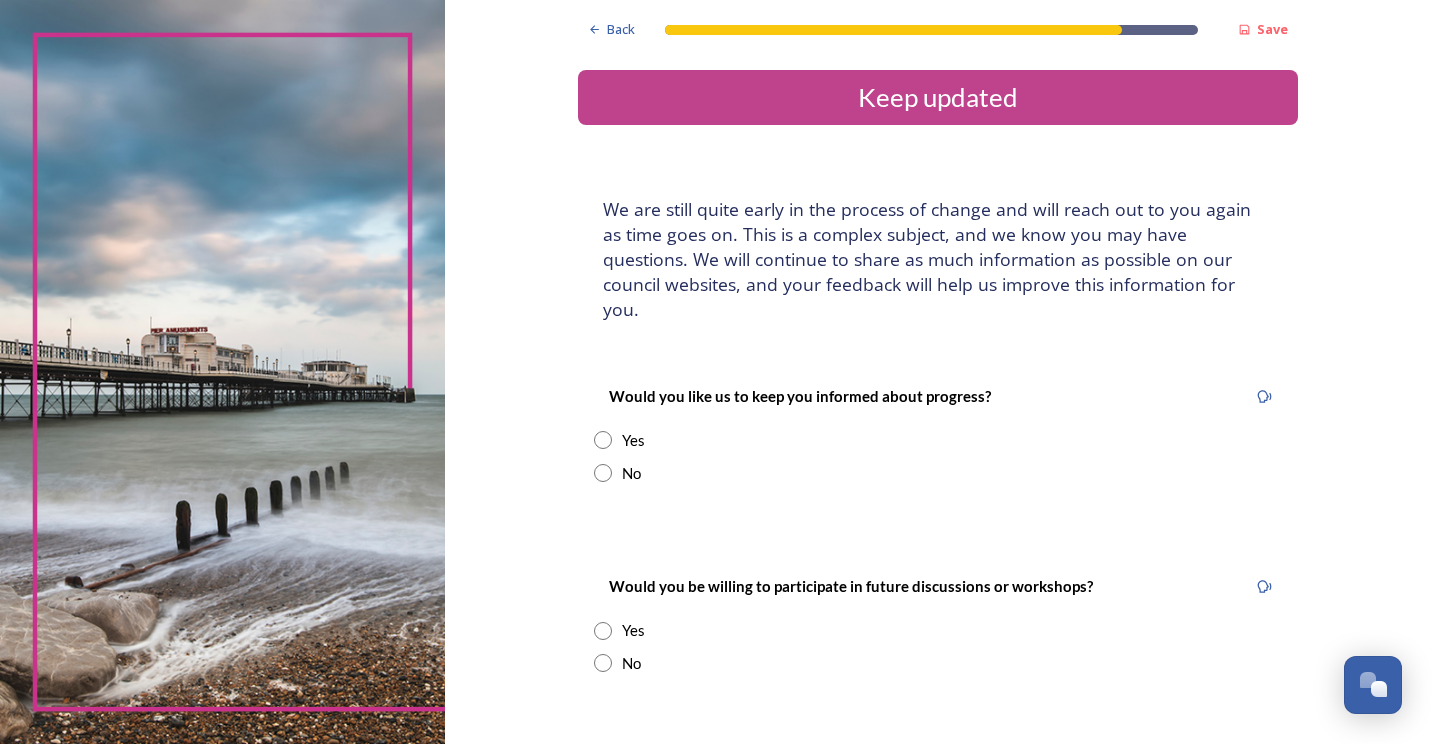 click on "Yes" at bounding box center (633, 440) 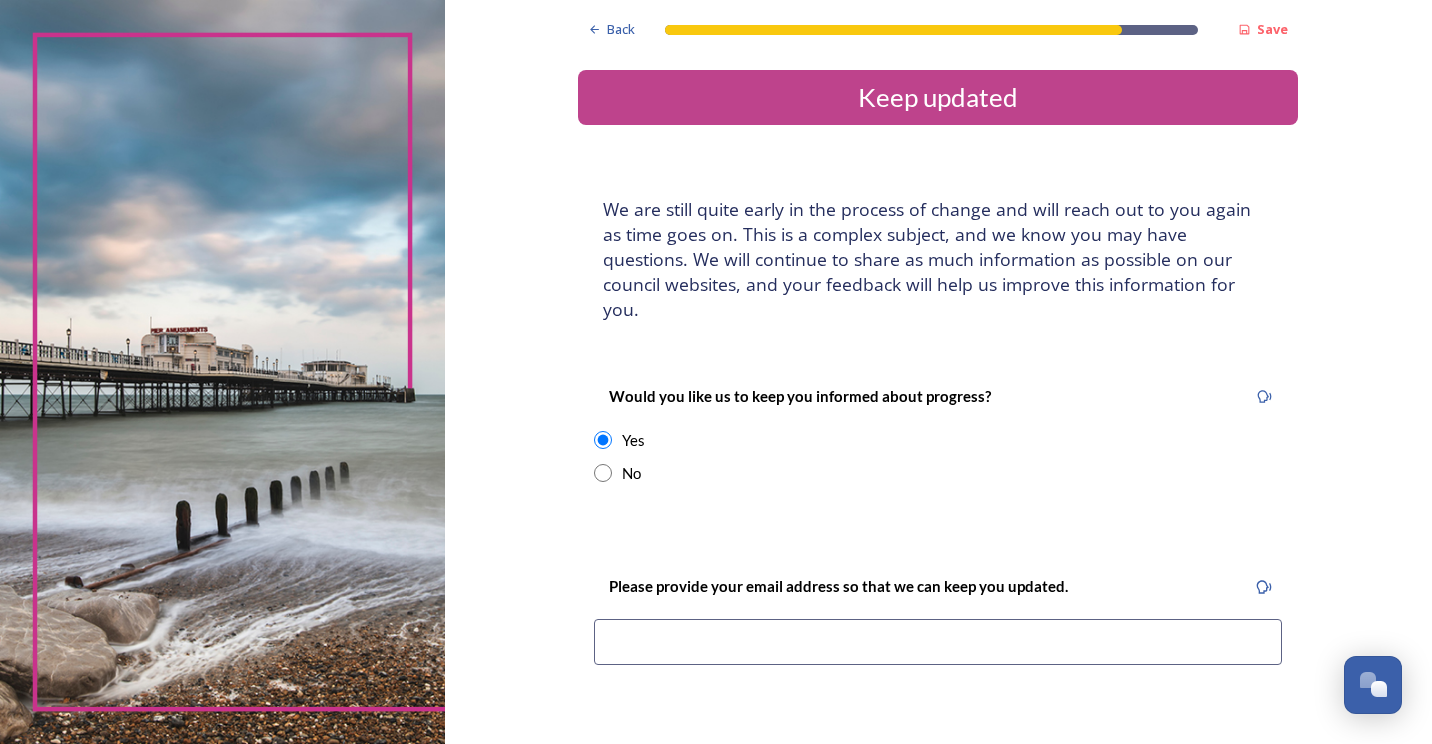 click at bounding box center [938, 642] 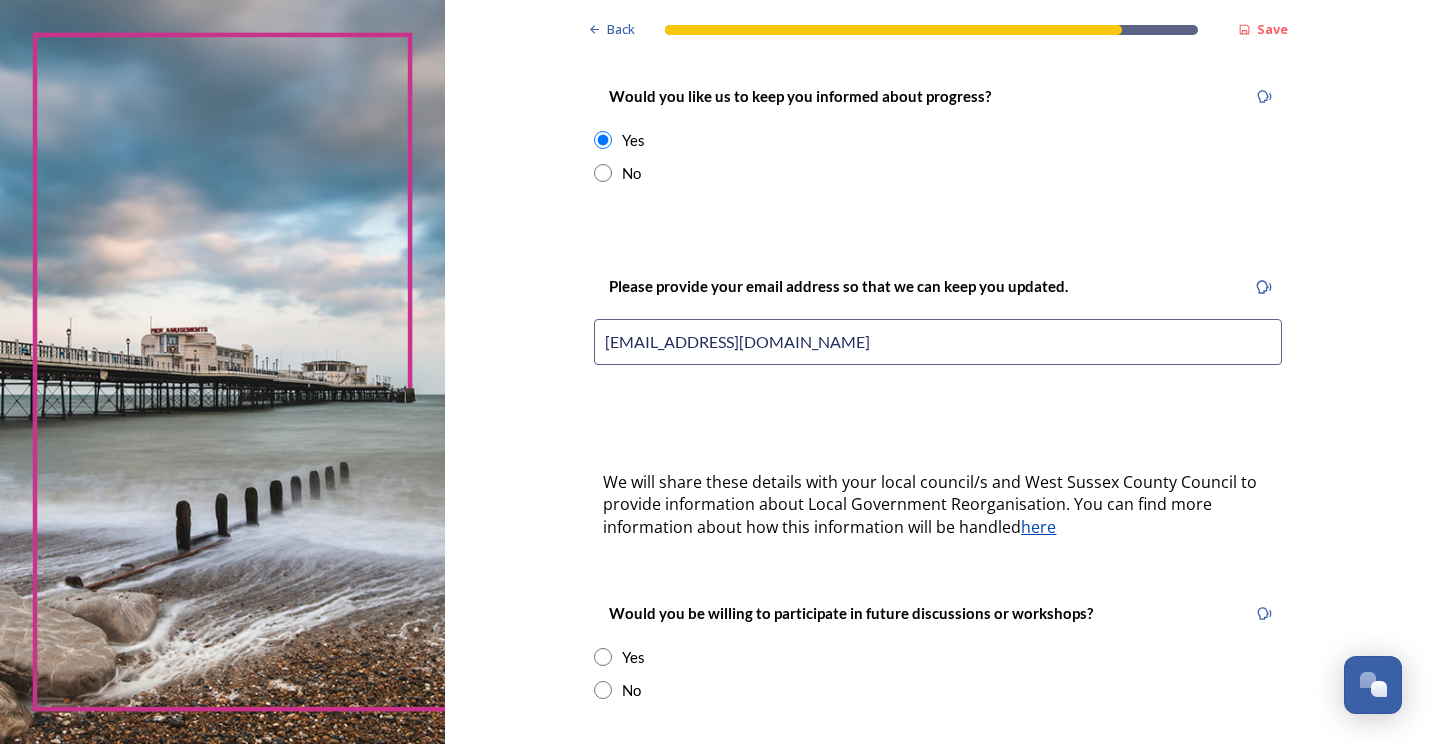 scroll, scrollTop: 400, scrollLeft: 0, axis: vertical 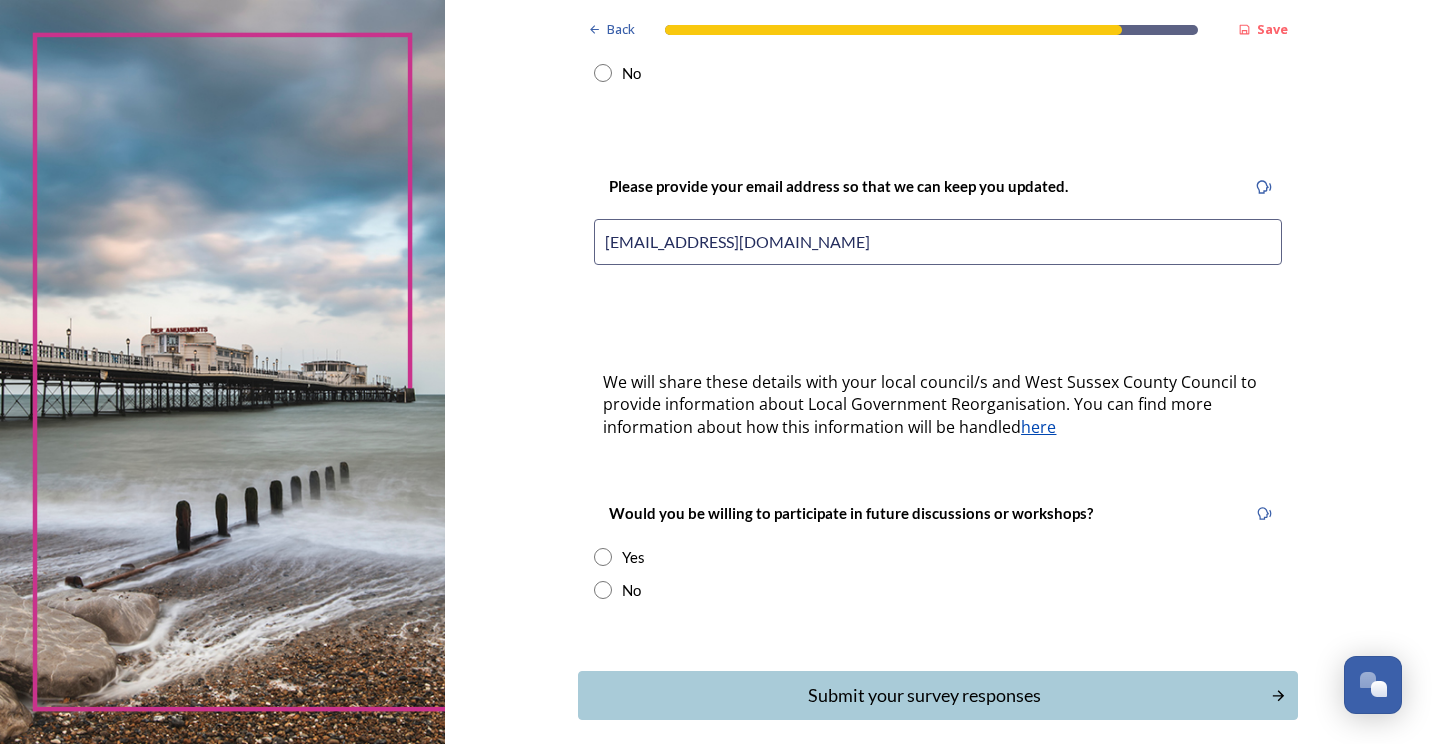 click on "Yes" at bounding box center [938, 557] 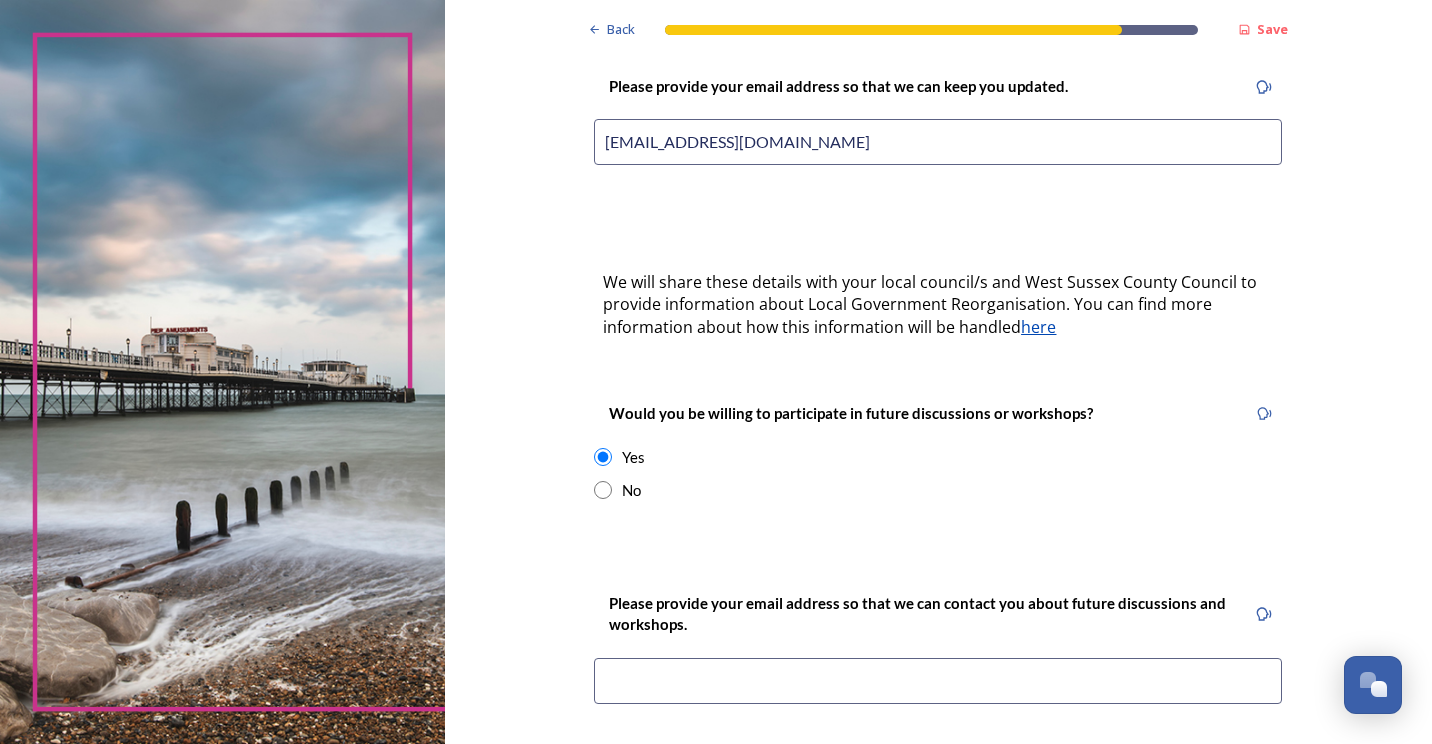 scroll, scrollTop: 600, scrollLeft: 0, axis: vertical 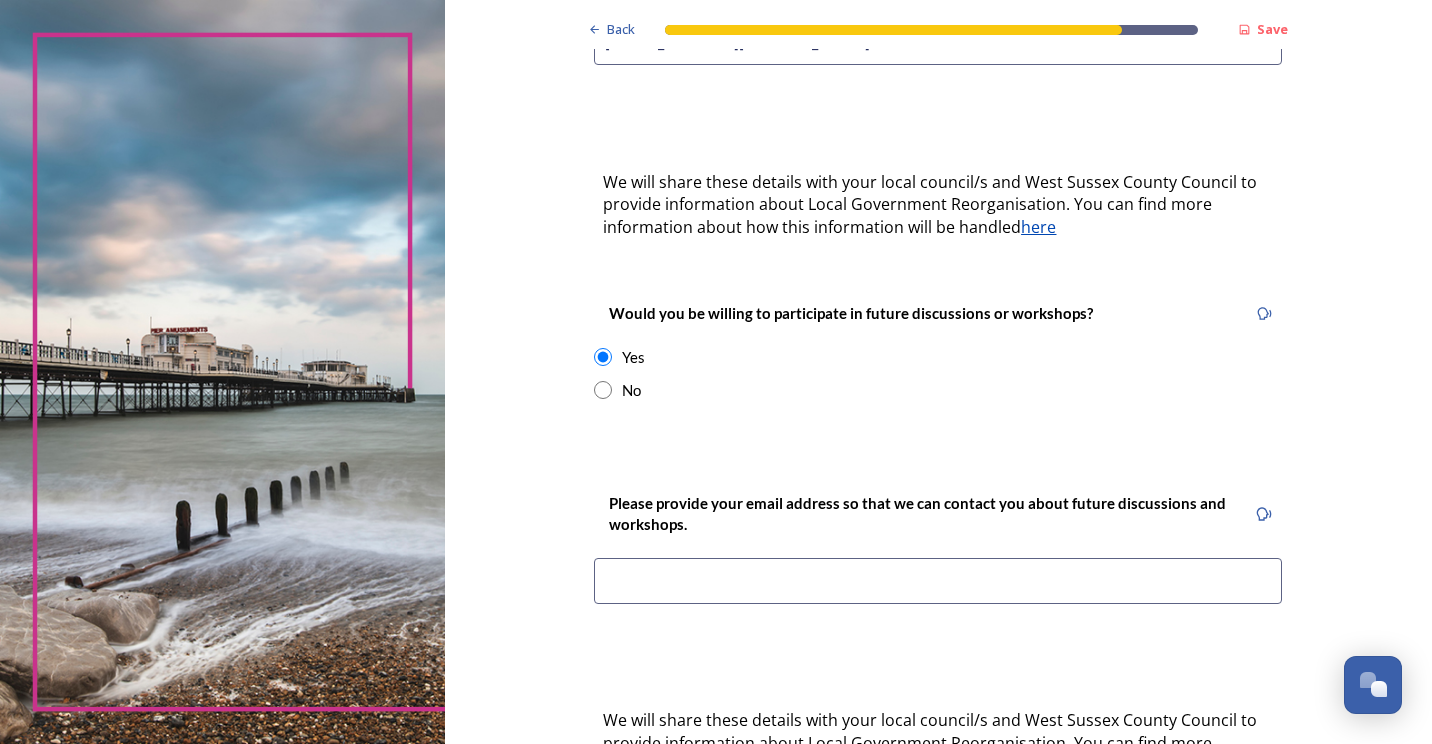 click at bounding box center (938, 581) 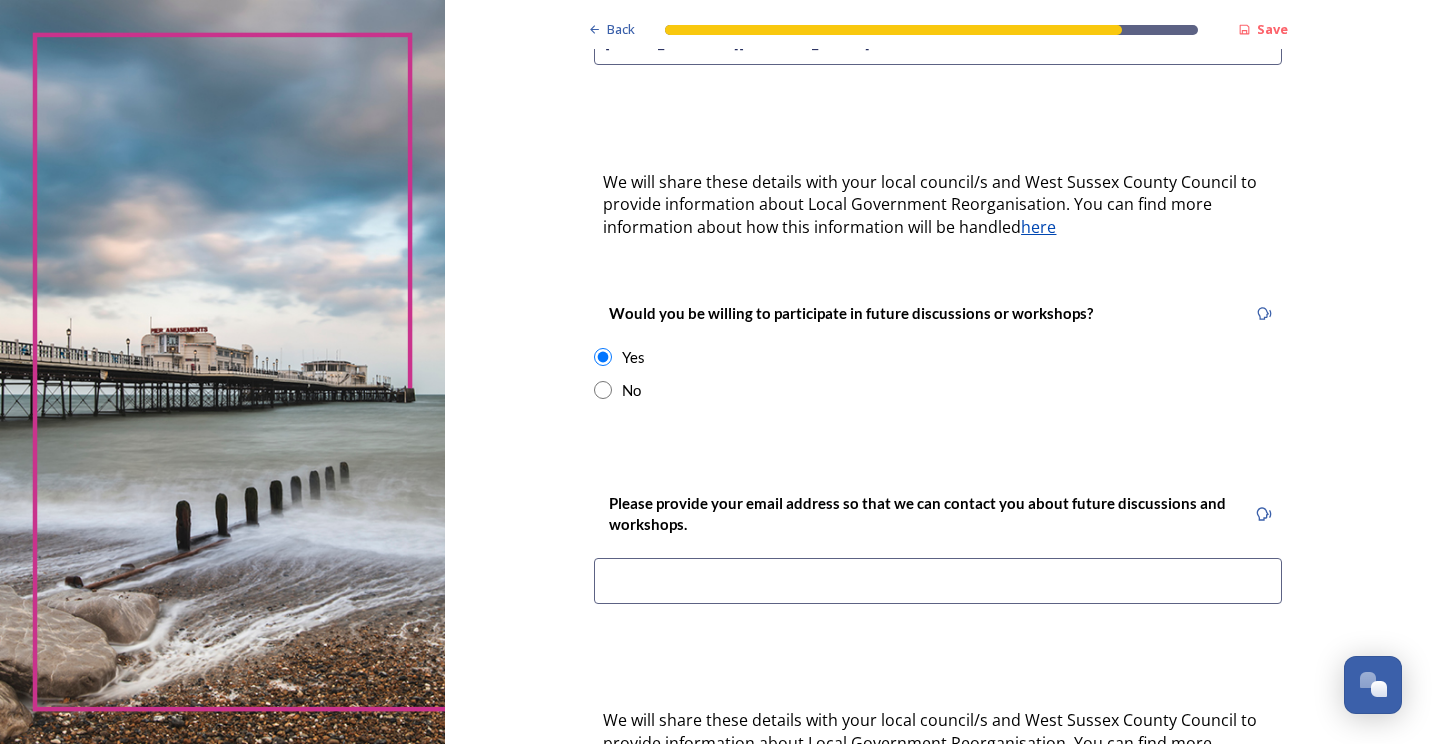 type on "alessandra.grossi99@gmail.com" 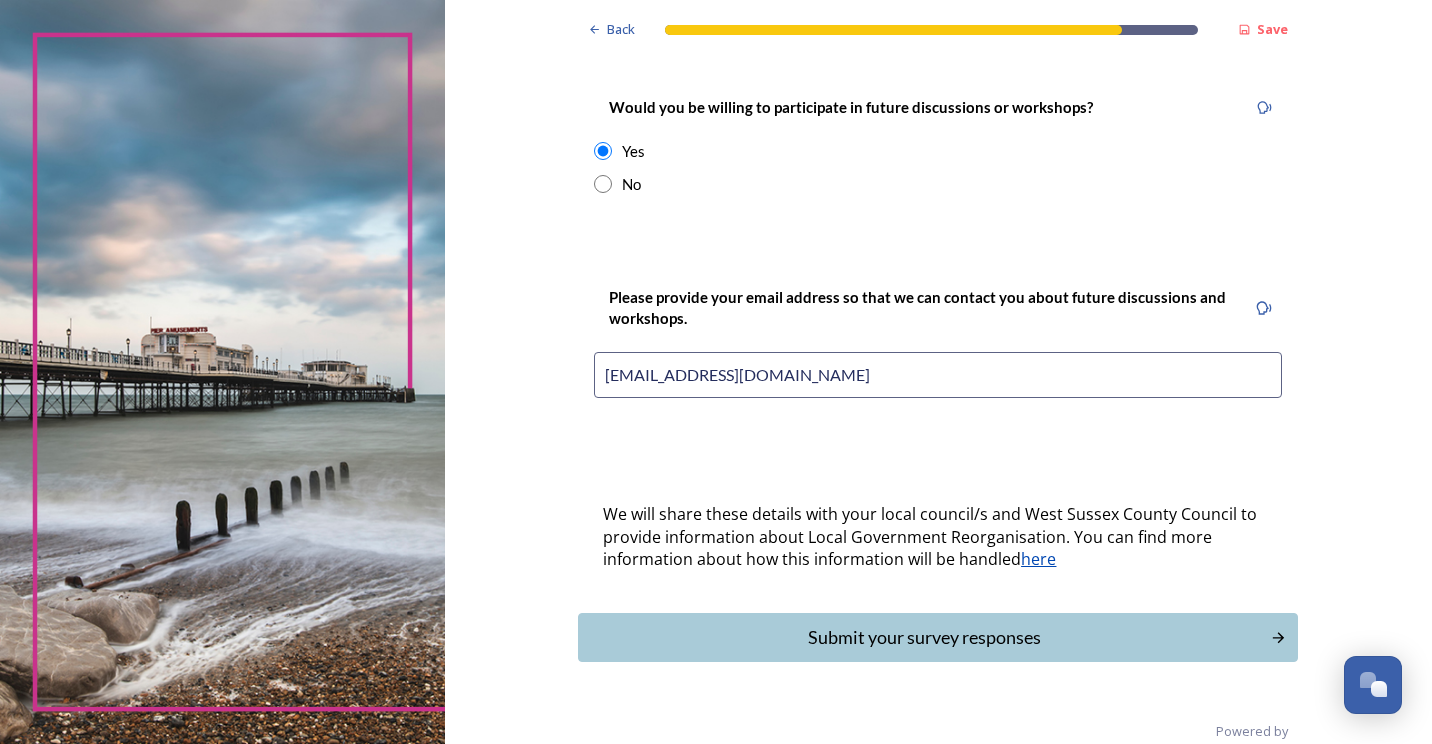 scroll, scrollTop: 812, scrollLeft: 0, axis: vertical 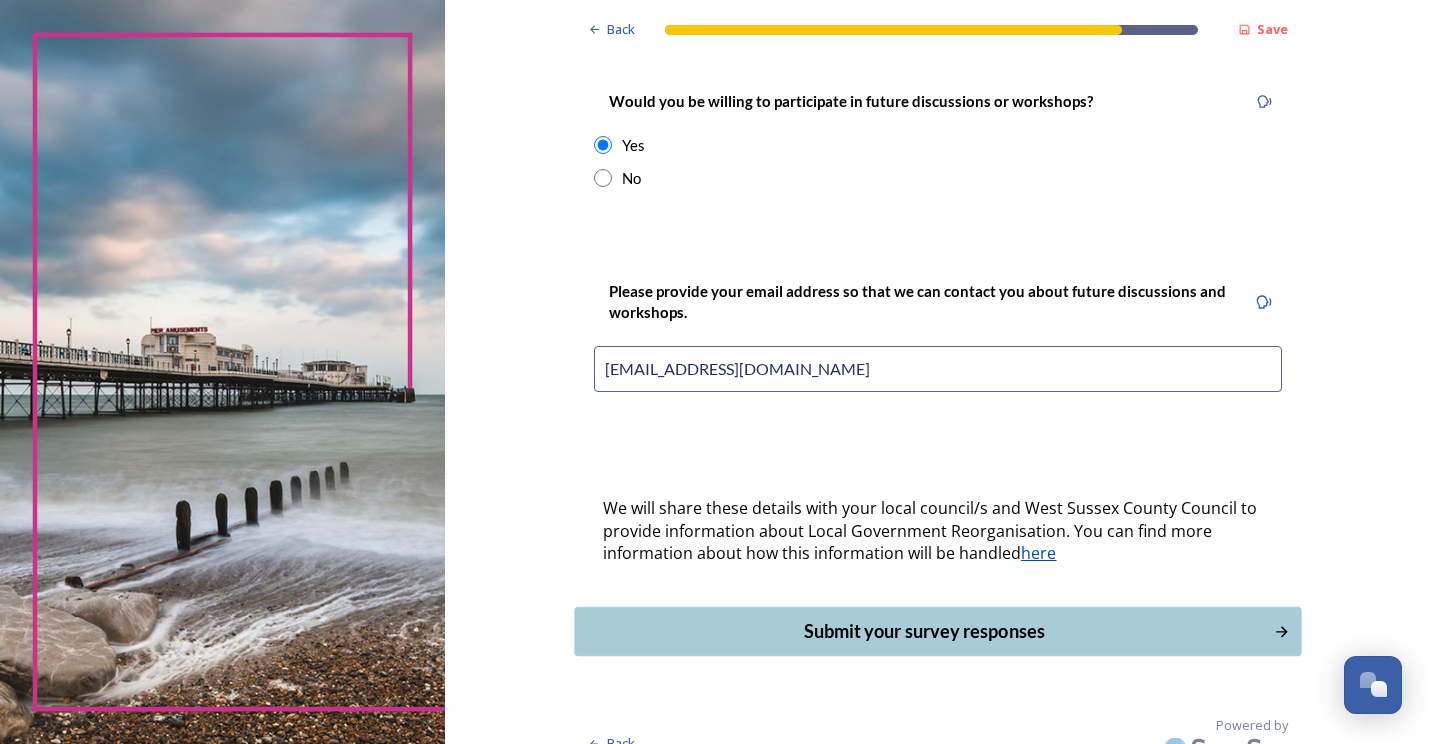 click on "Submit your survey responses" at bounding box center (924, 631) 